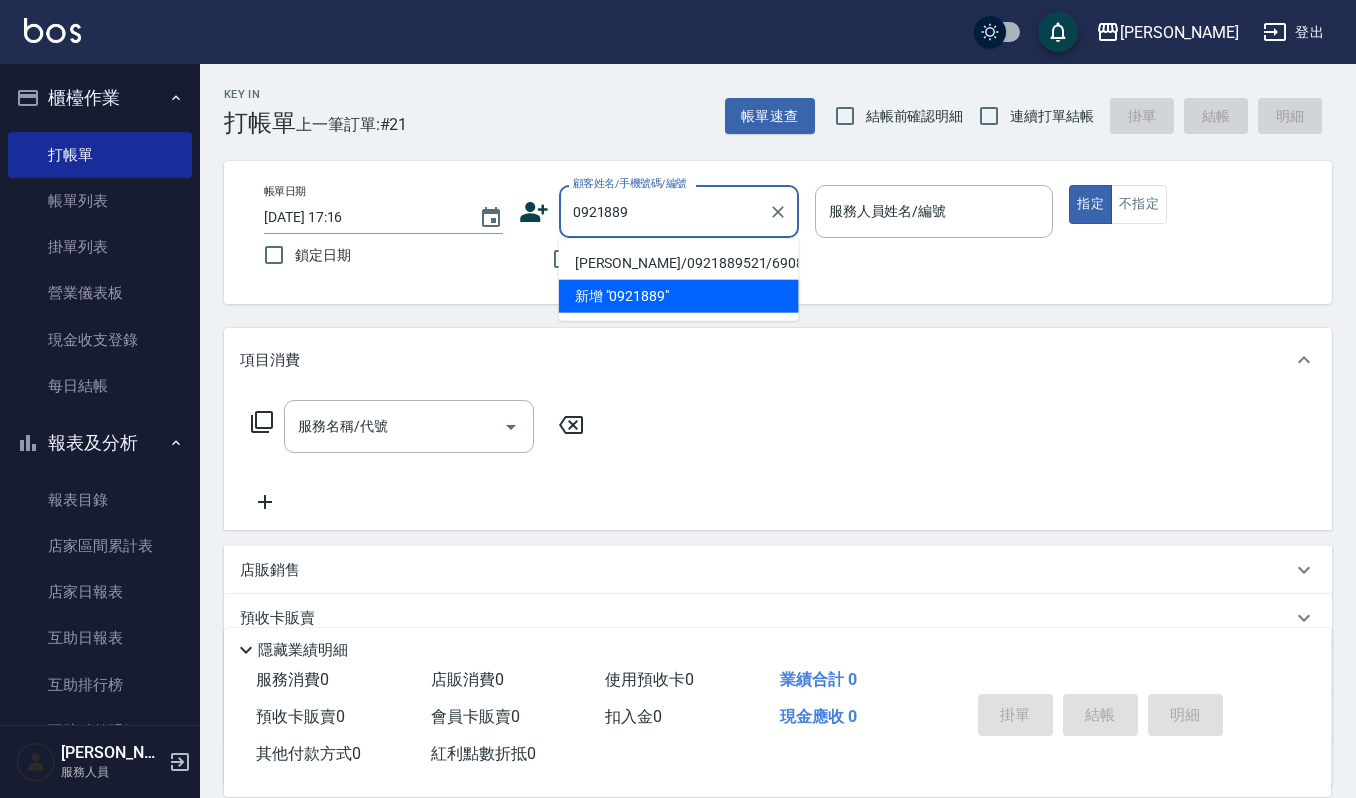 scroll, scrollTop: 0, scrollLeft: 0, axis: both 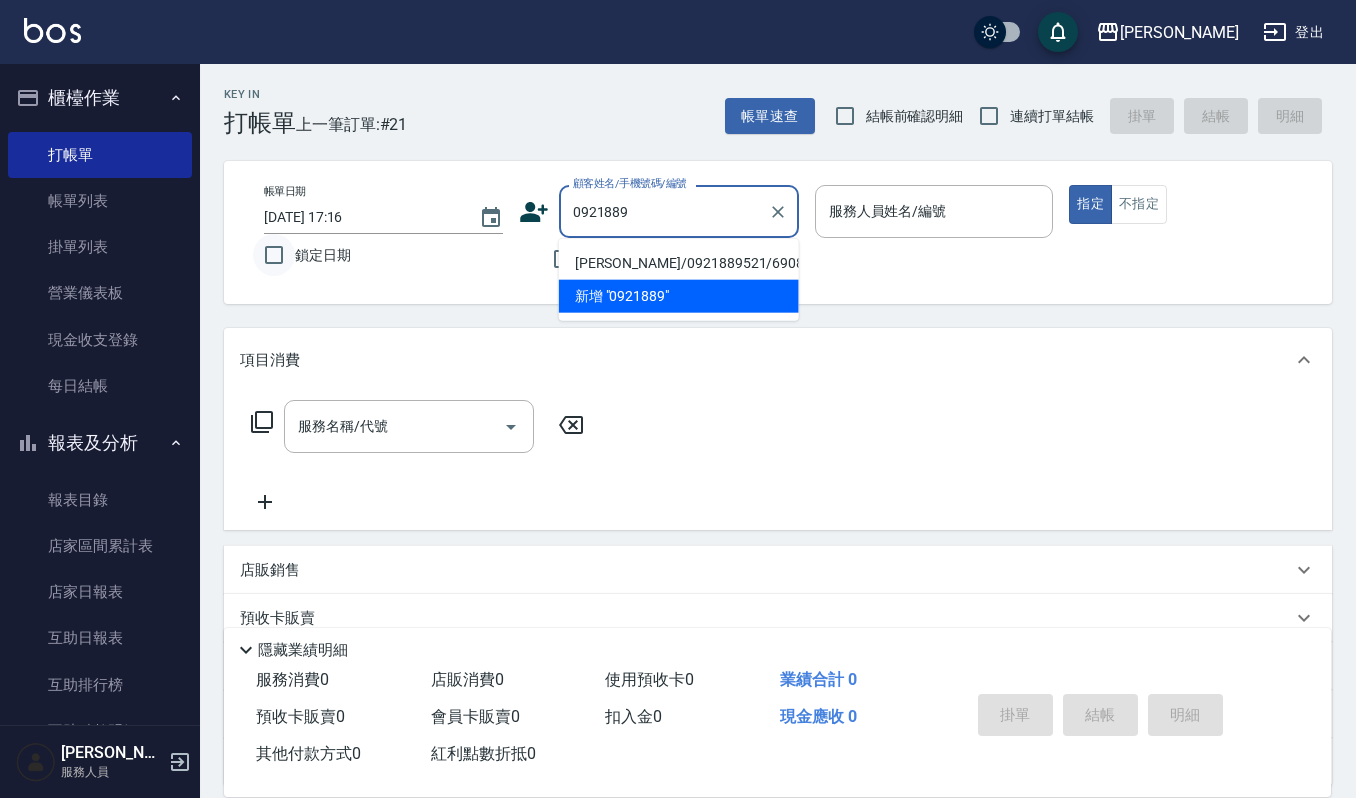 drag, startPoint x: 746, startPoint y: 208, endPoint x: 286, endPoint y: 274, distance: 464.71066 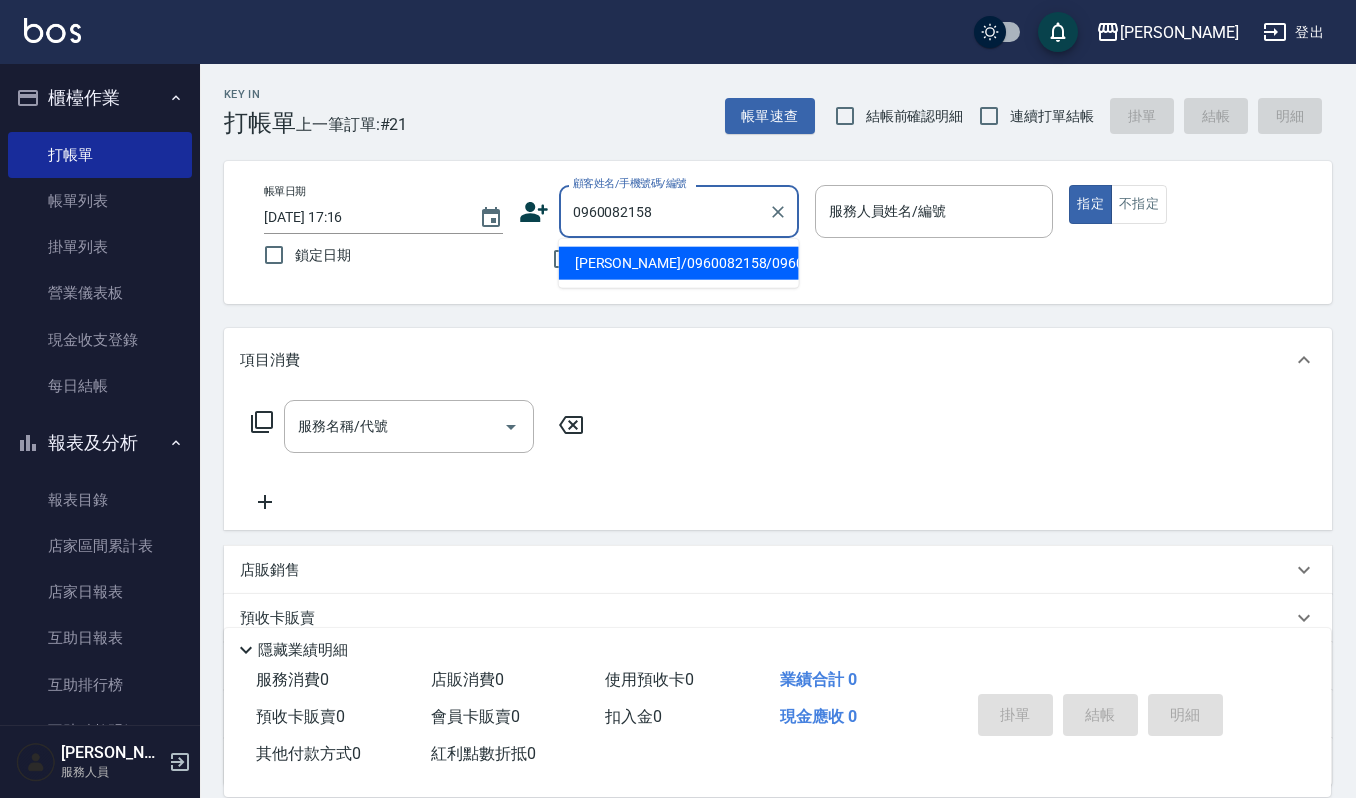 click on "翟育湘/0960082158/0960082158" at bounding box center (679, 263) 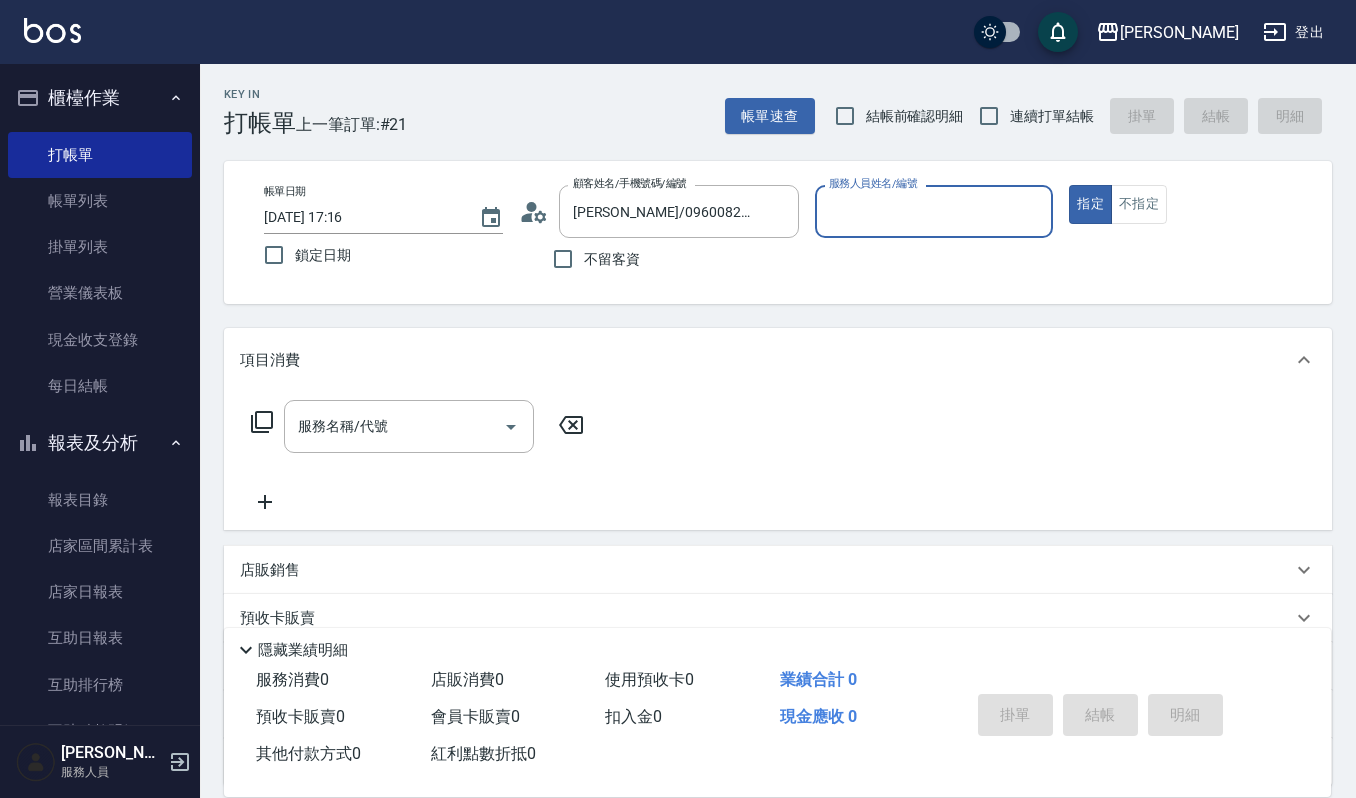 type on "Joalin-6" 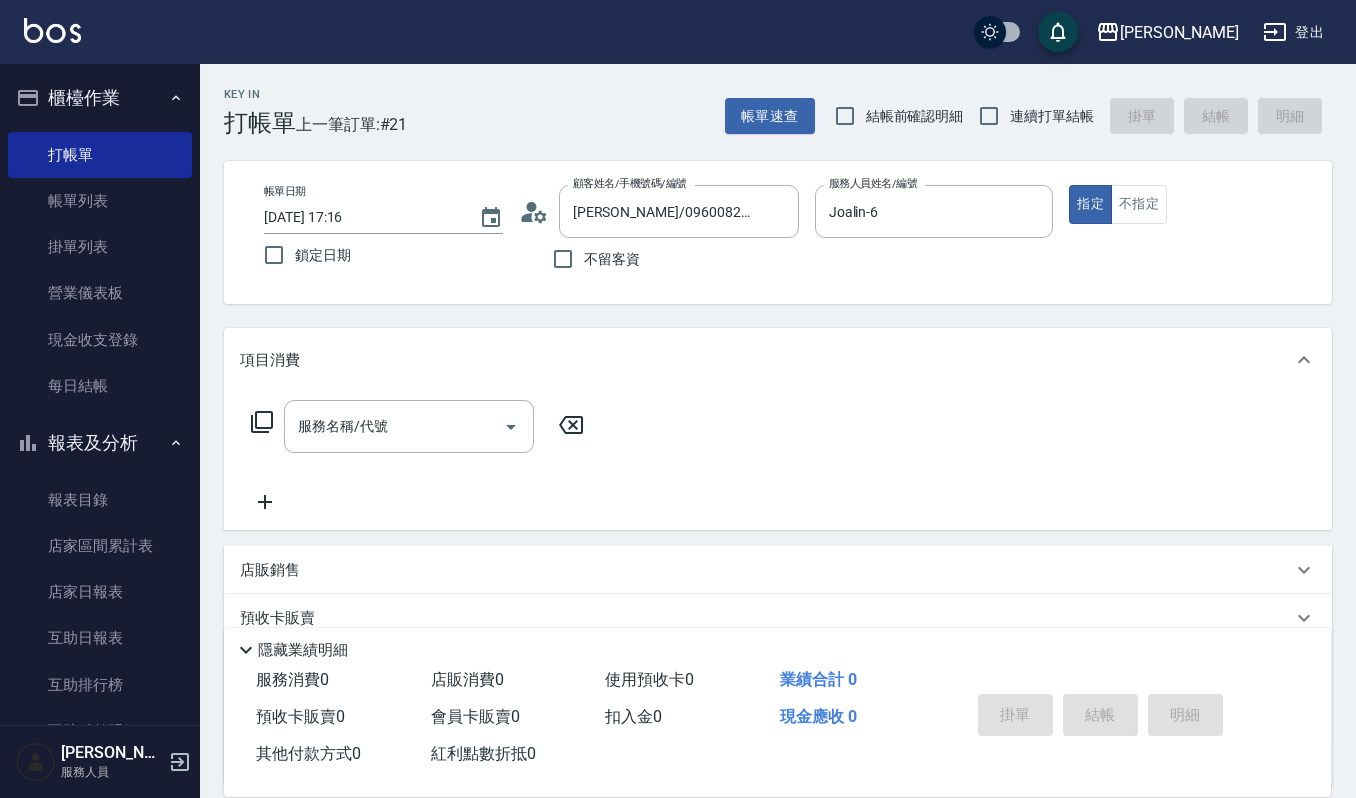 click 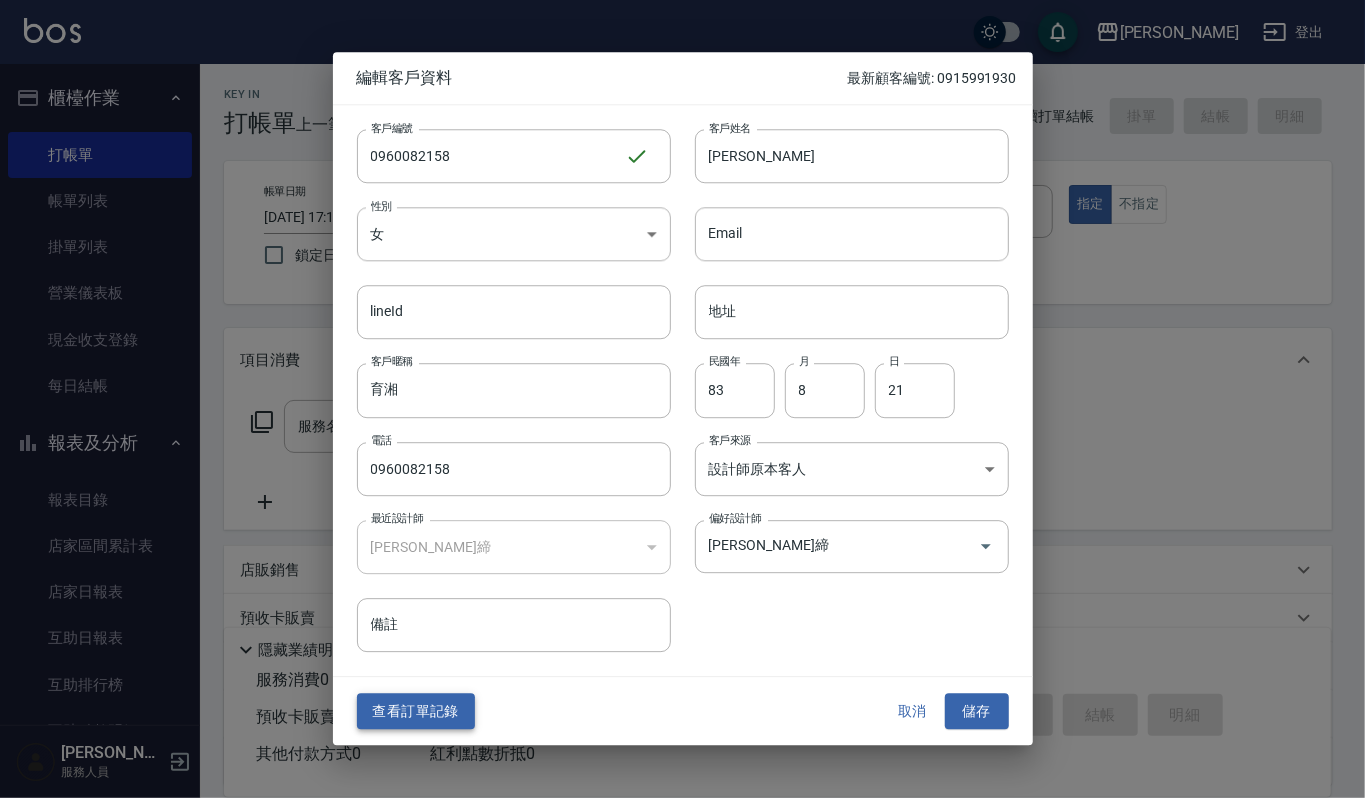 click on "查看訂單記錄" at bounding box center [416, 711] 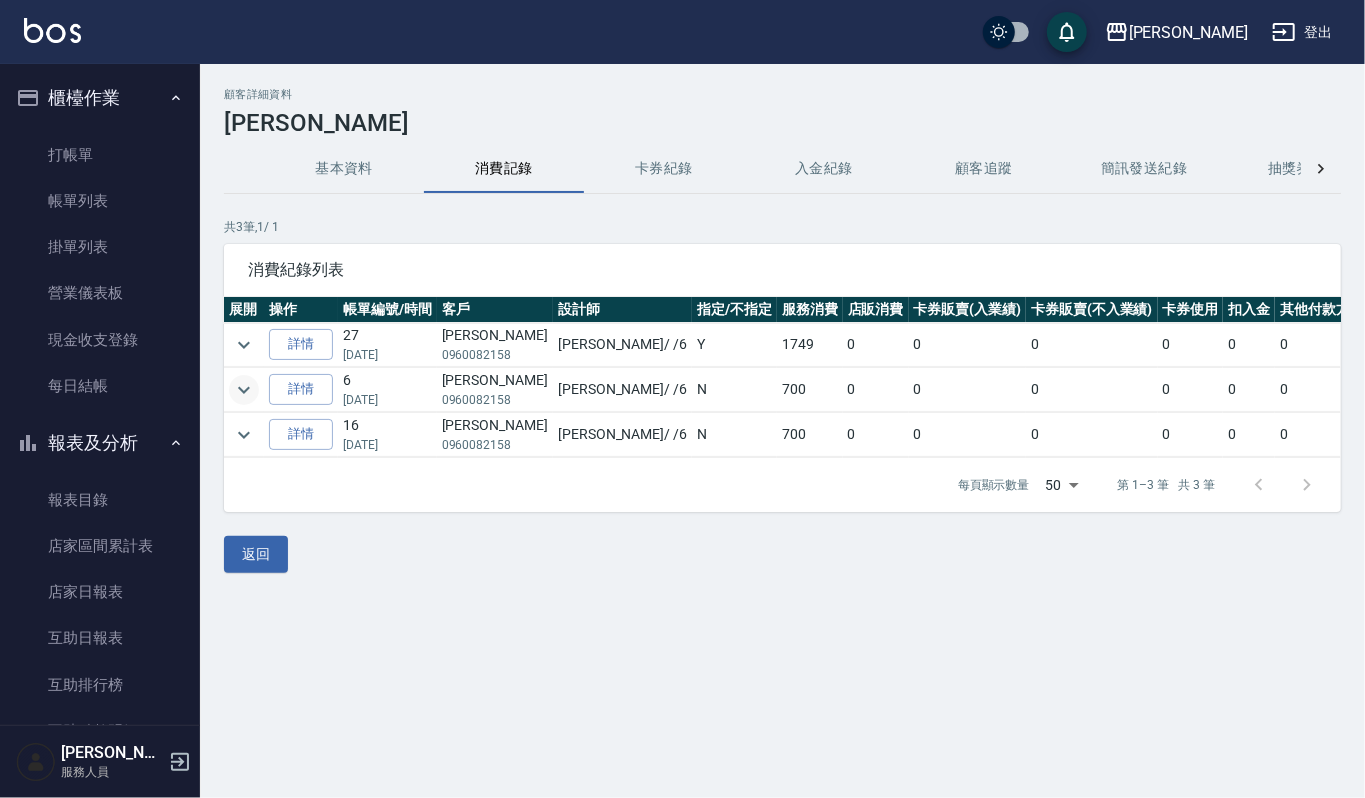click 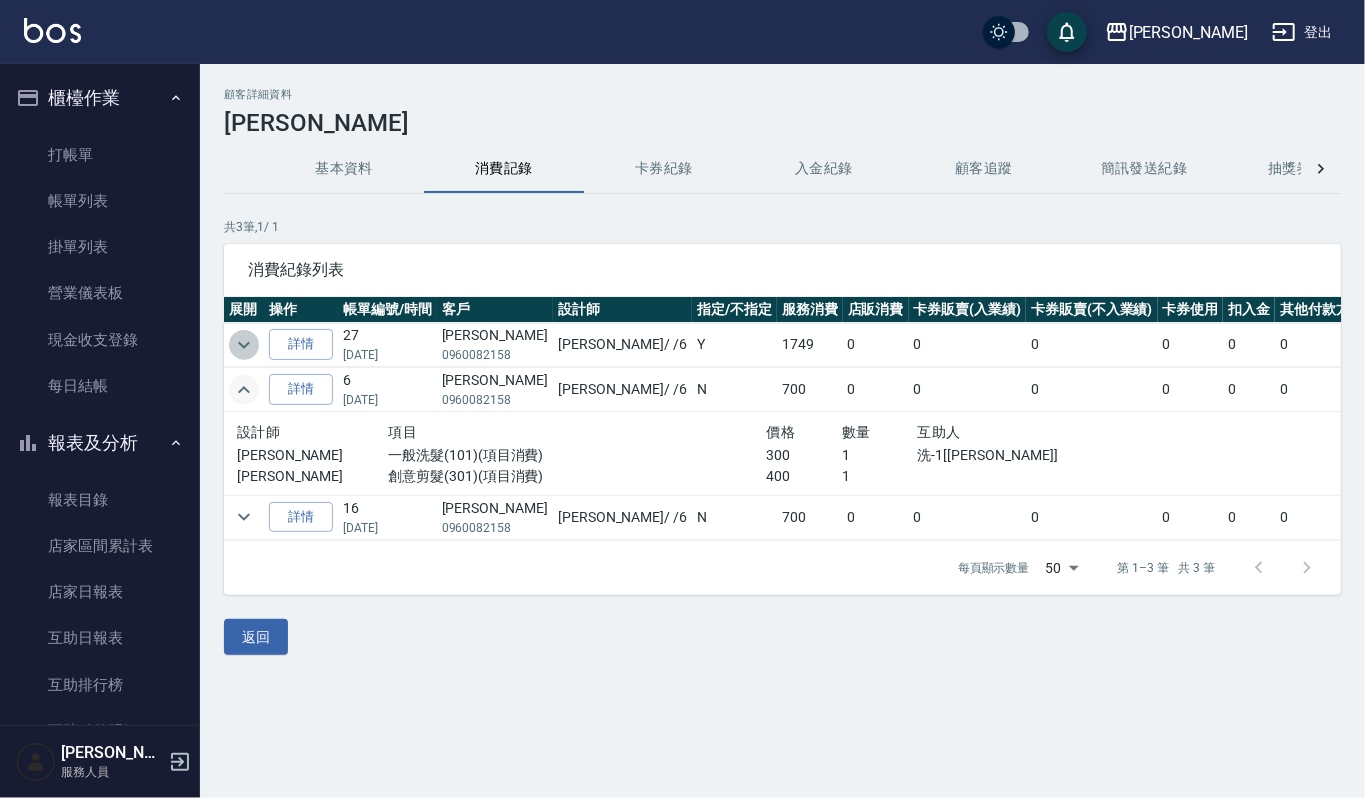 click 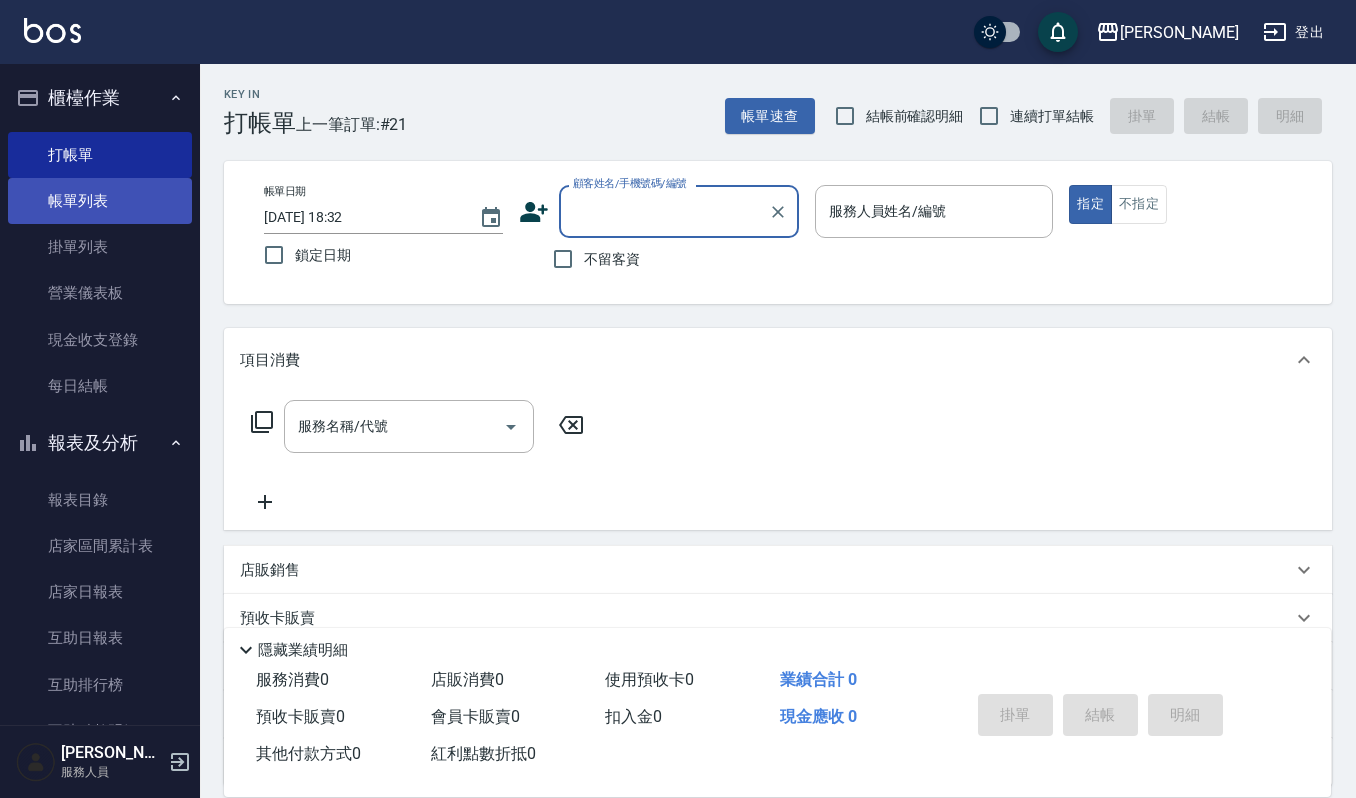 click on "帳單列表" at bounding box center (100, 201) 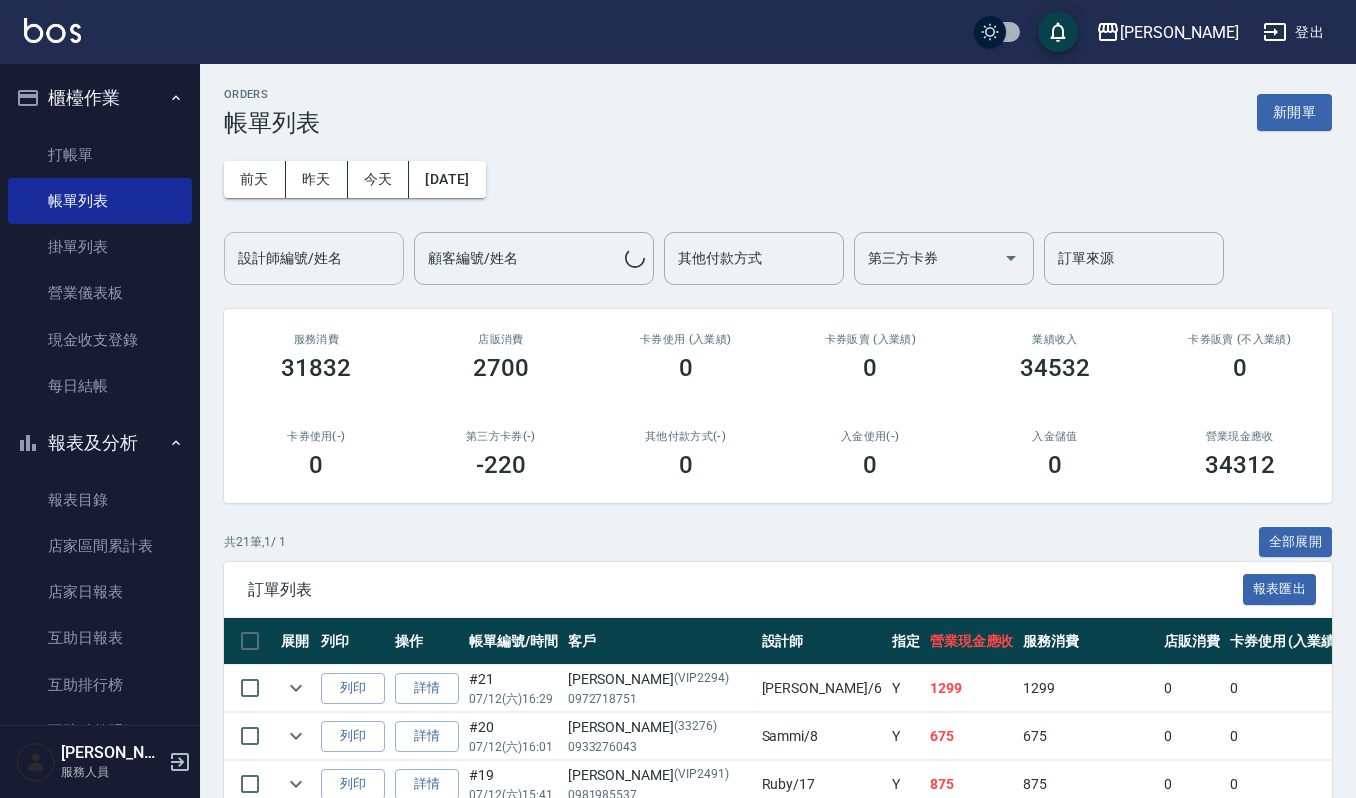 click on "設計師編號/姓名" at bounding box center (314, 258) 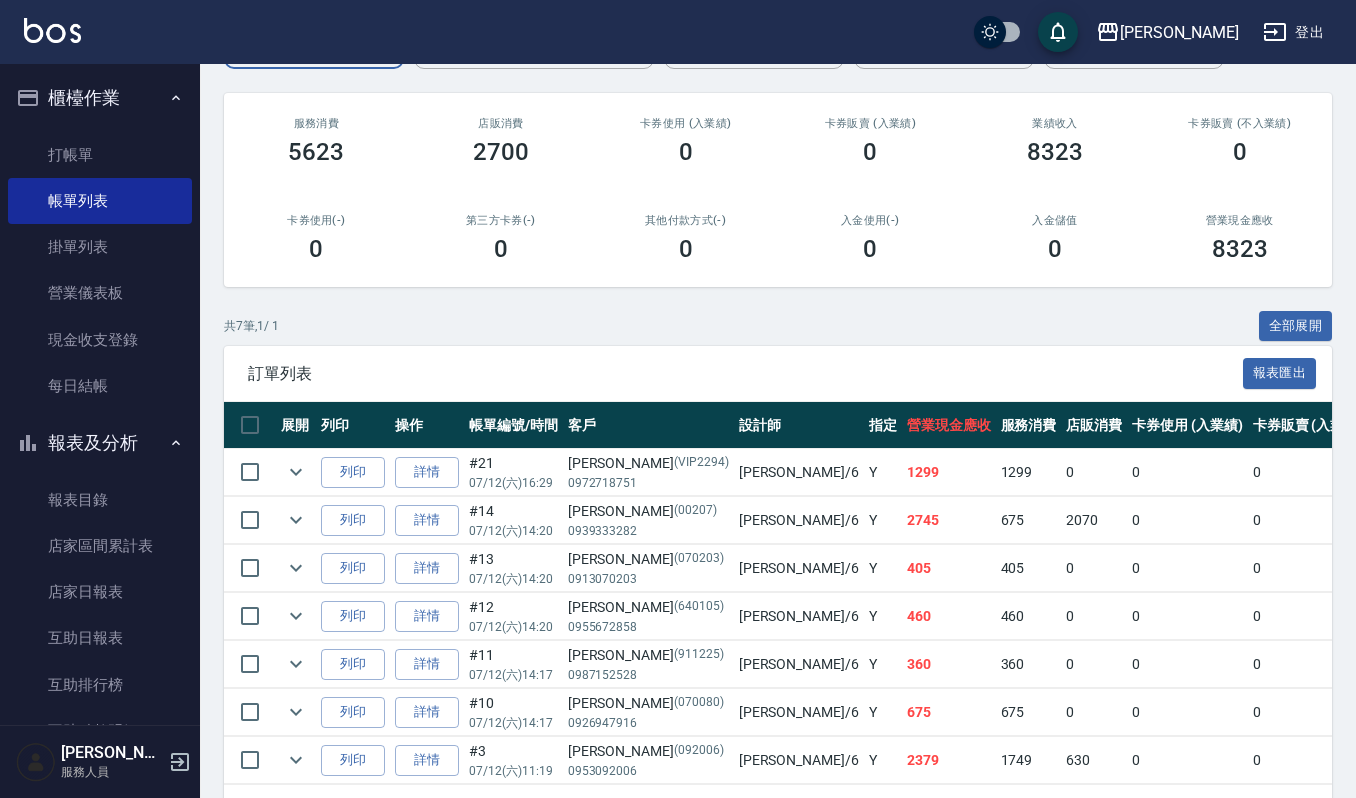 scroll, scrollTop: 266, scrollLeft: 0, axis: vertical 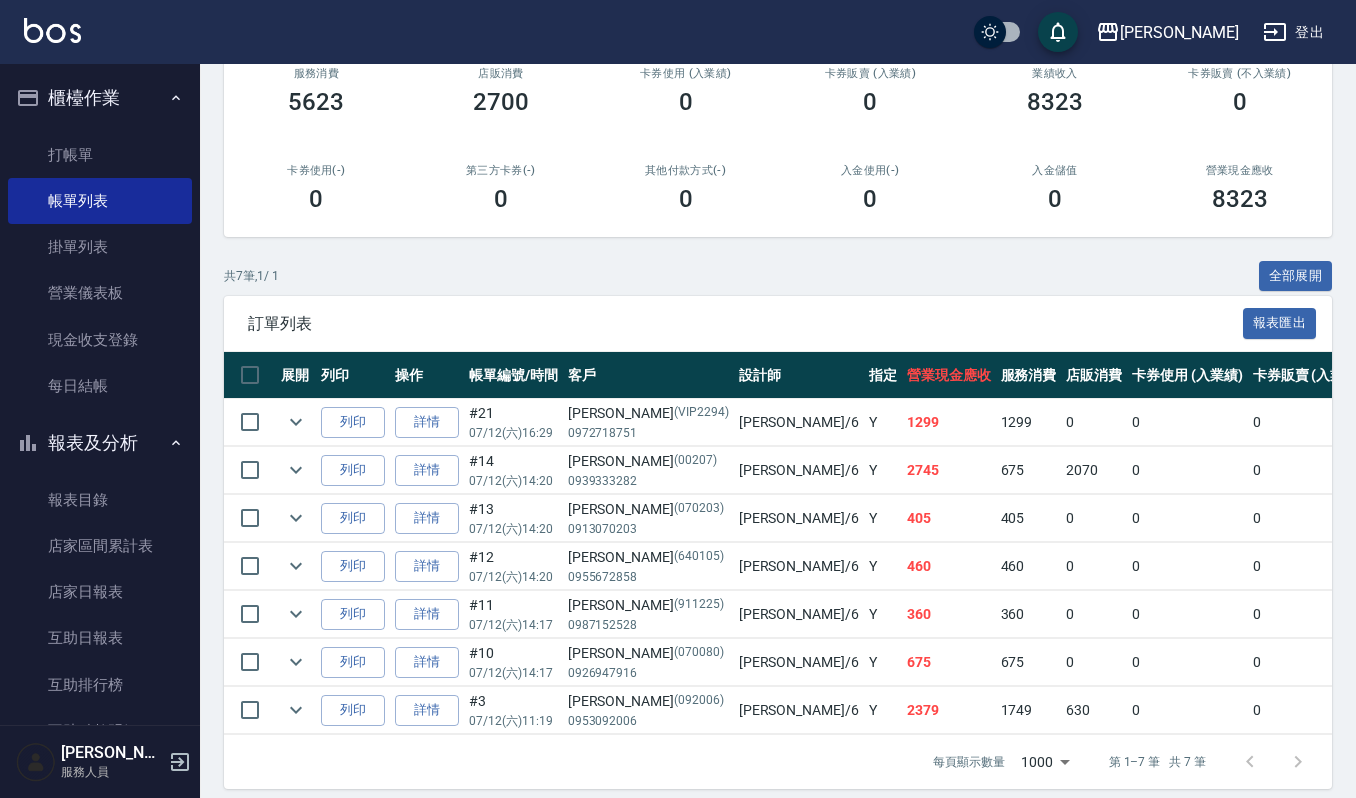 type on "Joalin-6" 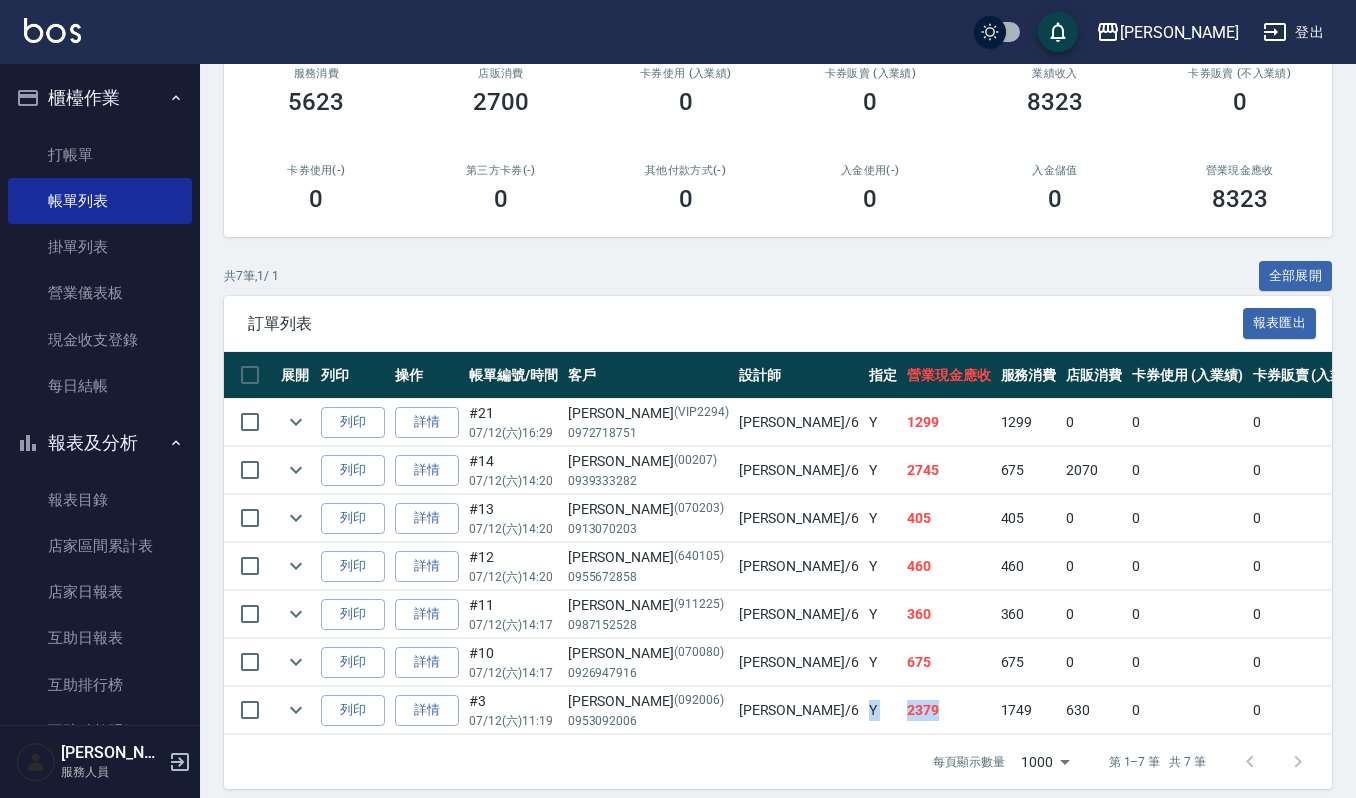 drag, startPoint x: 814, startPoint y: 714, endPoint x: 725, endPoint y: 732, distance: 90.80198 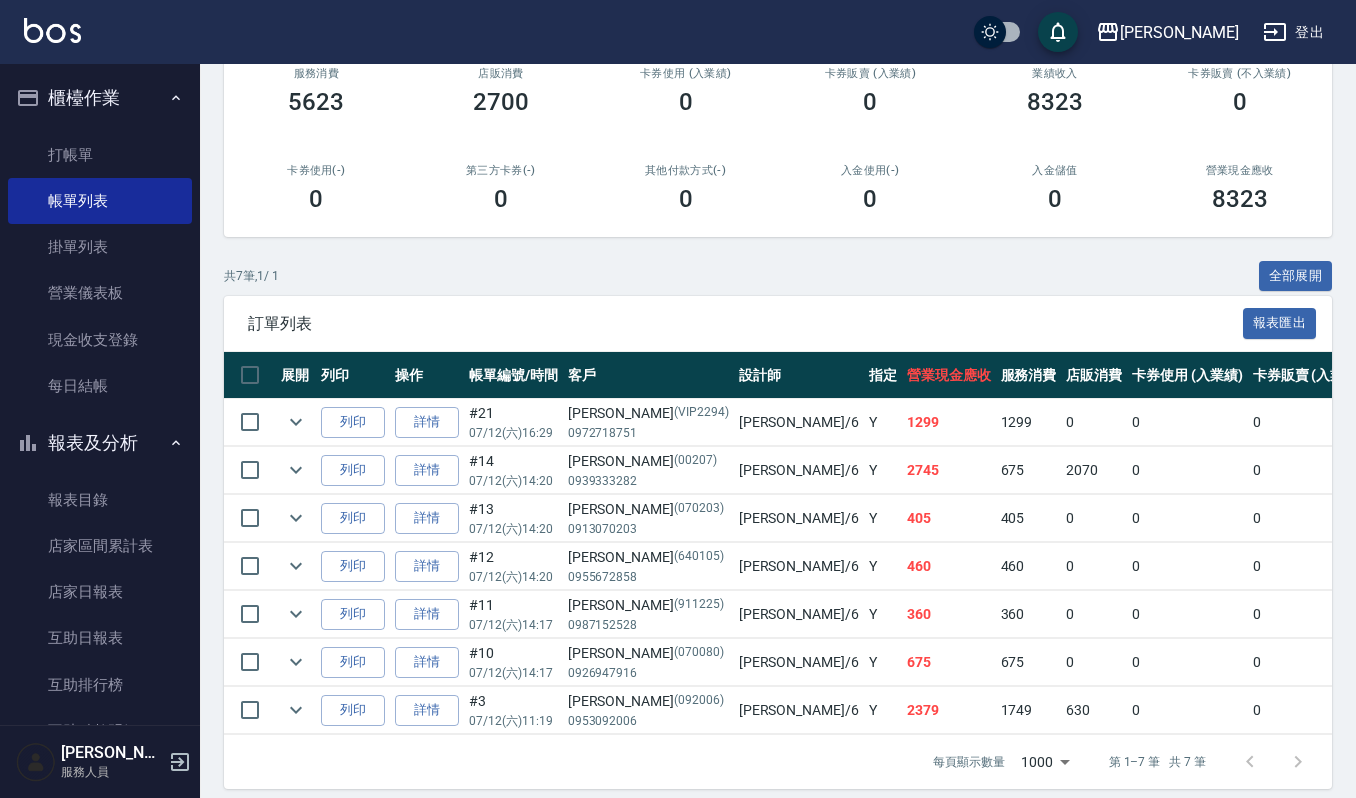 click on "2379" at bounding box center (949, 710) 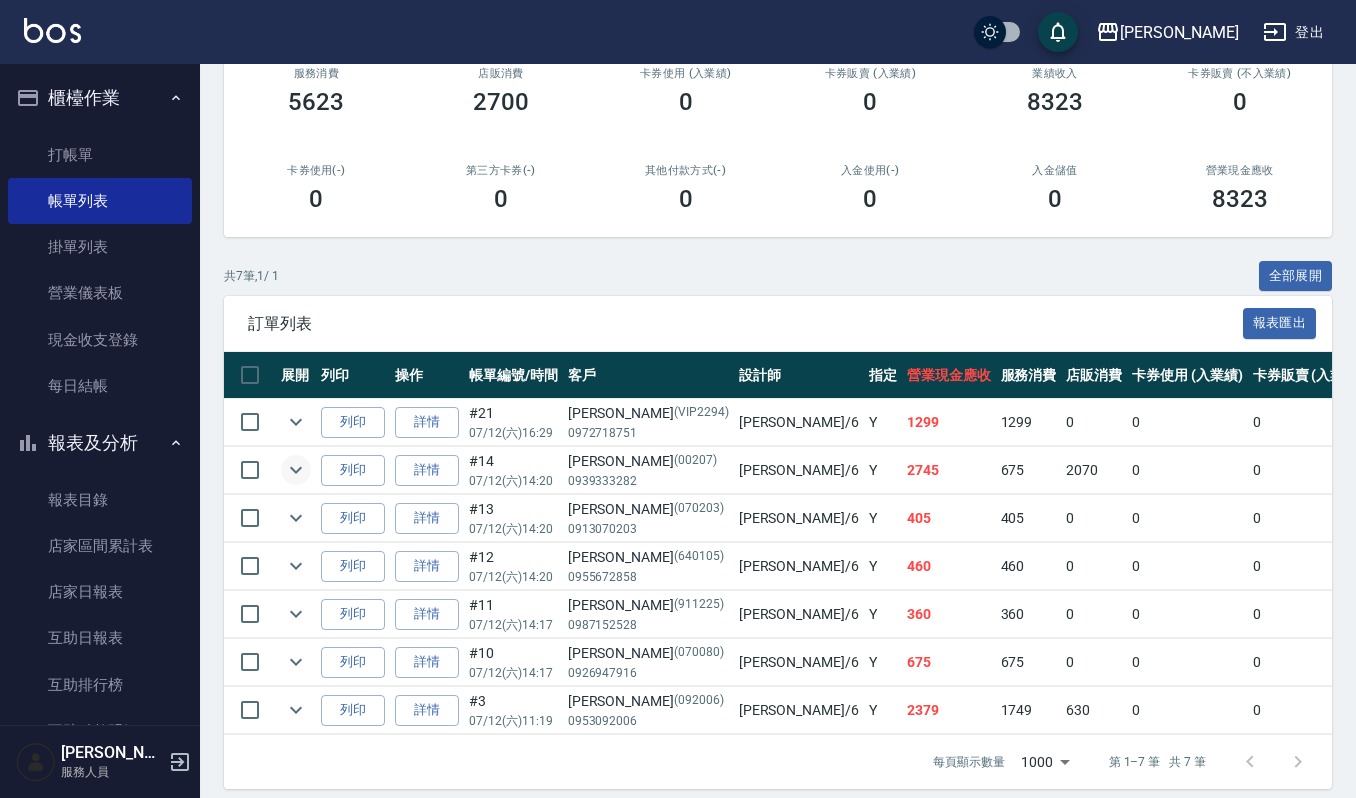 click 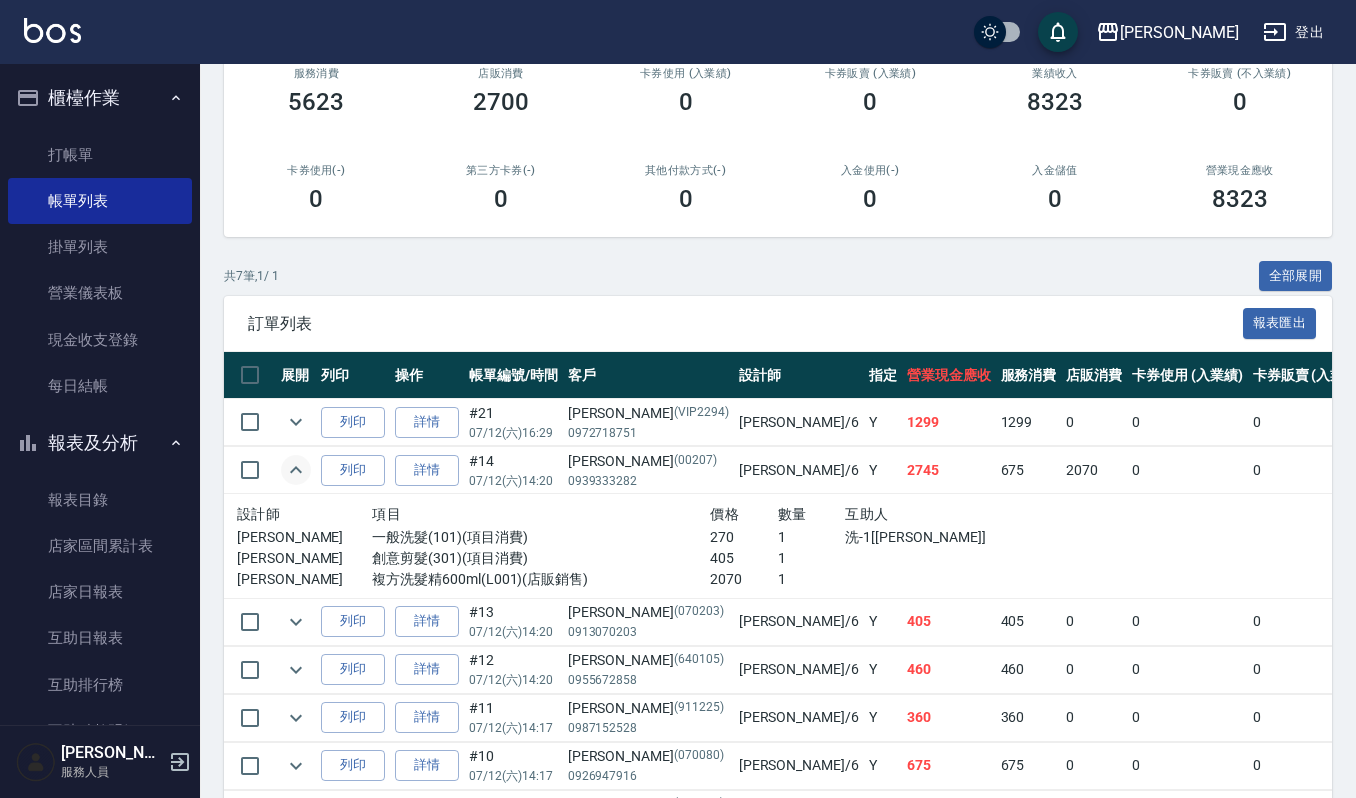 click 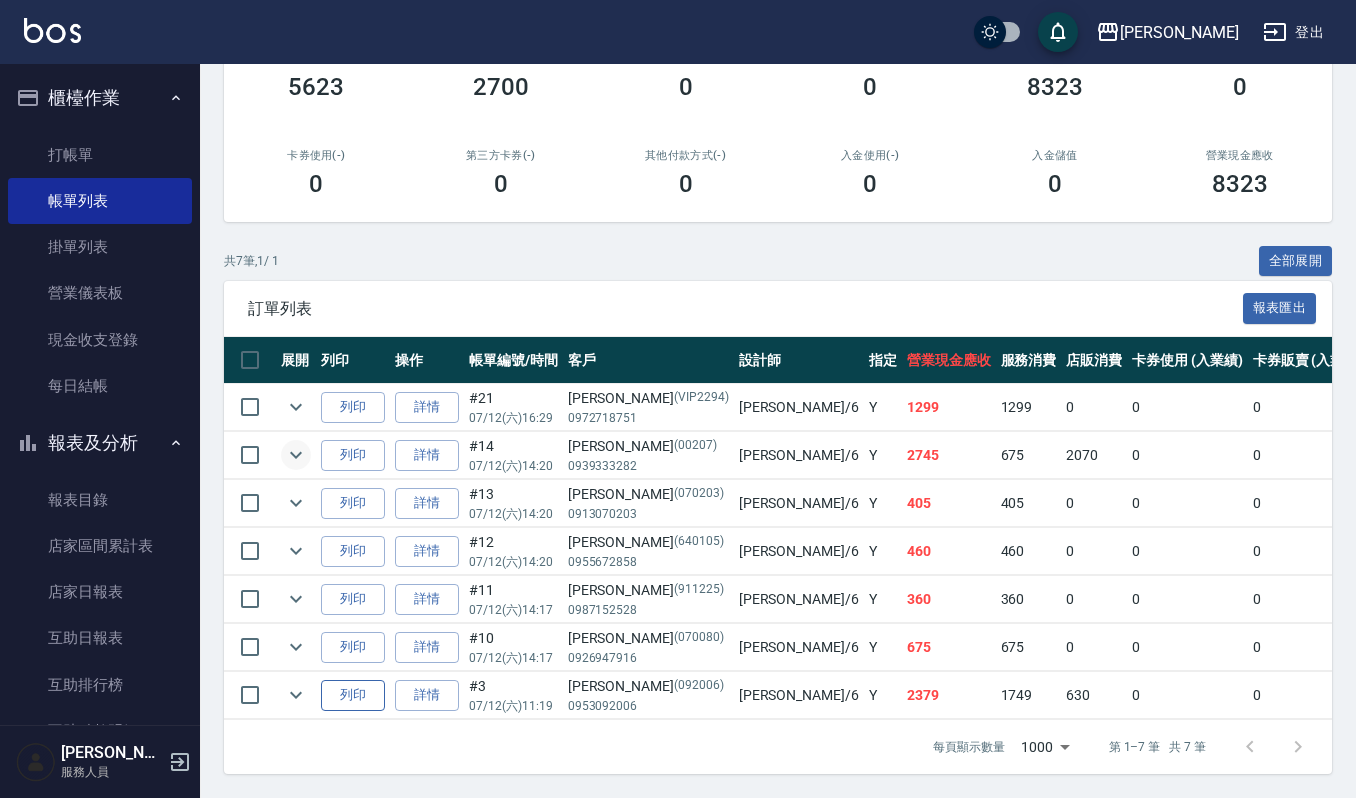 scroll, scrollTop: 305, scrollLeft: 0, axis: vertical 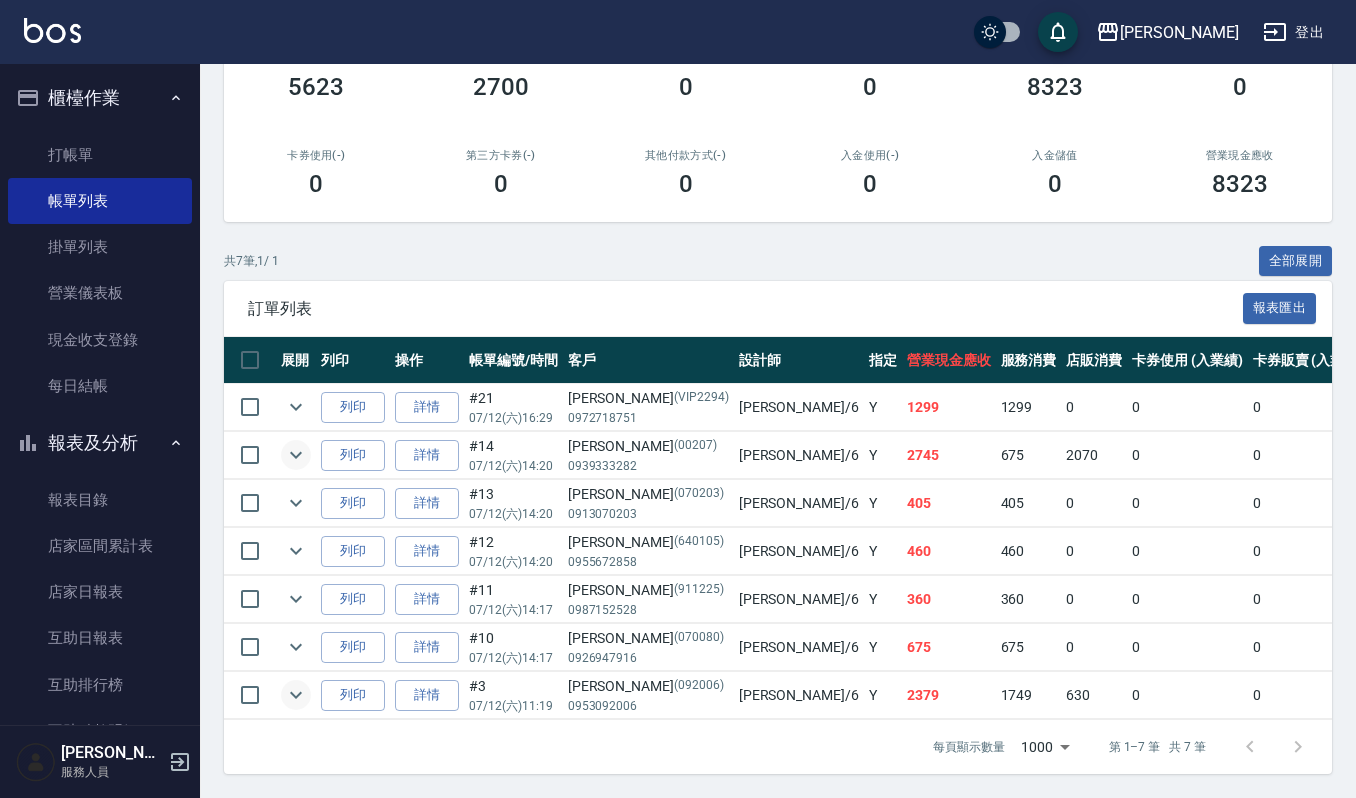 click 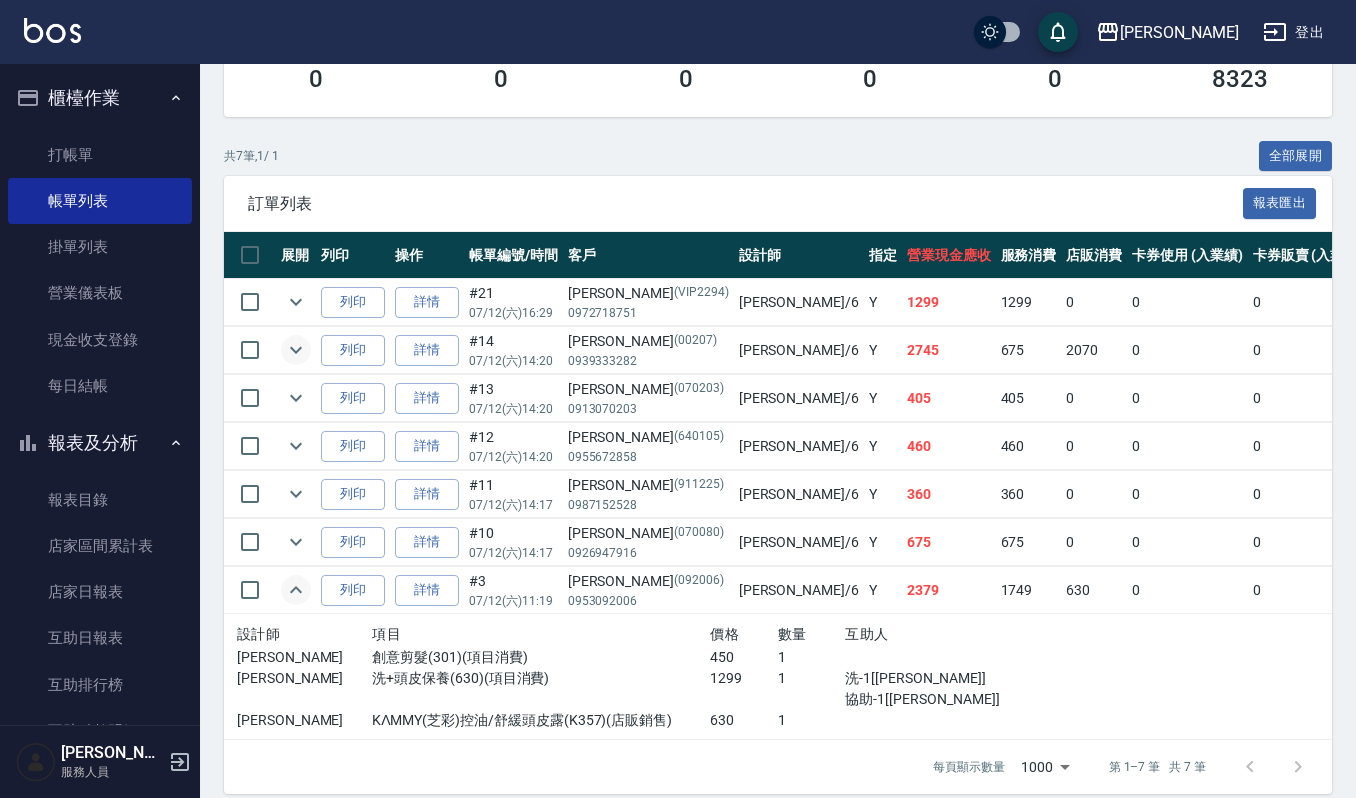 scroll, scrollTop: 430, scrollLeft: 0, axis: vertical 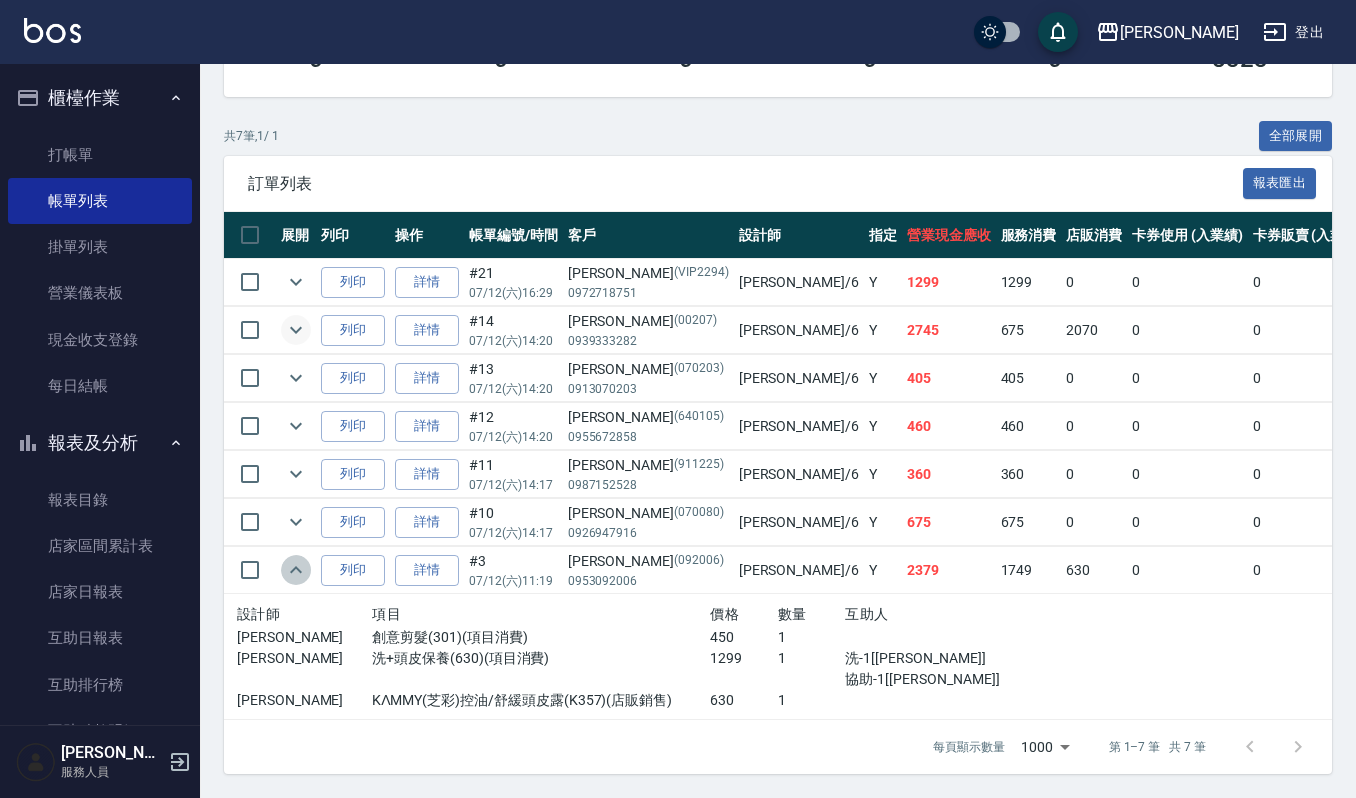 click 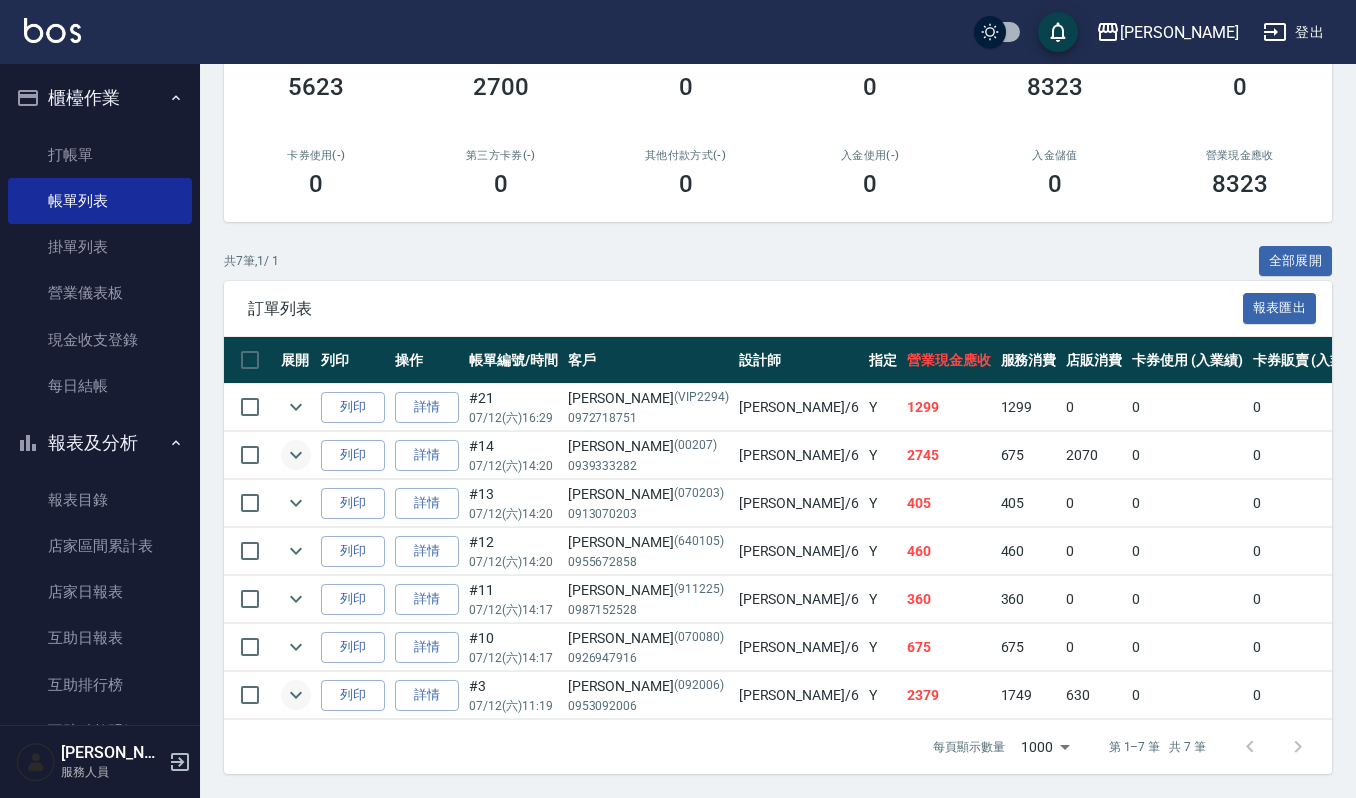 scroll, scrollTop: 305, scrollLeft: 0, axis: vertical 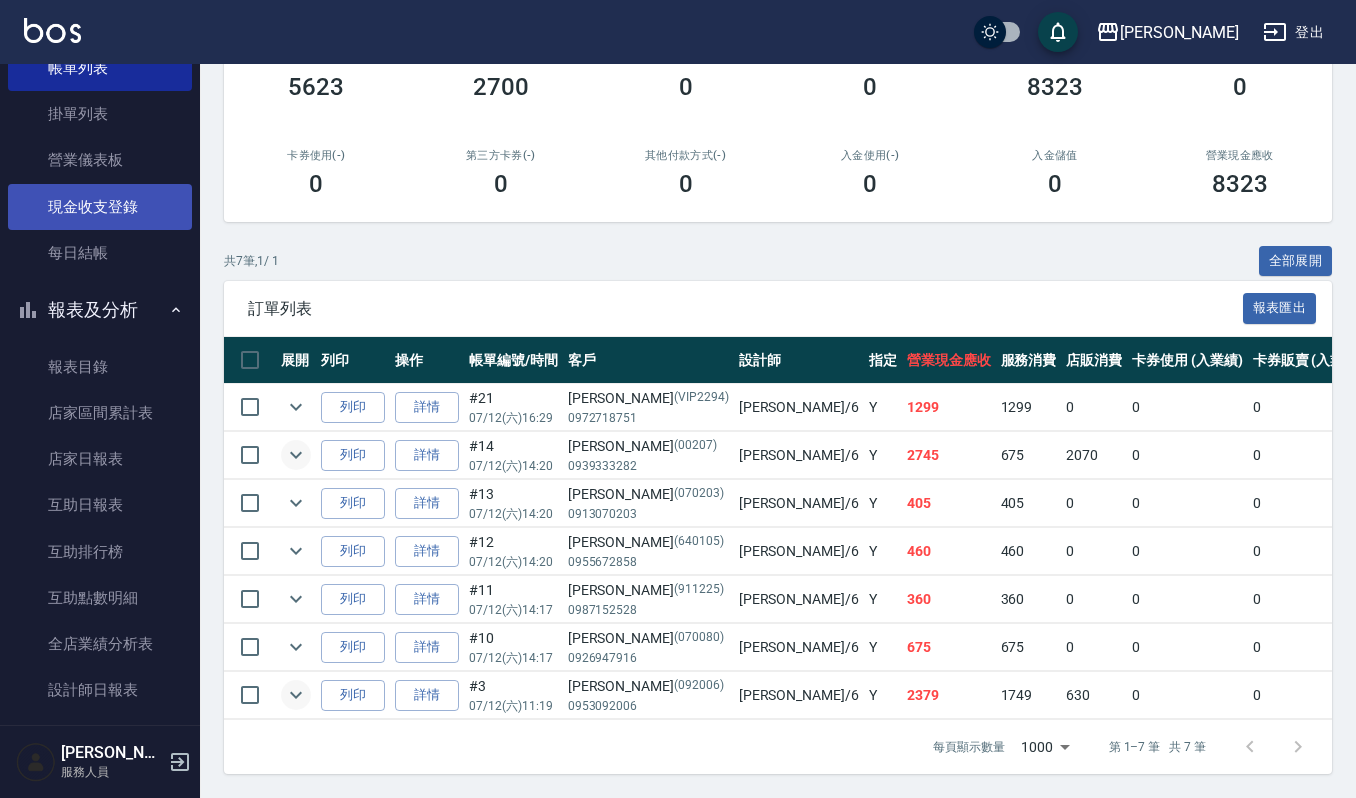 click on "現金收支登錄" at bounding box center [100, 207] 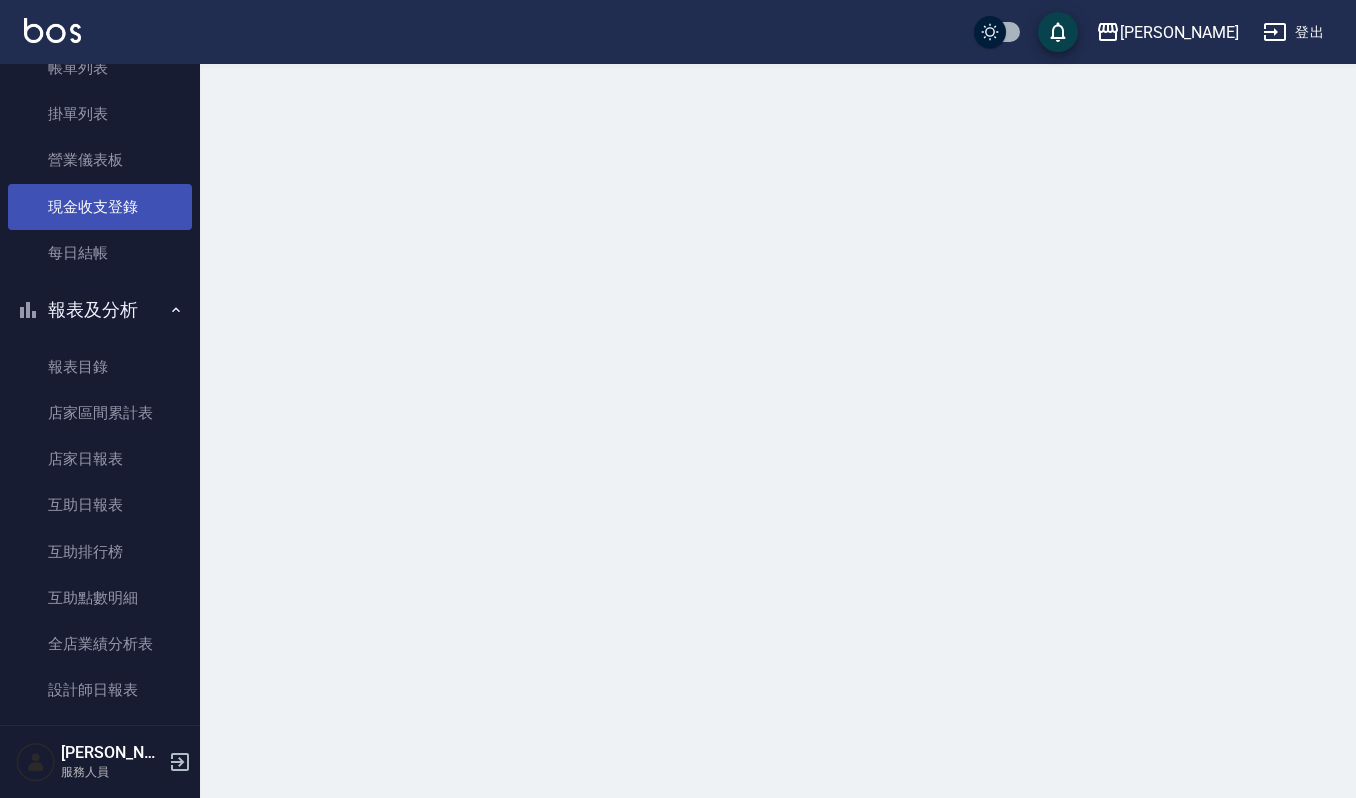 scroll, scrollTop: 0, scrollLeft: 0, axis: both 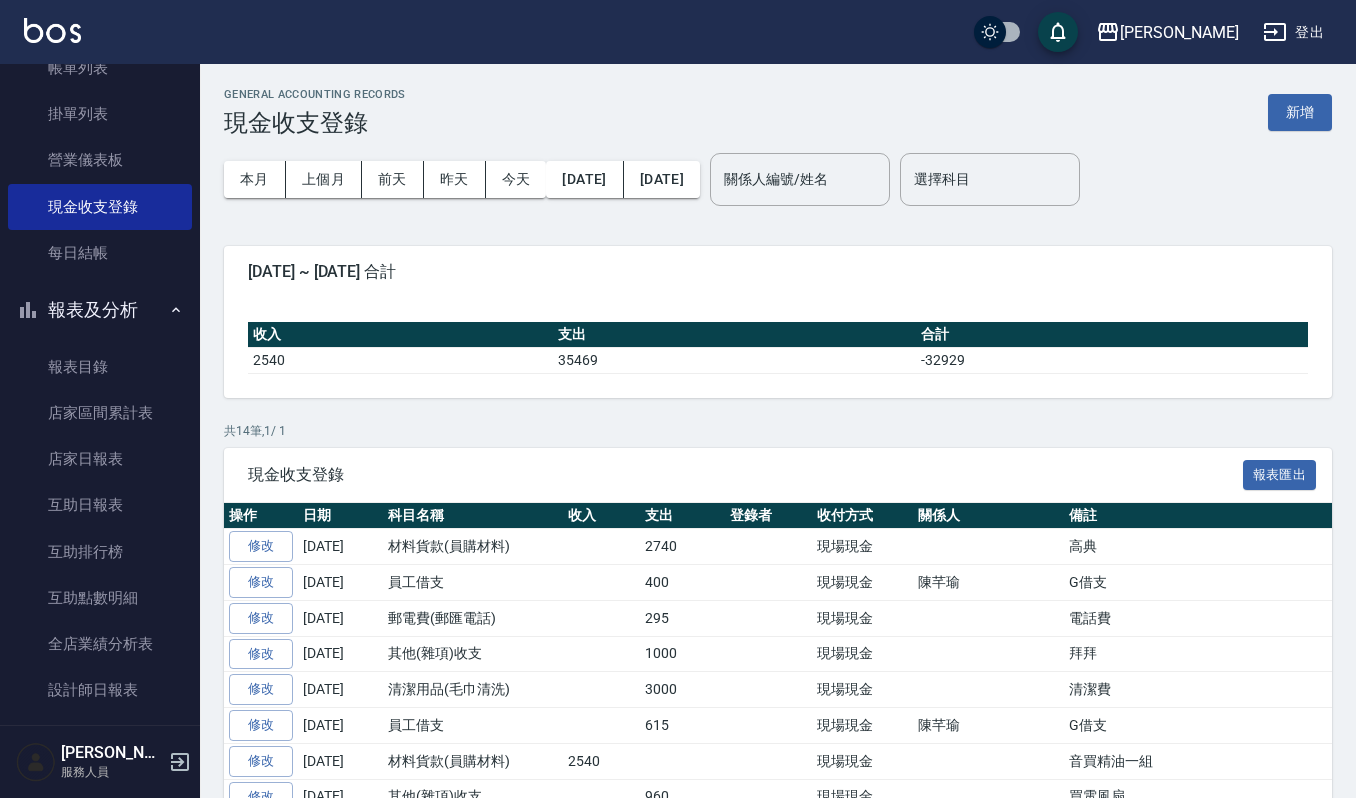 click on "GENERAL ACCOUNTING RECORDS 現金收支登錄 新增 本月 上個月 前天 昨天 今天 2025/07/01 2025/07/12 關係人編號/姓名 關係人編號/姓名 選擇科目 選擇科目 2025-07-01 ~ 2025-07-12 合計 收入 支出 合計 2540 35469 -32929 共  14  筆,  1  /   1 現金收支登錄 報表匯出 操作 日期 科目名稱 收入 支出 登錄者 收付方式 關係人 備註 修改 2025-07-10 材料貨款(員購材料) 2740 現場現金 高典 修改 2025-07-10 員工借支 400 現場現金 陳芊瑜 G借支 修改 2025-07-10 郵電費(郵匯電話) 295 現場現金 電話費 修改 2025-07-08 其他(雜項)收支 1000 現場現金 拜拜 修改 2025-07-08 清潔用品(毛巾清洗) 3000 現場現金 清潔費 修改 2025-07-08 員工借支 615 現場現金 陳芊瑜 G借支 修改 2025-07-05 材料貨款(員購材料) 2540 現場現金 音買精油一組 修改 2025-07-05 其他(雜項)收支 960 現場現金 買電風扇 修改 2025-07-04 員工借支 1000 現場現金 黃宥蓁 R借支 修改" at bounding box center [778, 586] 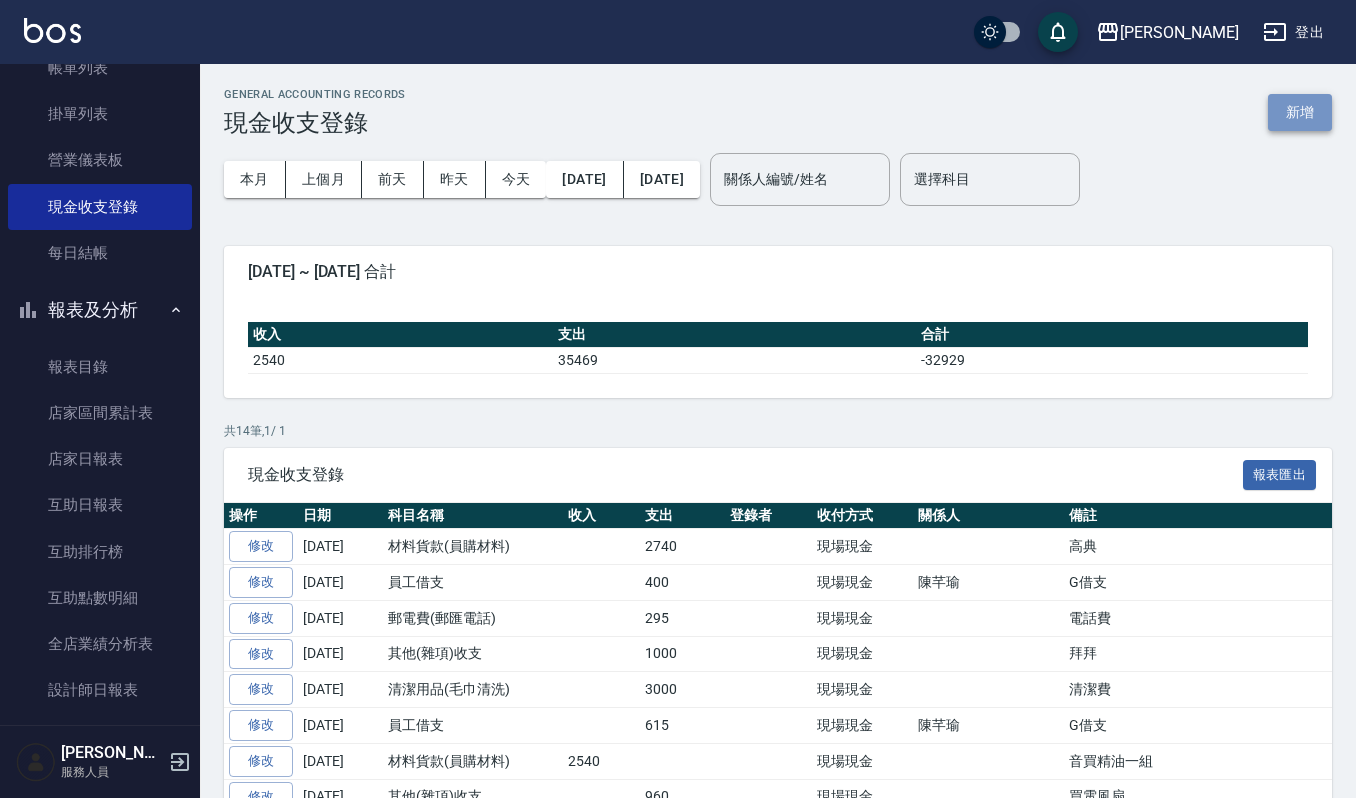 click on "新增" at bounding box center (1300, 112) 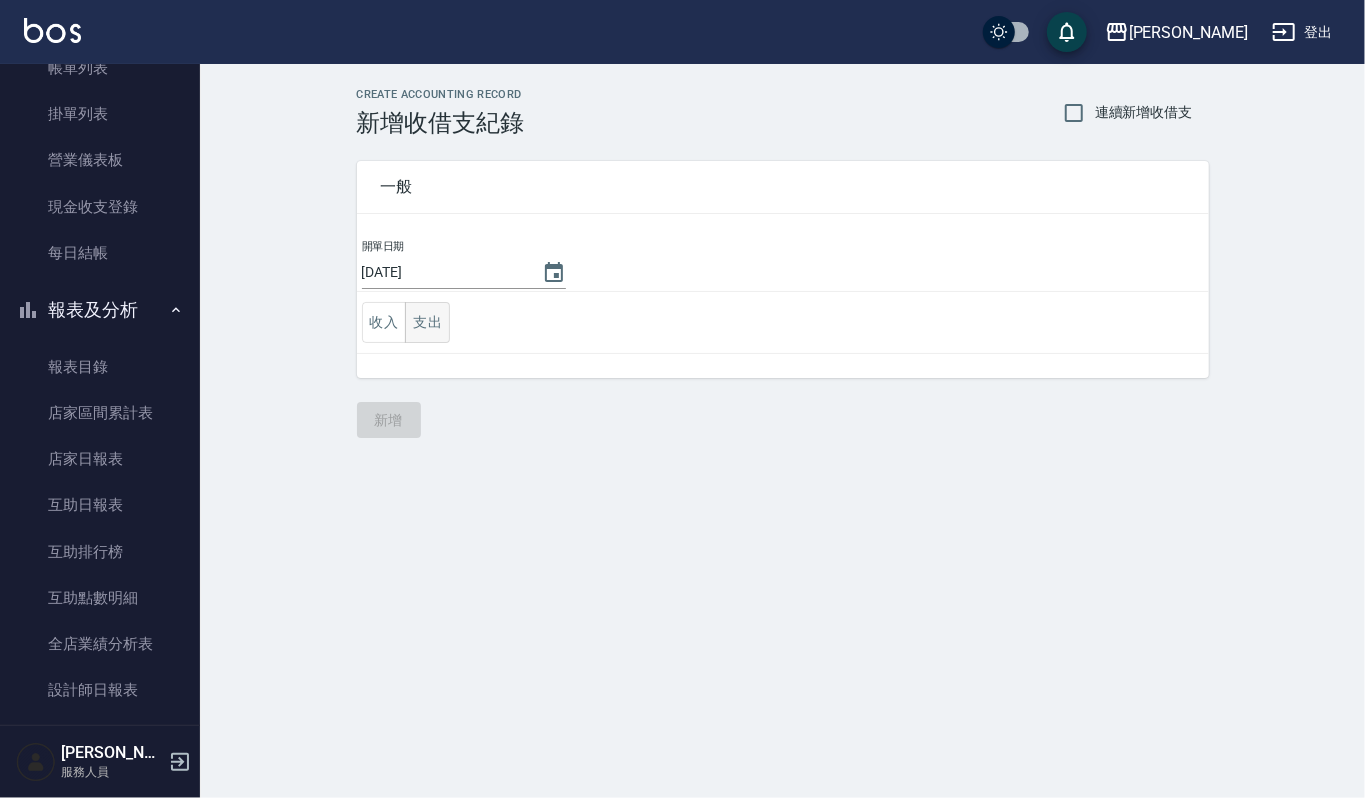click on "支出" at bounding box center [427, 322] 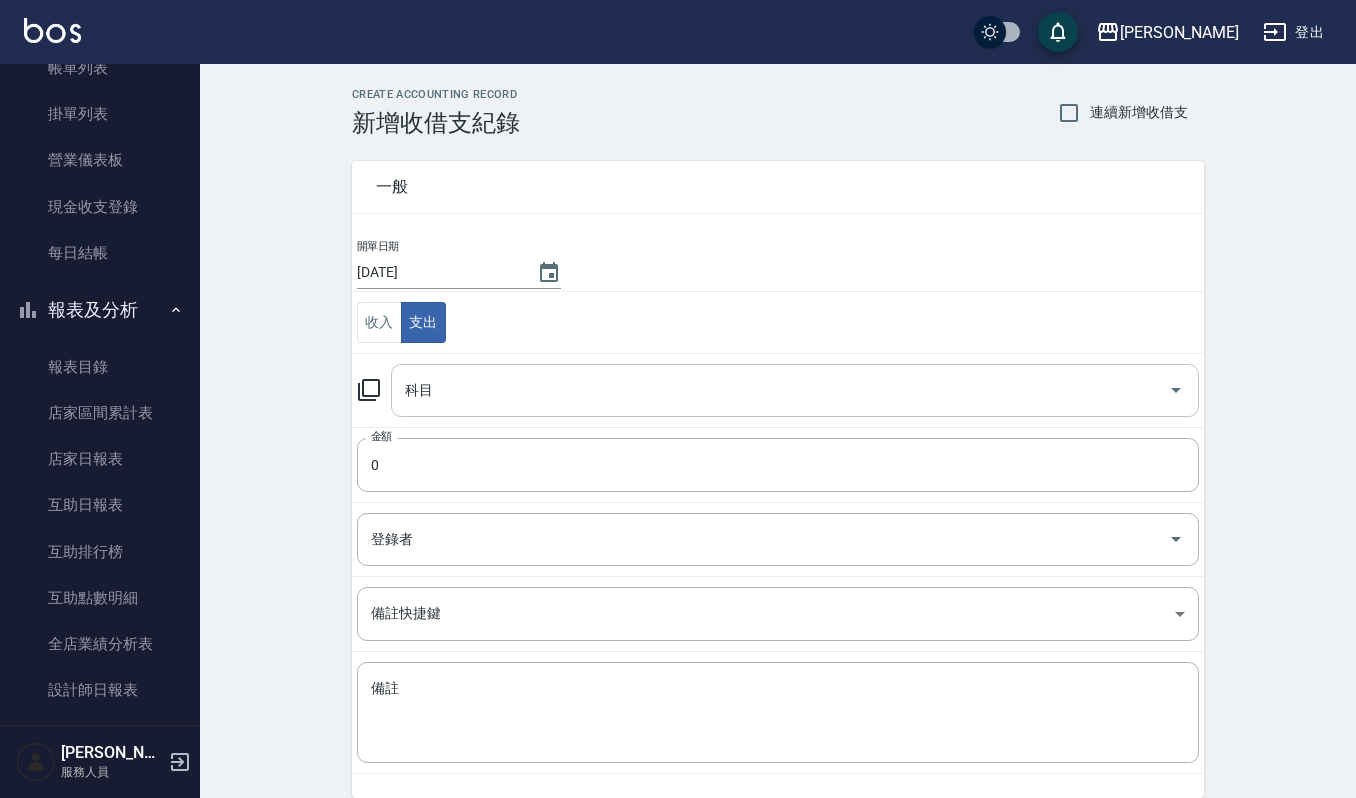 click on "科目" at bounding box center (780, 390) 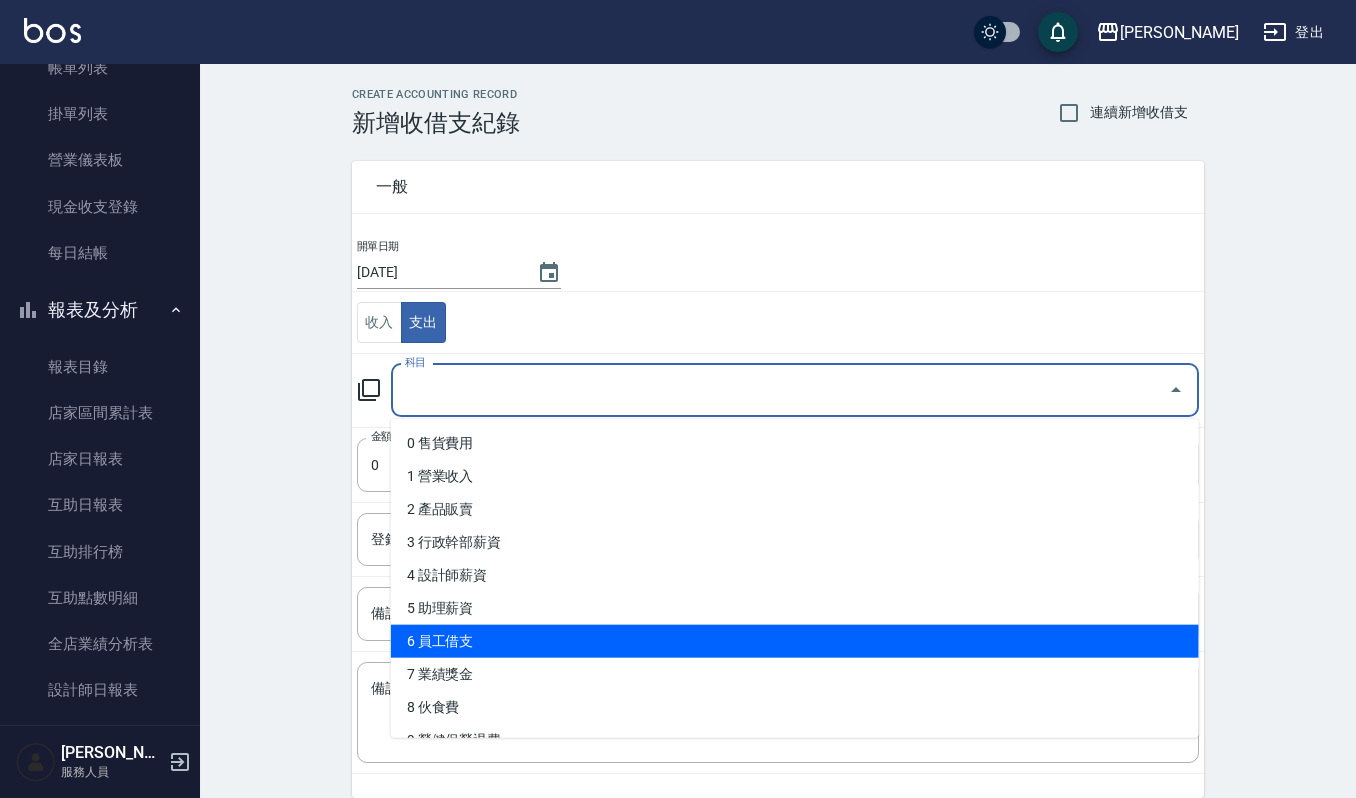 click on "6 員工借支" at bounding box center (795, 641) 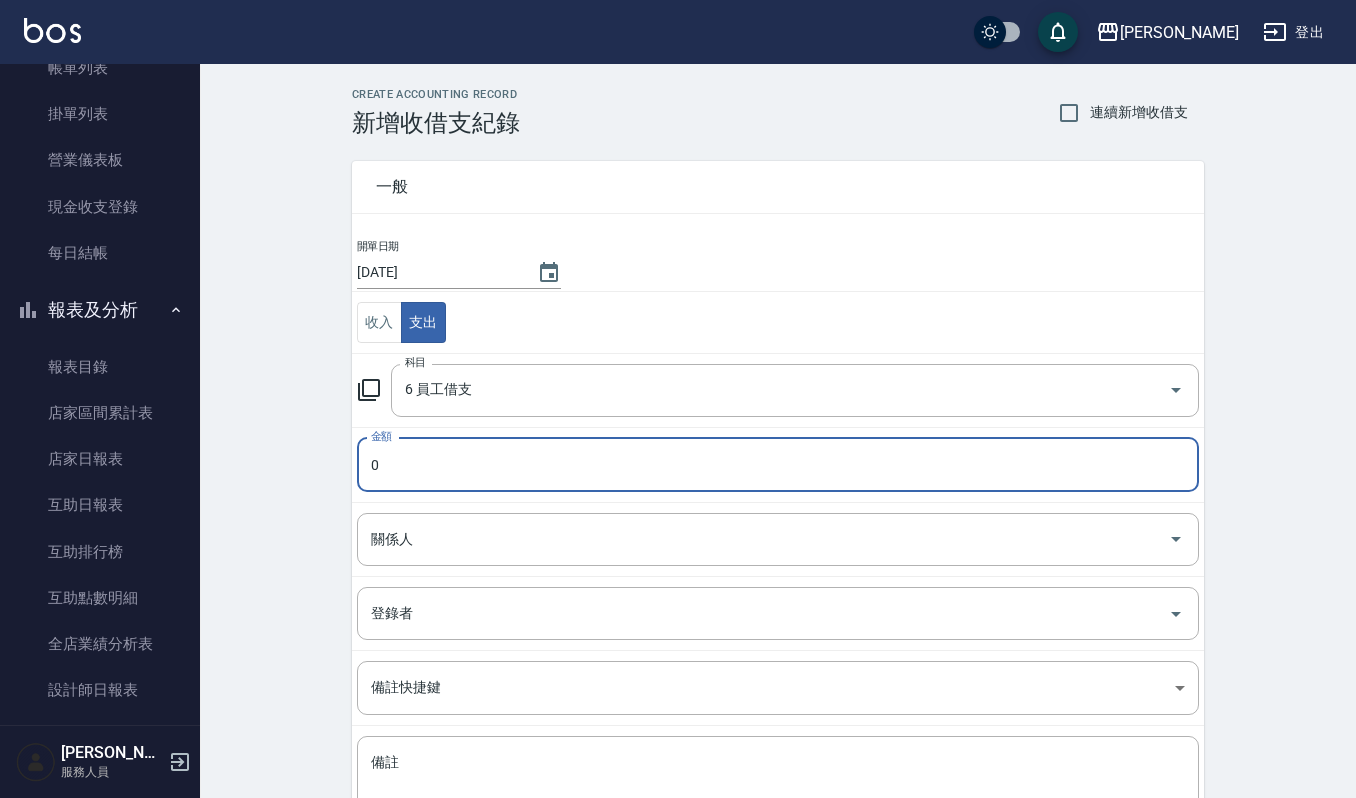 click on "0" at bounding box center (778, 465) 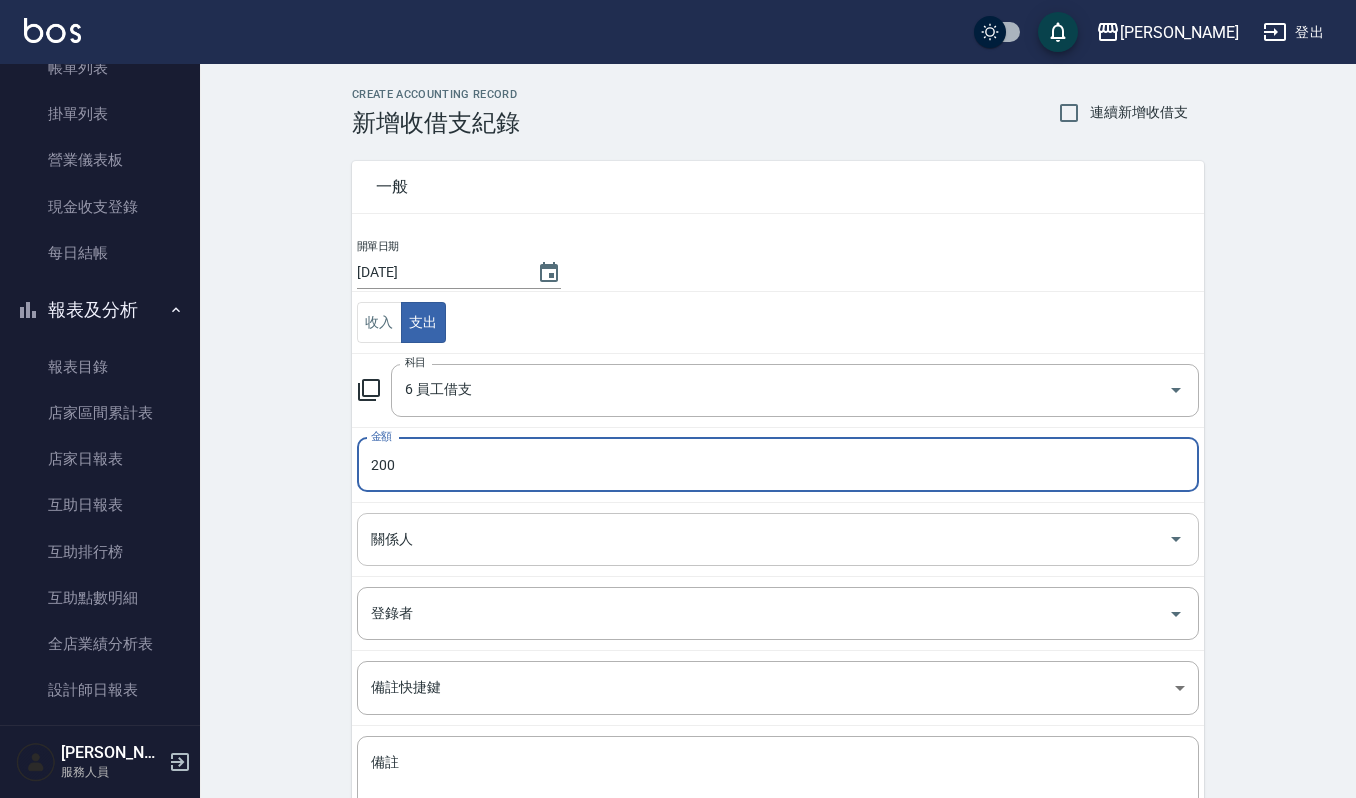 type on "200" 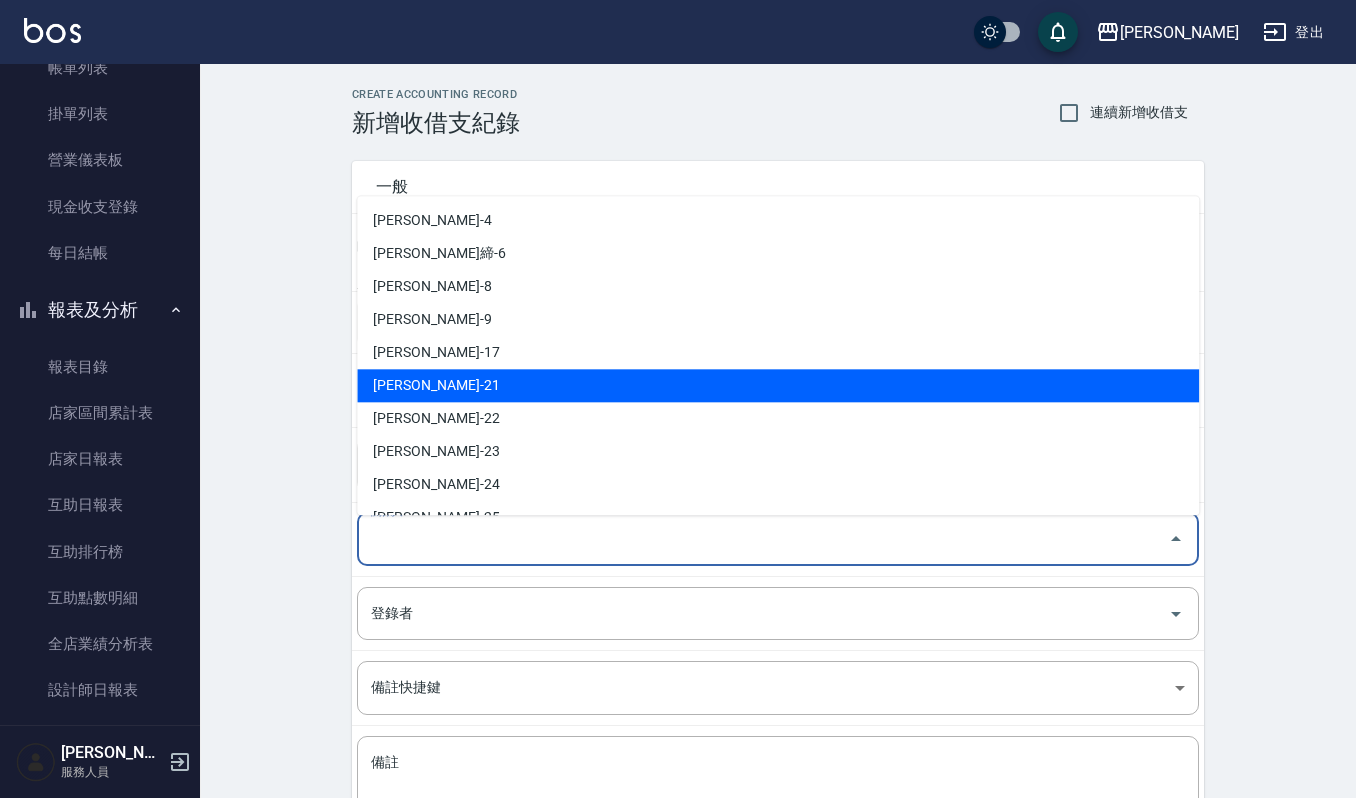 click on "謝佳音-21" at bounding box center [778, 385] 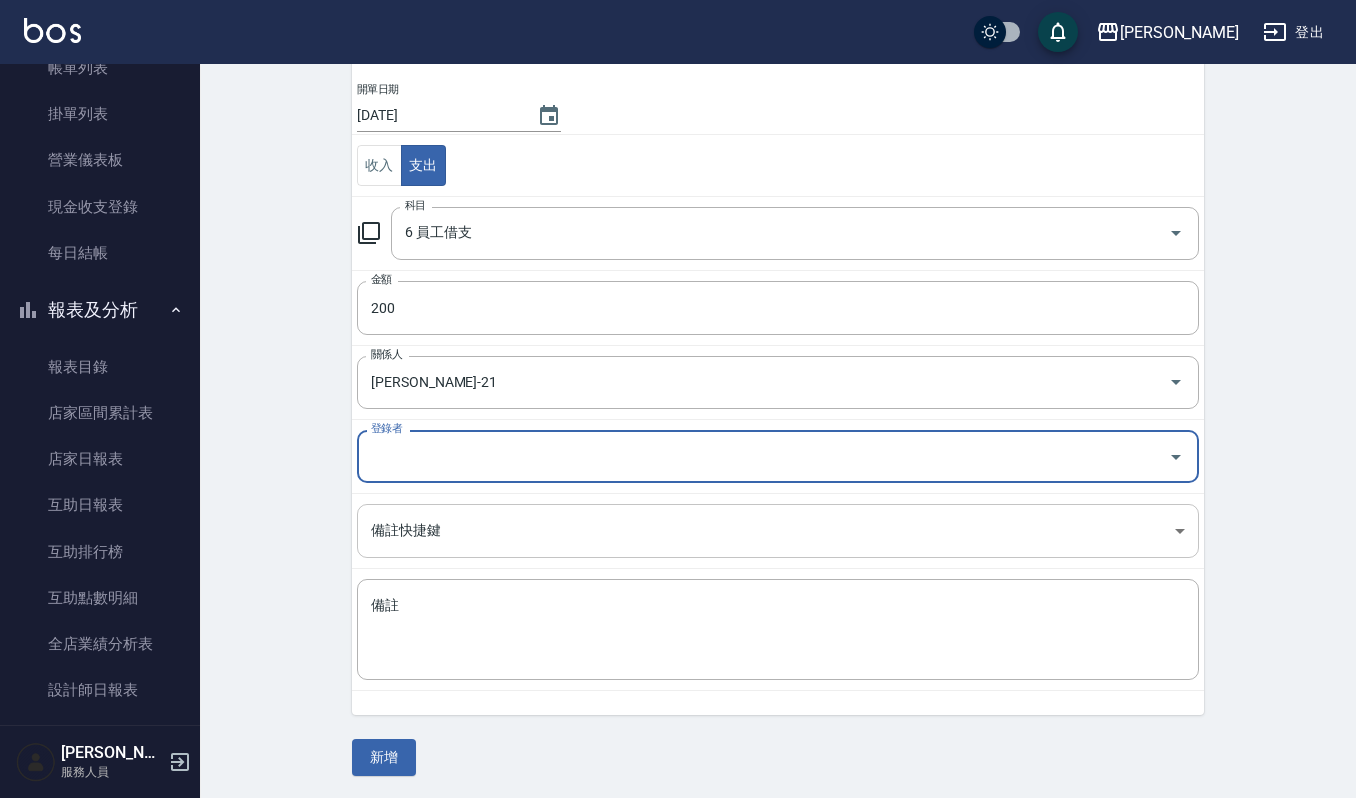 scroll, scrollTop: 161, scrollLeft: 0, axis: vertical 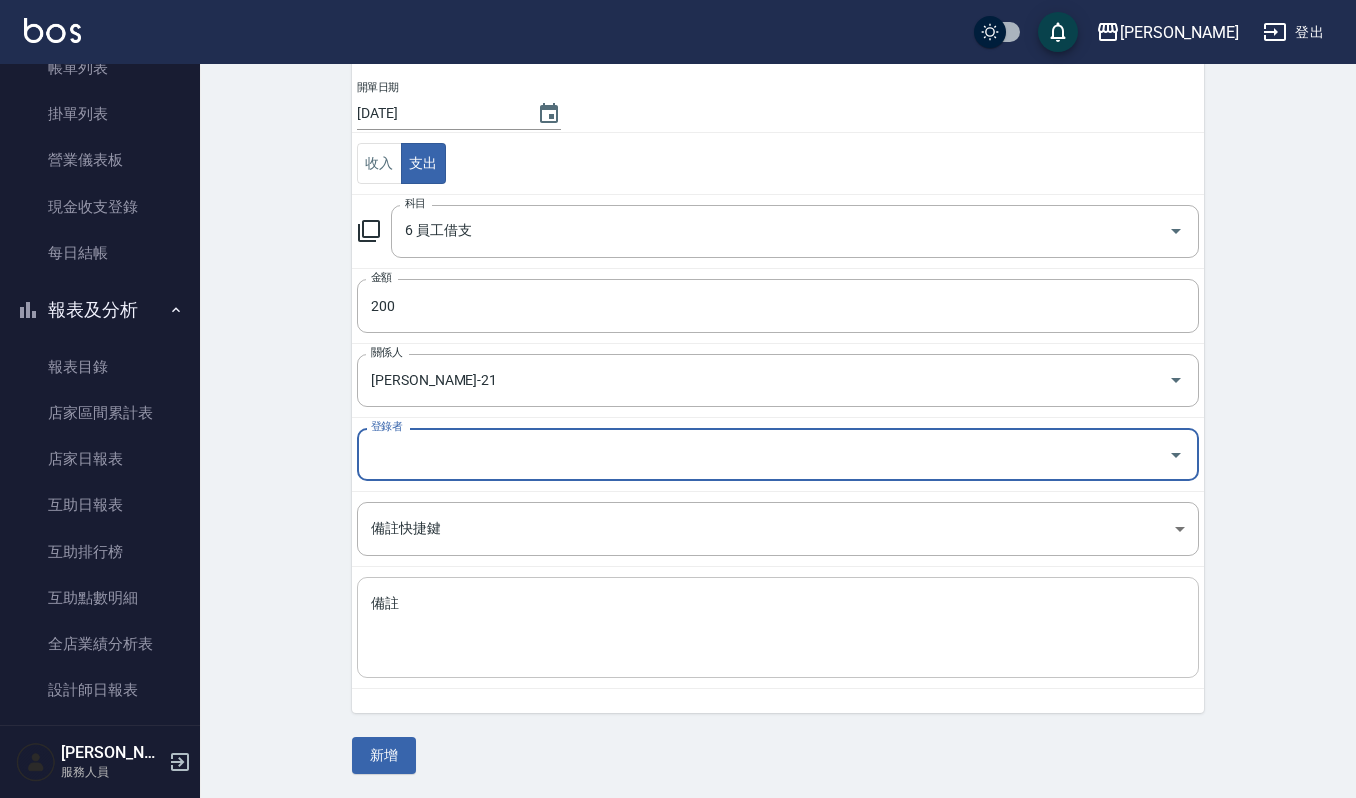 click on "x 備註" at bounding box center [778, 627] 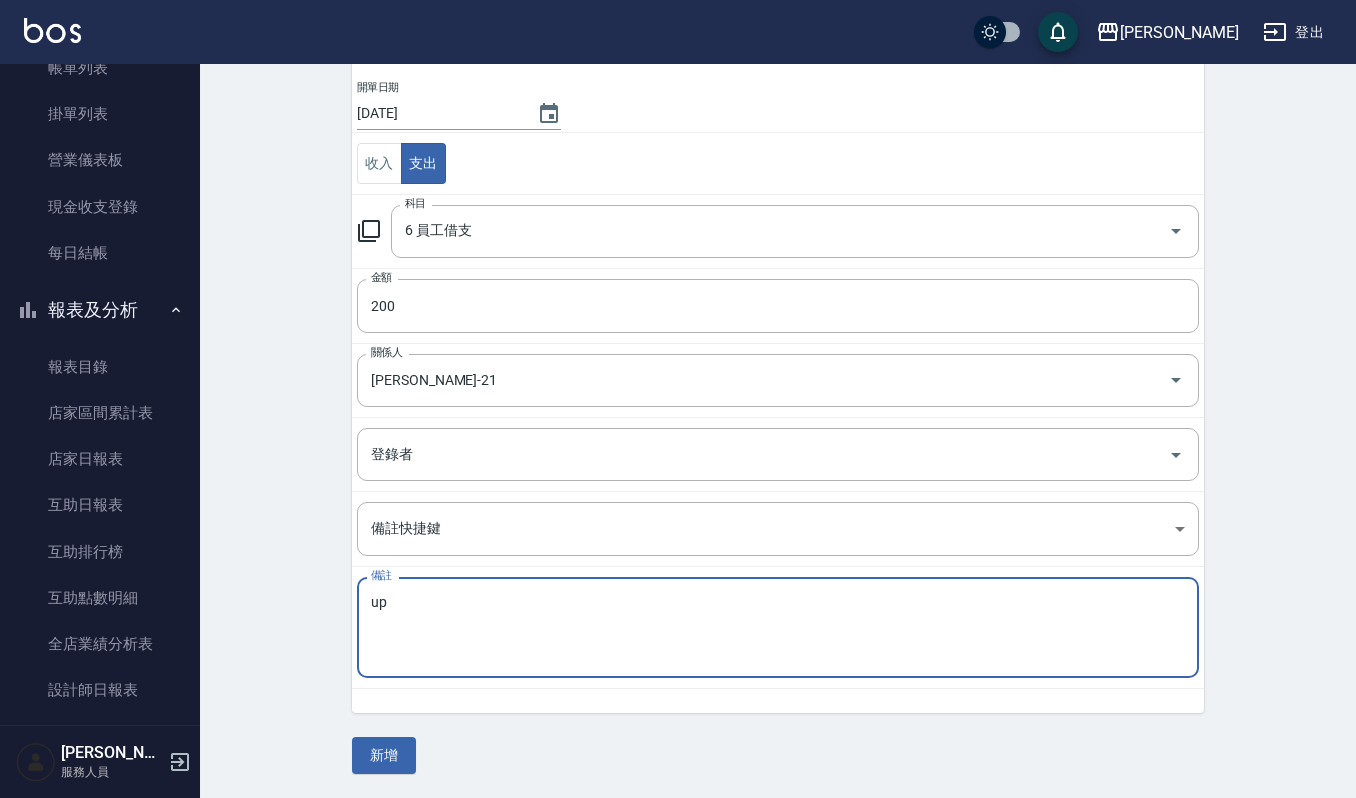 type on "u" 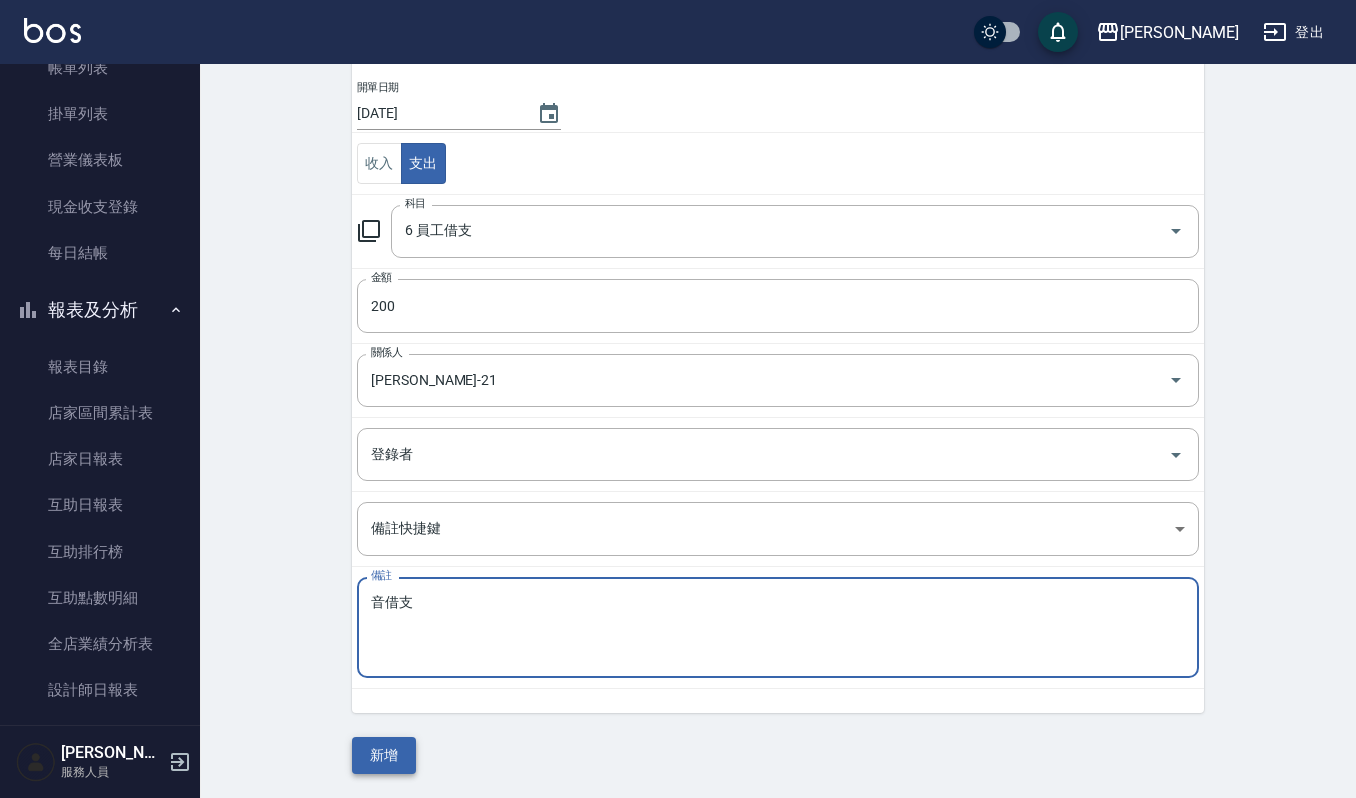 type on "音借支" 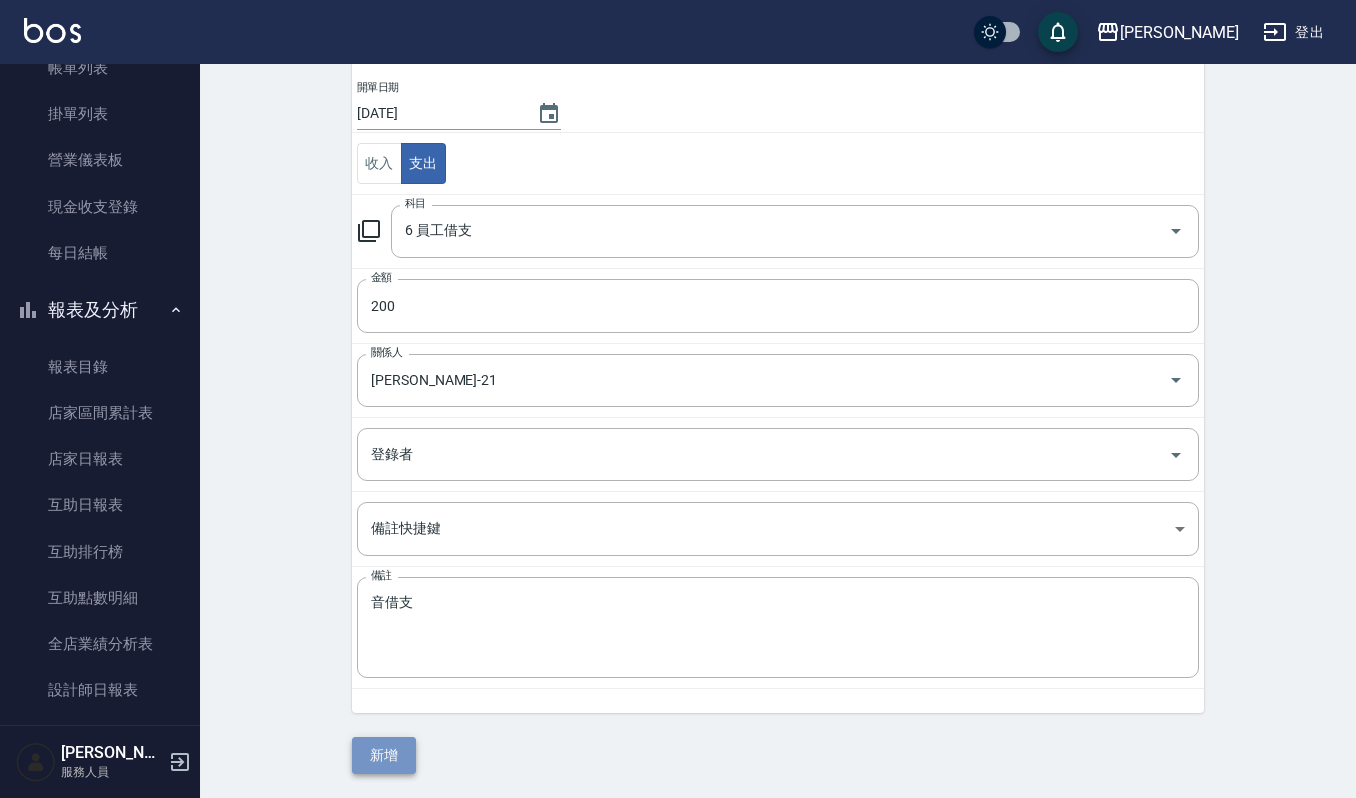 click on "新增" at bounding box center (384, 755) 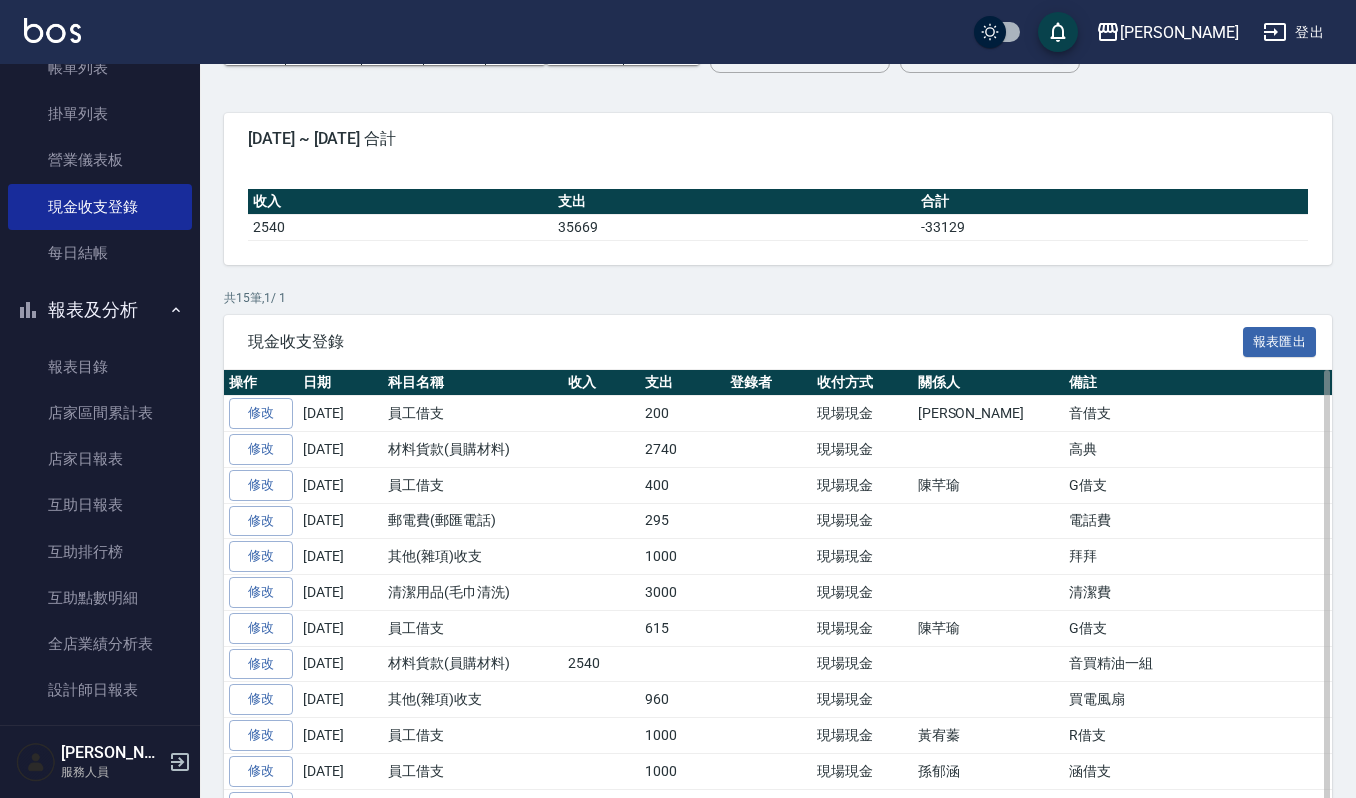 scroll, scrollTop: 0, scrollLeft: 0, axis: both 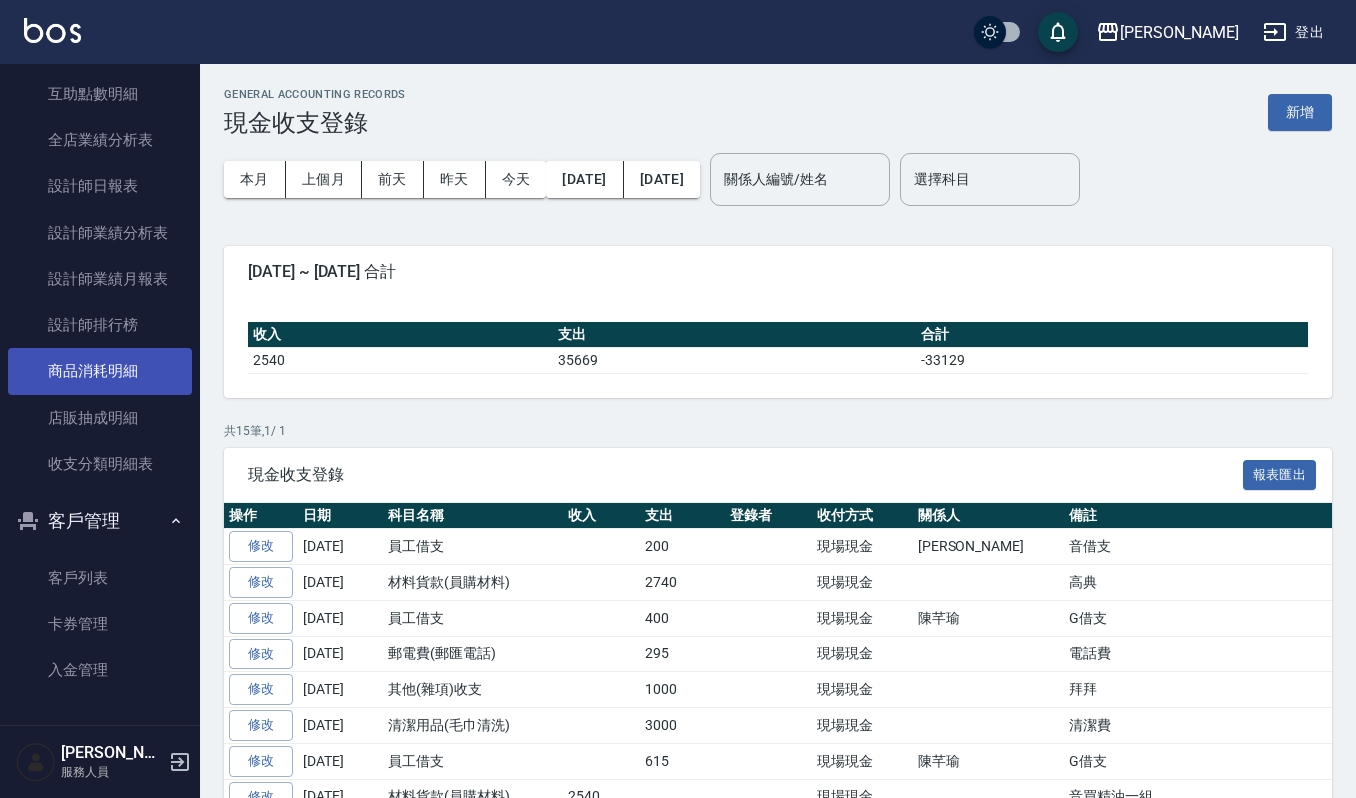 click on "商品消耗明細" at bounding box center (100, 371) 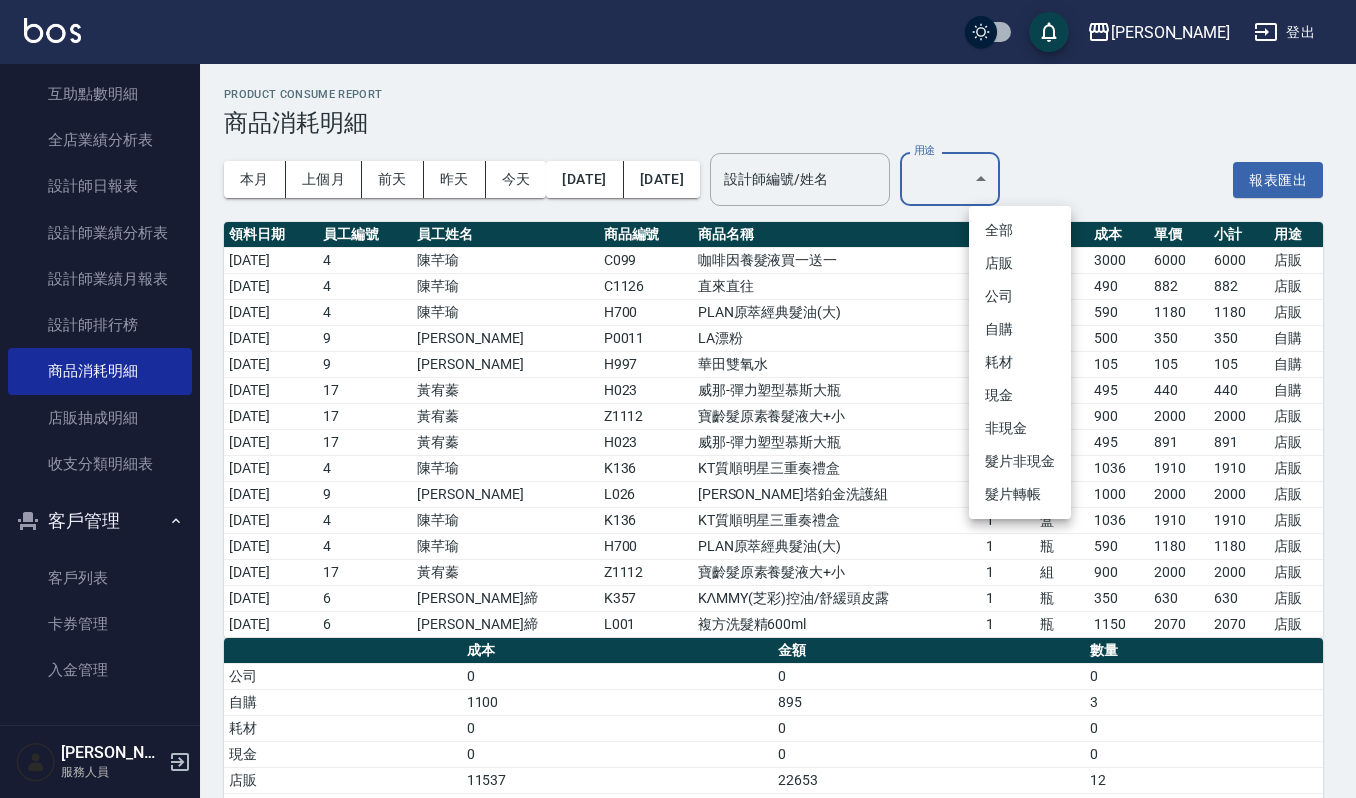 click on "上越傑森 登出 櫃檯作業 打帳單 帳單列表 掛單列表 營業儀表板 現金收支登錄 每日結帳 報表及分析 報表目錄 店家區間累計表 店家日報表 互助日報表 互助排行榜 互助點數明細 全店業績分析表 設計師日報表 設計師業績分析表 設計師業績月報表 設計師排行榜 商品消耗明細 店販抽成明細 收支分類明細表 客戶管理 客戶列表 卡券管理 入金管理 傑森上越 服務人員 Product Consume Report 商品消耗明細 本月 上個月 前天 昨天 今天 2025/07/01 2025/07/12 設計師編號/姓名 設計師編號/姓名 用途 ​ 用途 報表匯出 領料日期 員工編號 員工姓名 商品編號 商品名稱 數量 單位 成本 單價 小計 用途 2025/07/01 4 陳芊瑜 C099 咖啡因養髮液買一送一 1 組 3000 6000 6000 店販 2025/07/03 4 陳芊瑜 C1126 直來直往 1 L 490 882 882 店販 2025/07/04 4 陳芊瑜 H700 PLAN原萃經典髮油(大) 1 瓶 590 1180 1180 店販 2025/07/08 9 P0011 1" at bounding box center (678, 422) 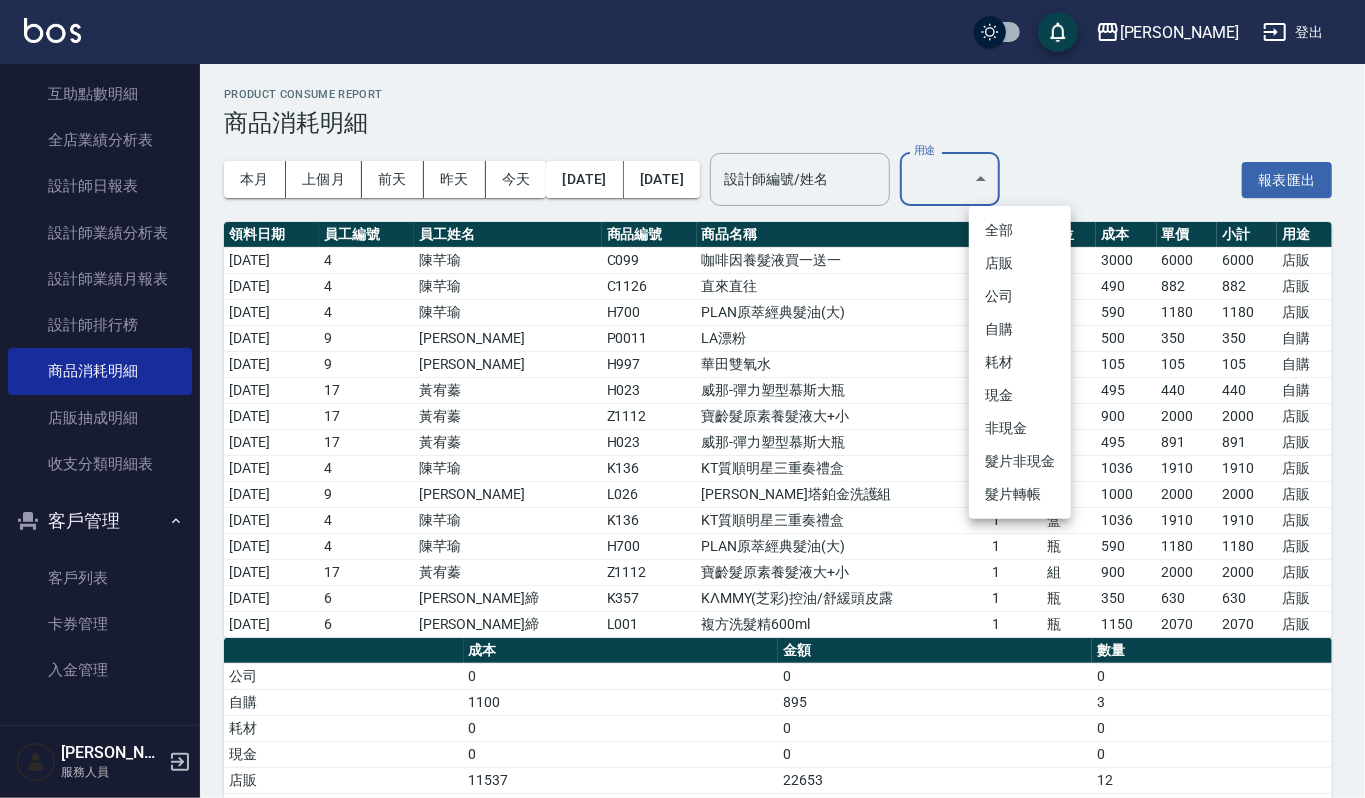 click on "自購" at bounding box center [1020, 329] 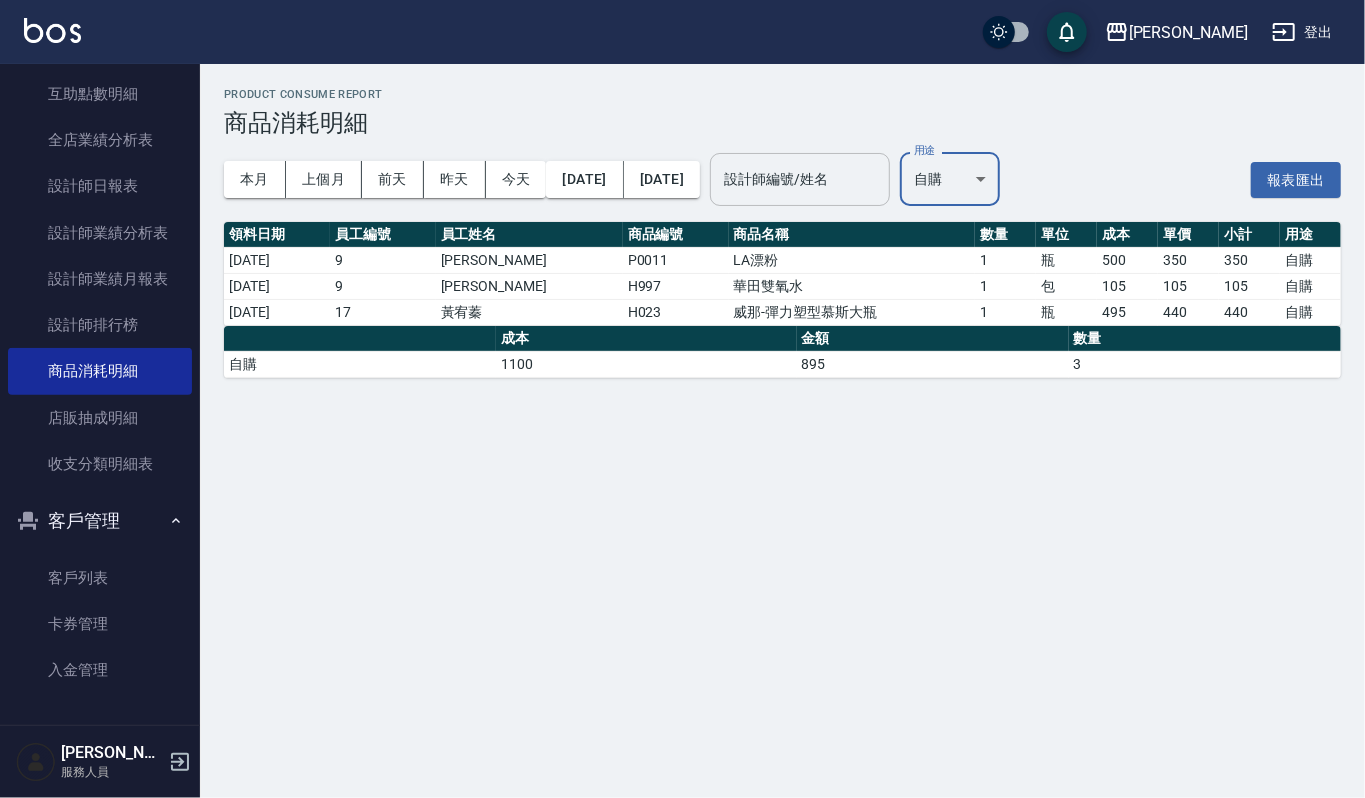 click on "設計師編號/姓名 設計師編號/姓名" at bounding box center [800, 179] 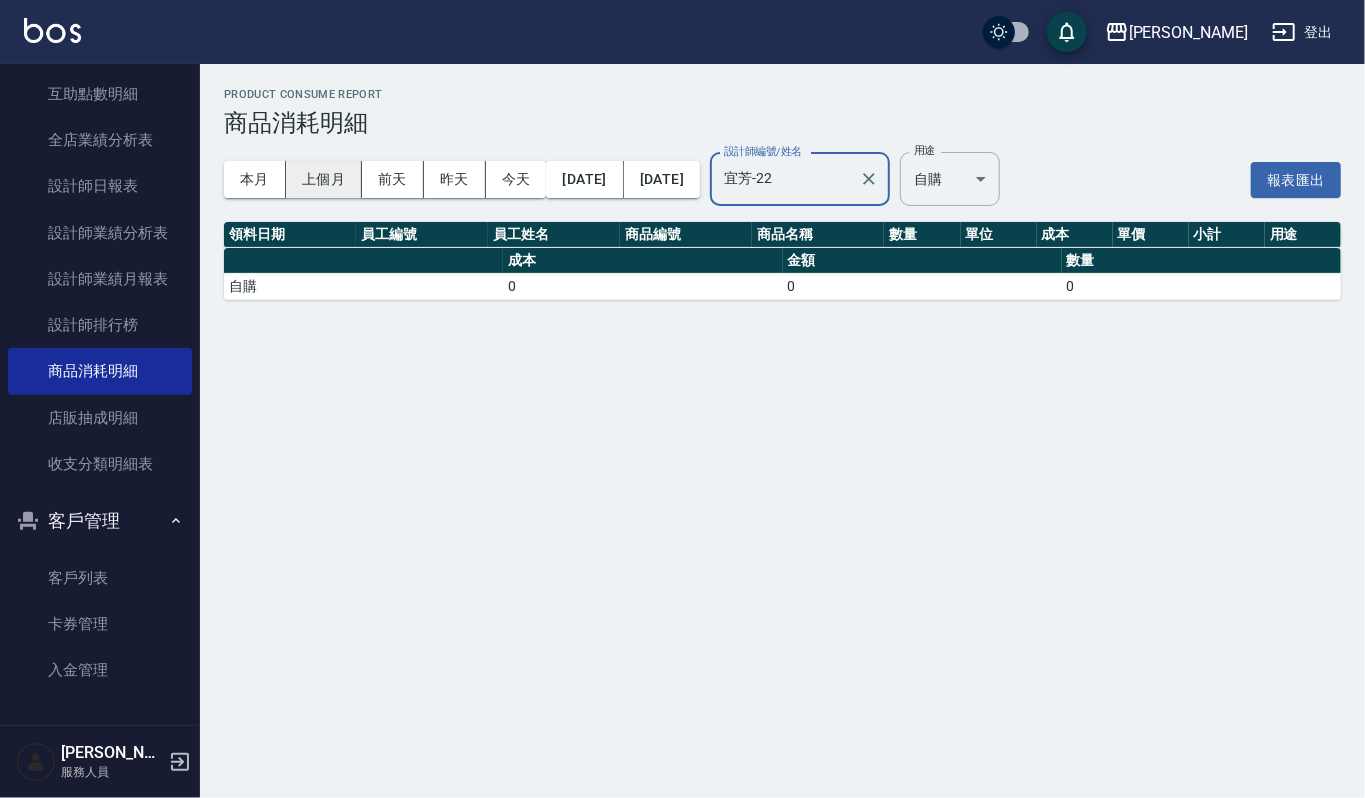 type on "宜芳-22" 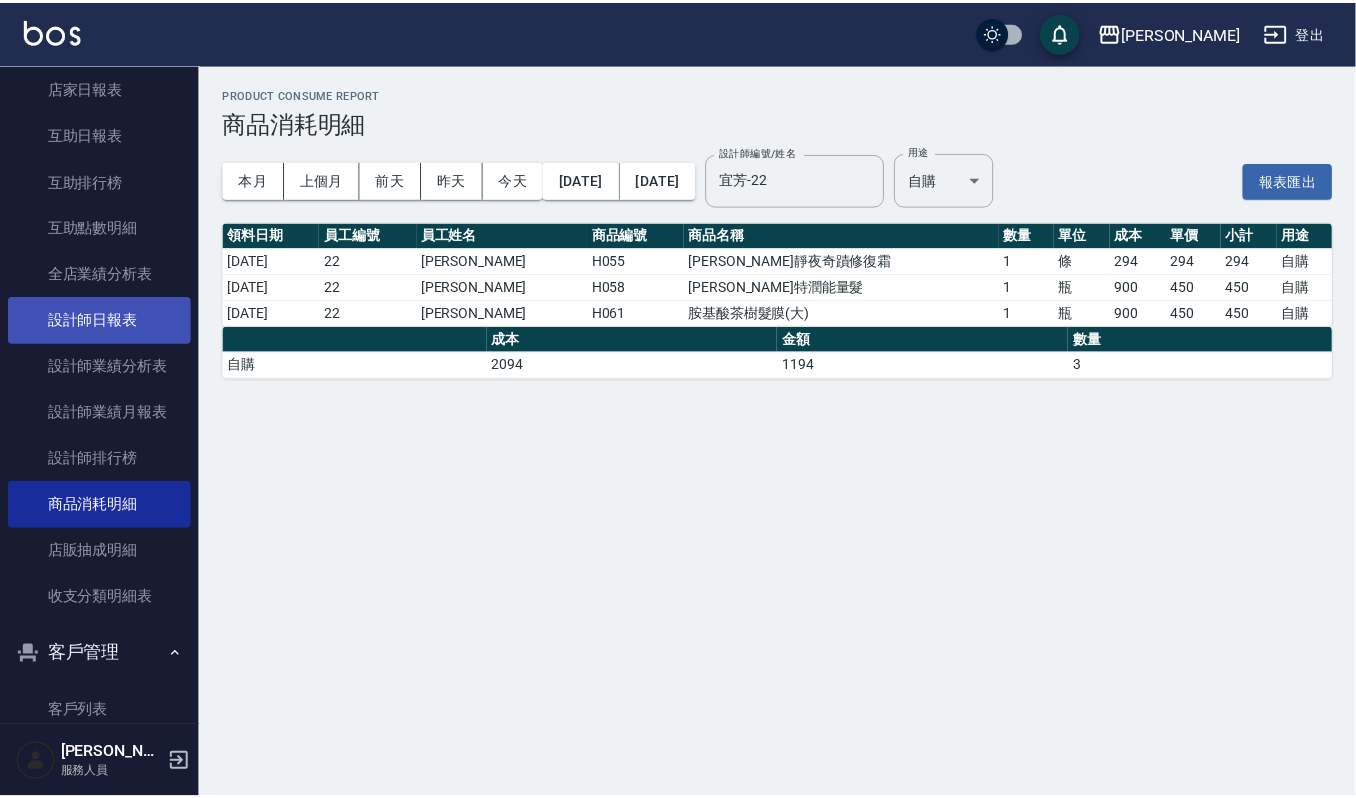 scroll, scrollTop: 237, scrollLeft: 0, axis: vertical 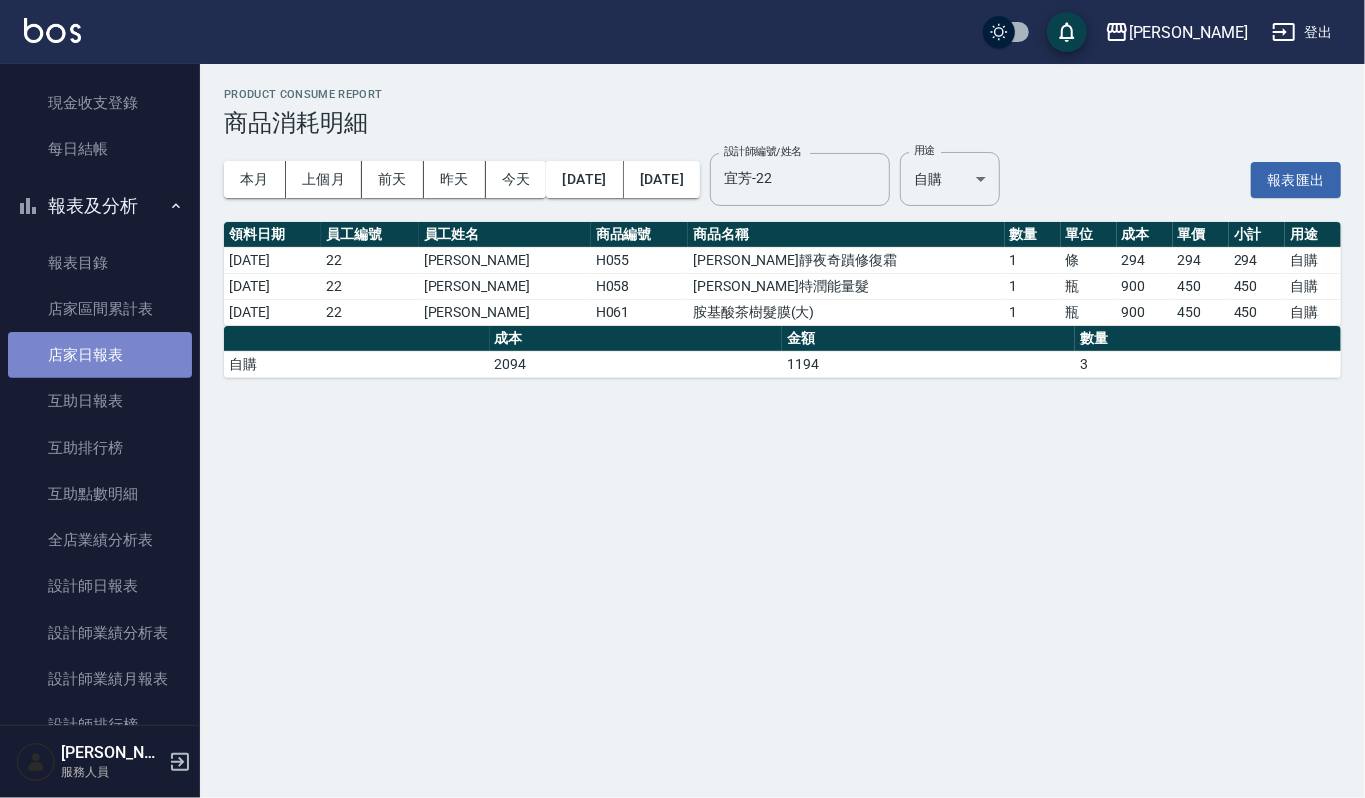 click on "店家日報表" at bounding box center [100, 355] 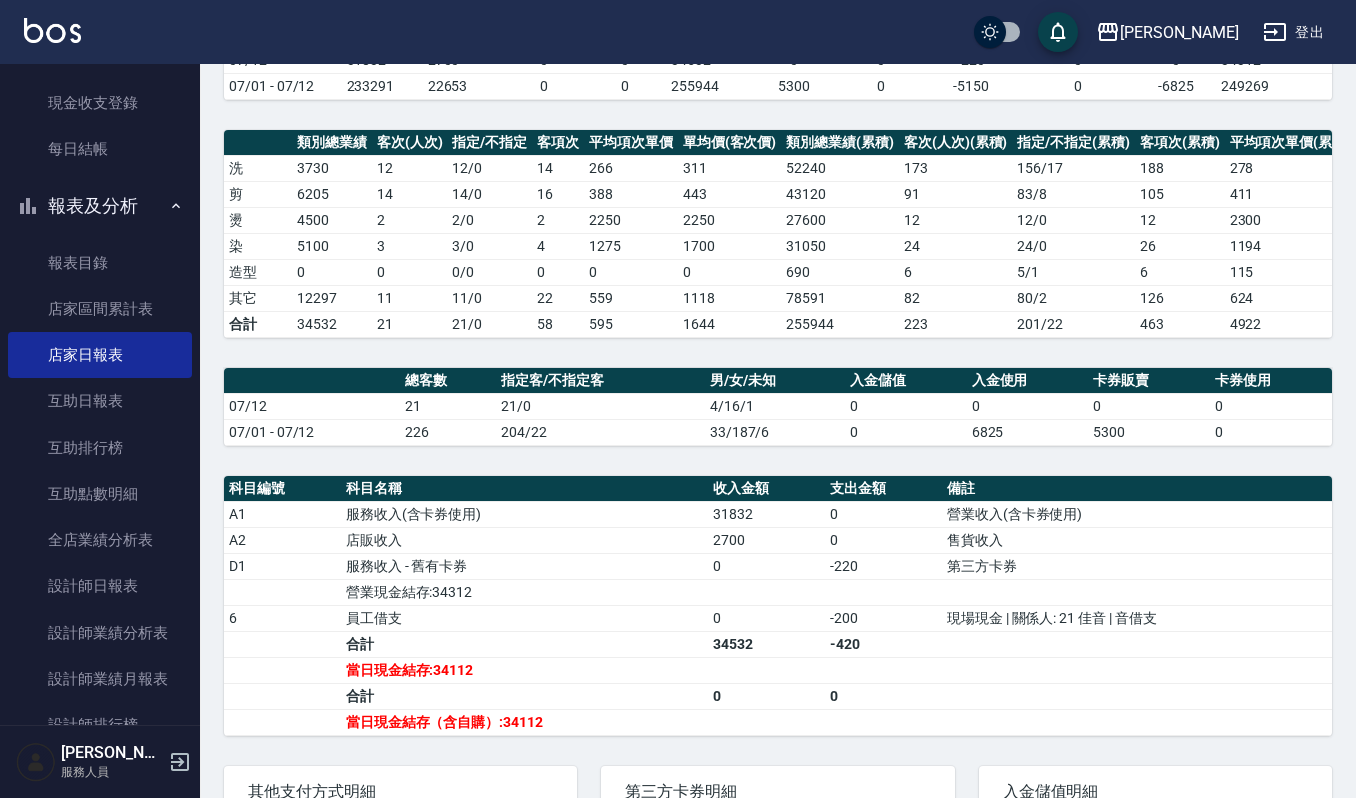 scroll, scrollTop: 266, scrollLeft: 0, axis: vertical 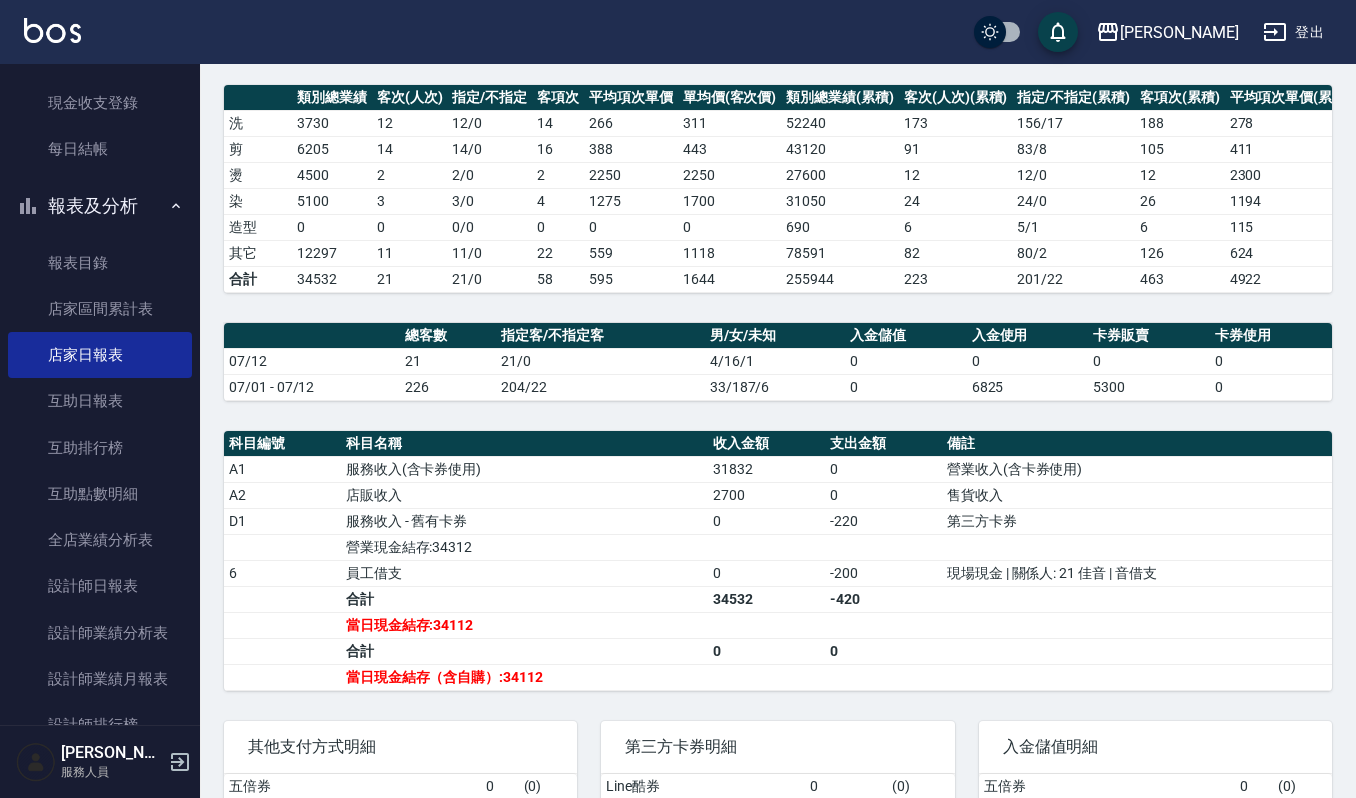 click on "店販收入" at bounding box center (525, 495) 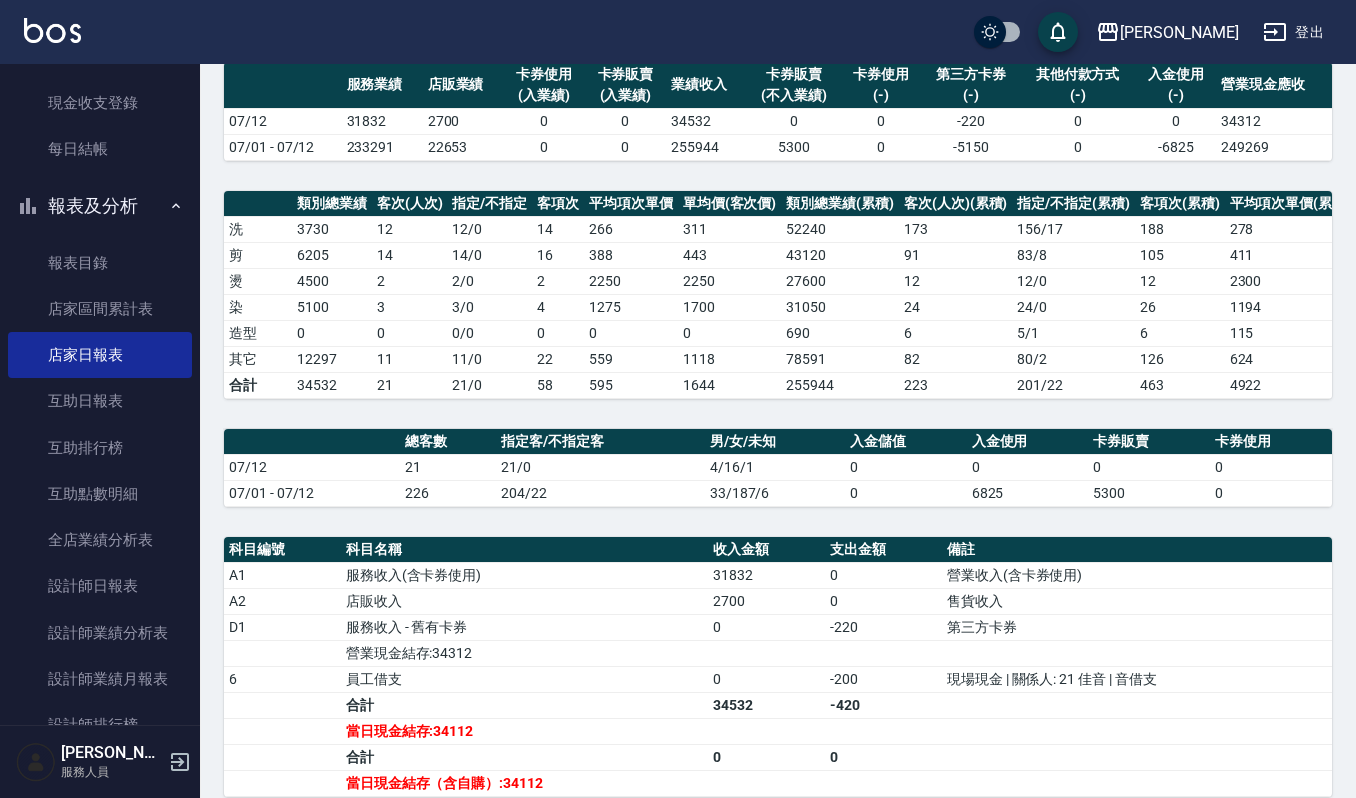 scroll, scrollTop: 0, scrollLeft: 0, axis: both 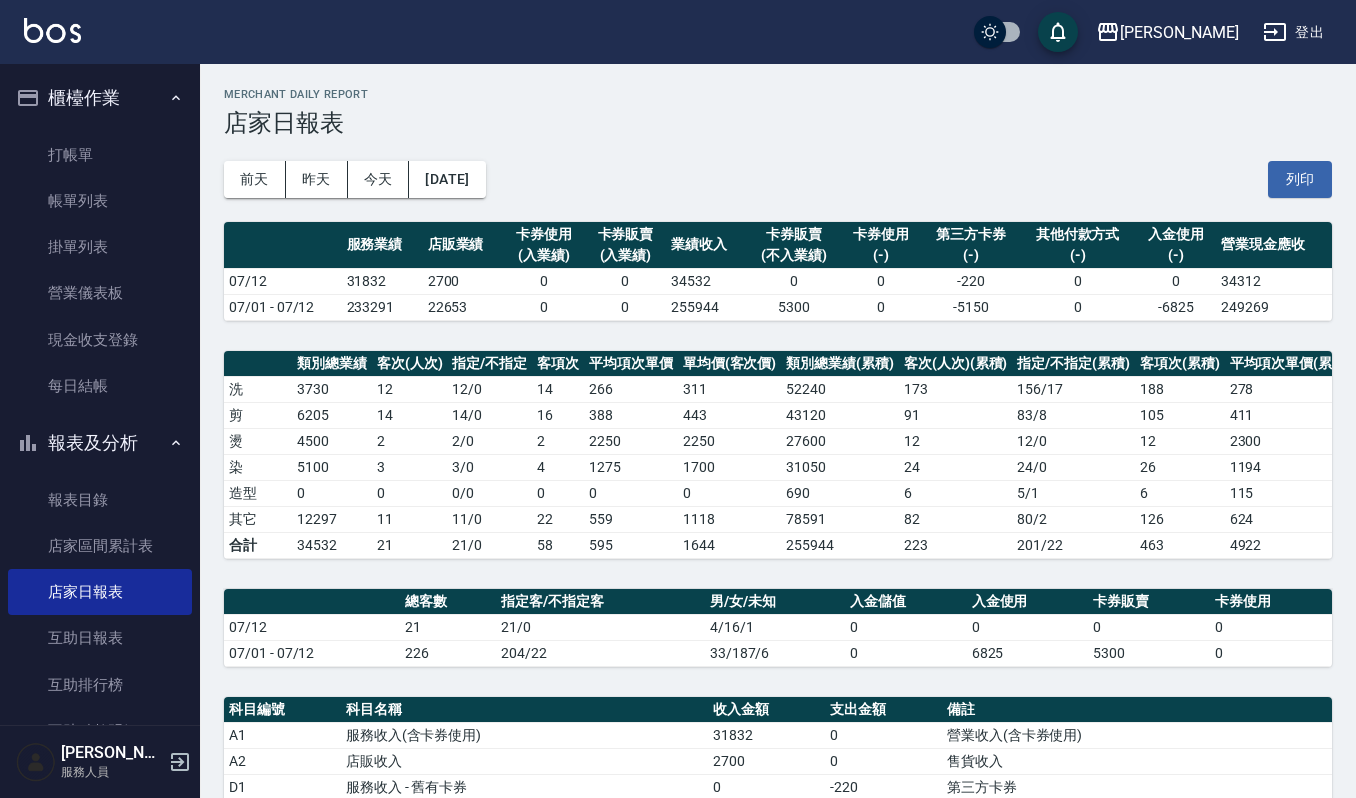 click at bounding box center (52, 30) 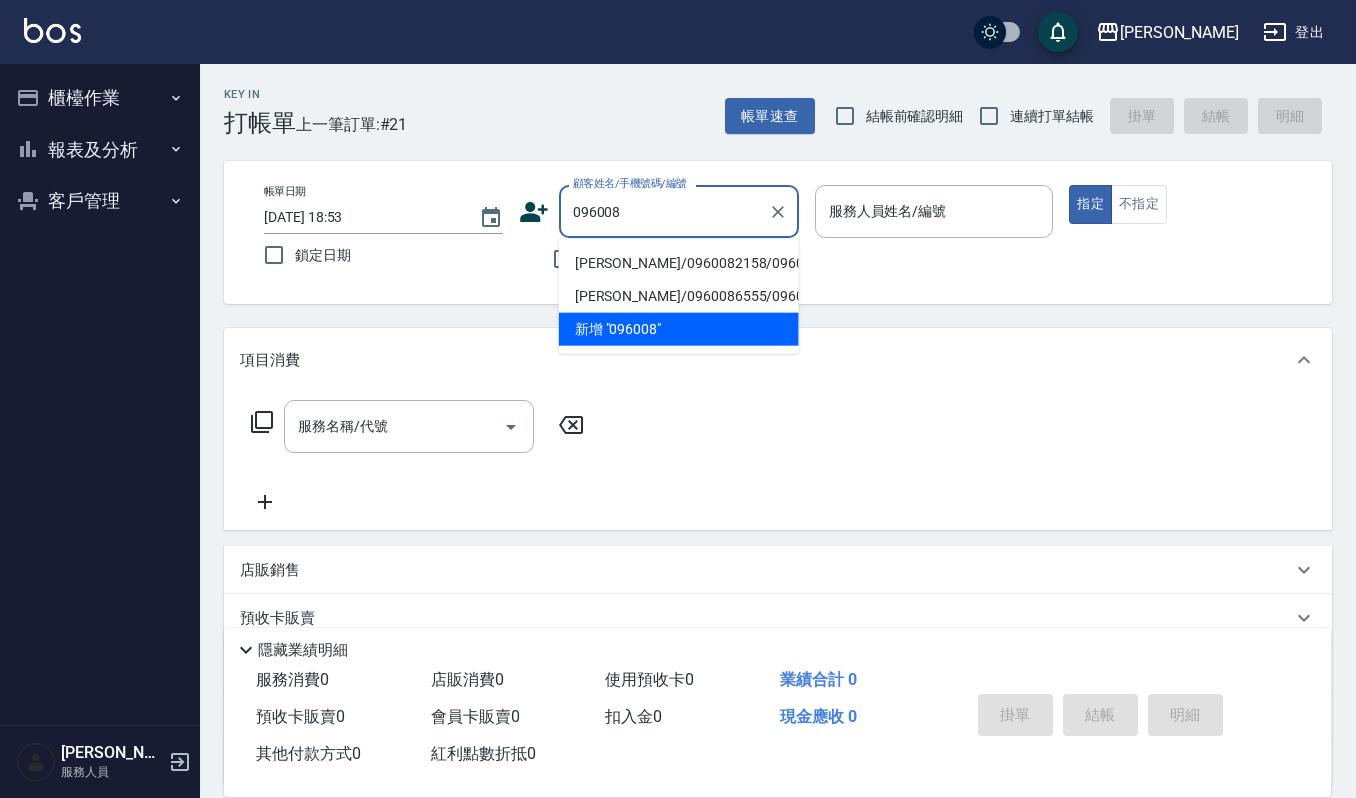 click on "翟育湘/0960082158/0960082158" at bounding box center (679, 263) 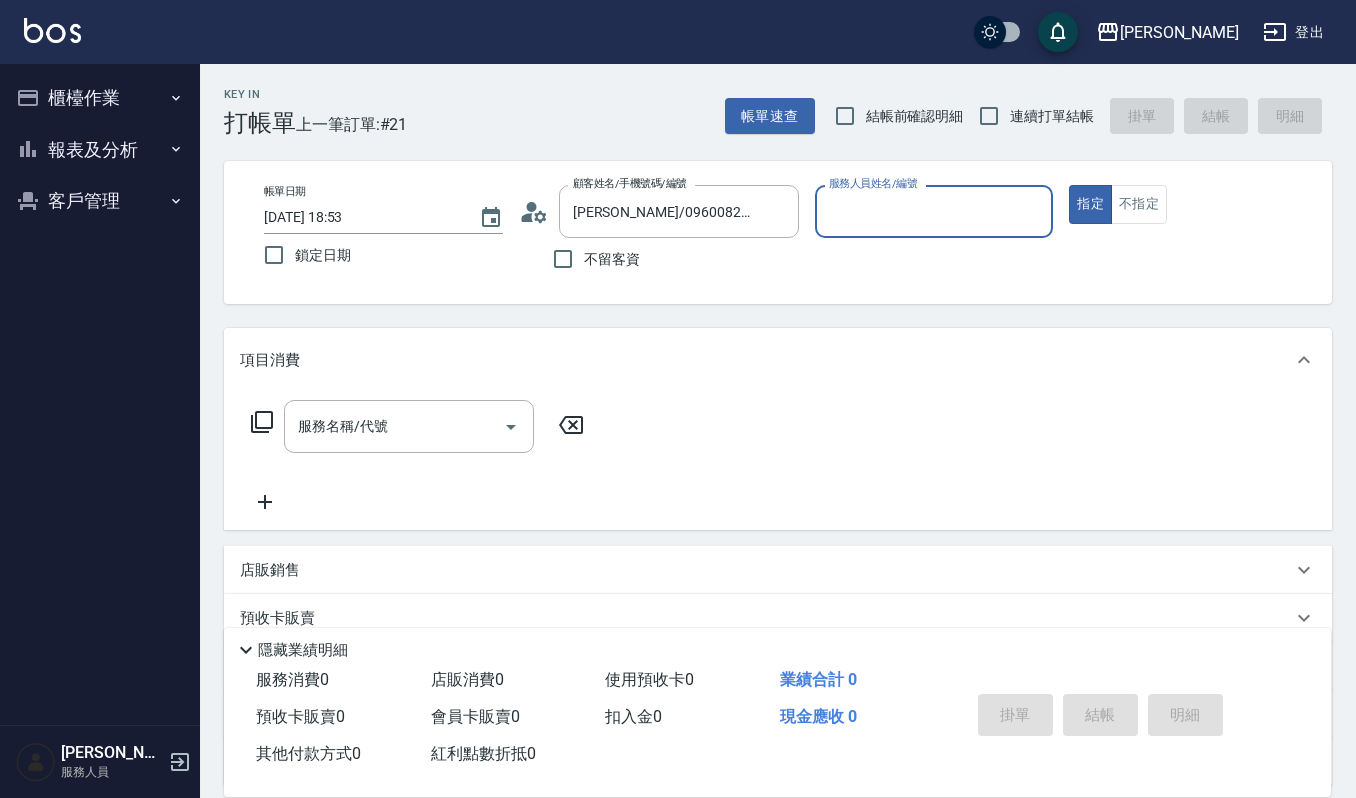 type on "Joalin-6" 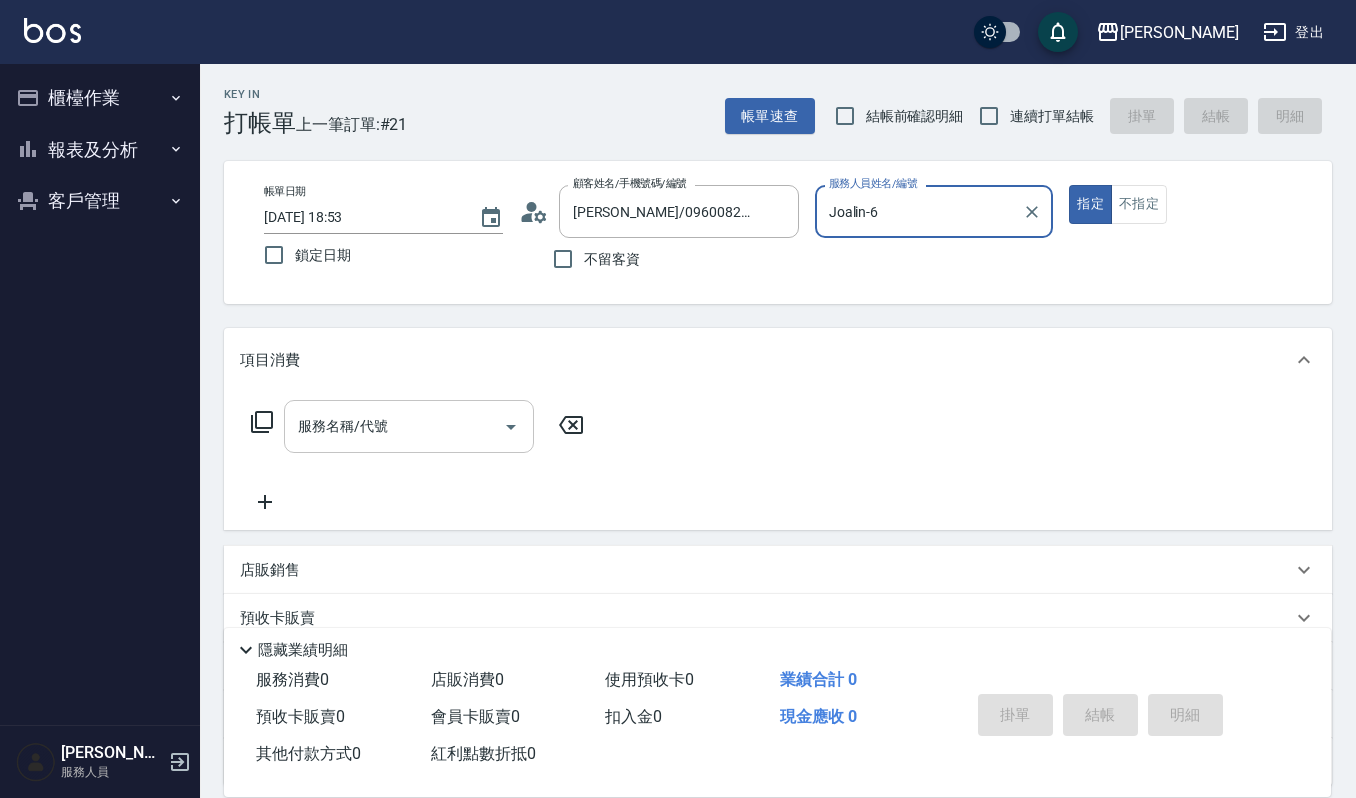 click on "服務名稱/代號" at bounding box center [409, 426] 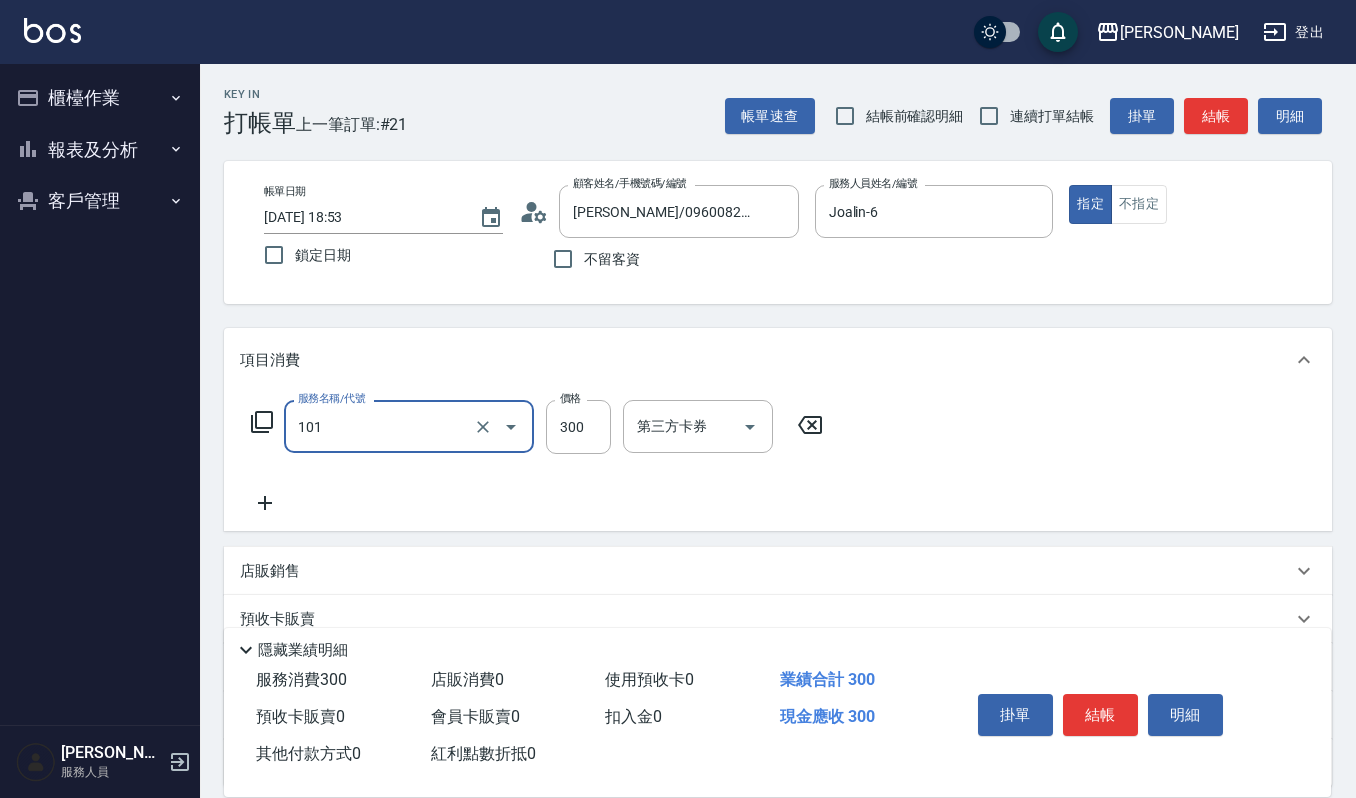 type on "一般洗髮(101)" 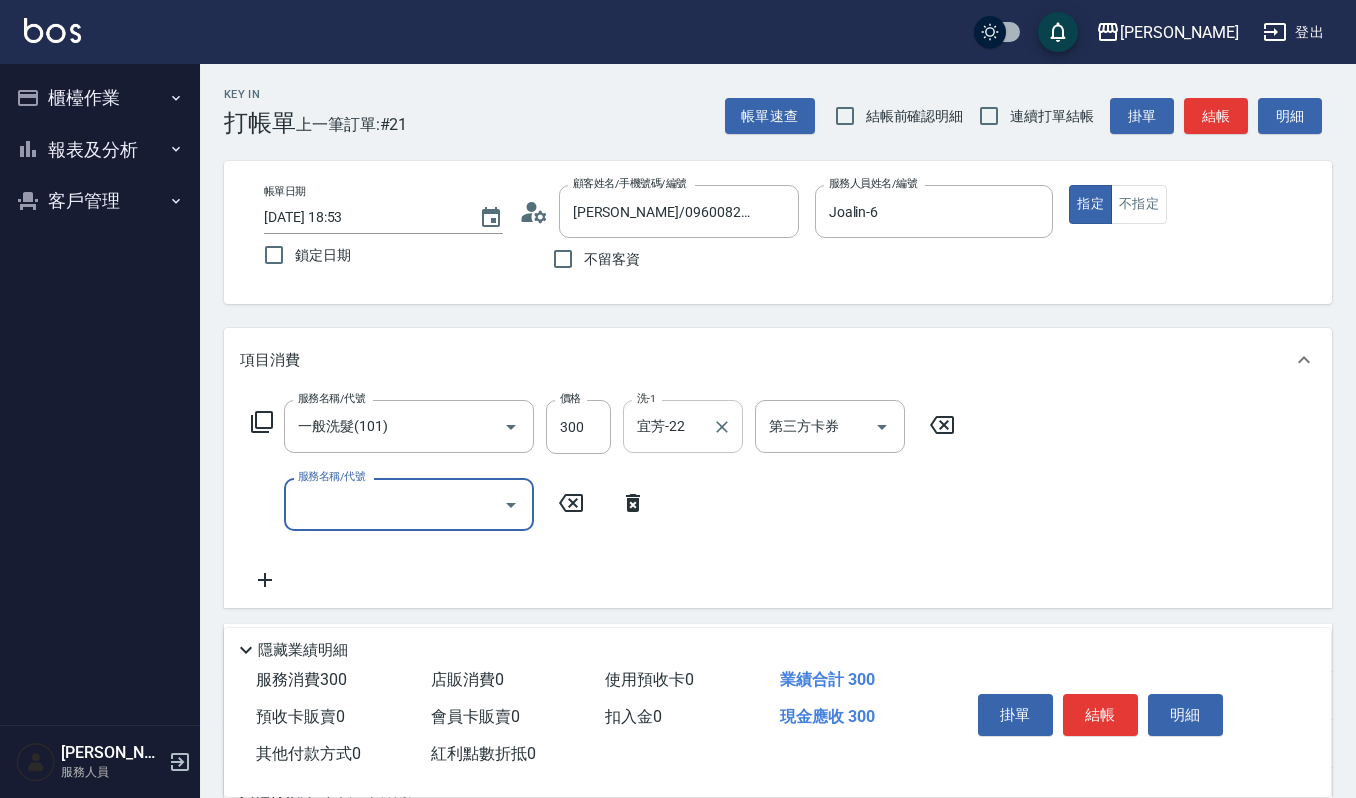 click on "宜芳-22 洗-1" at bounding box center (683, 426) 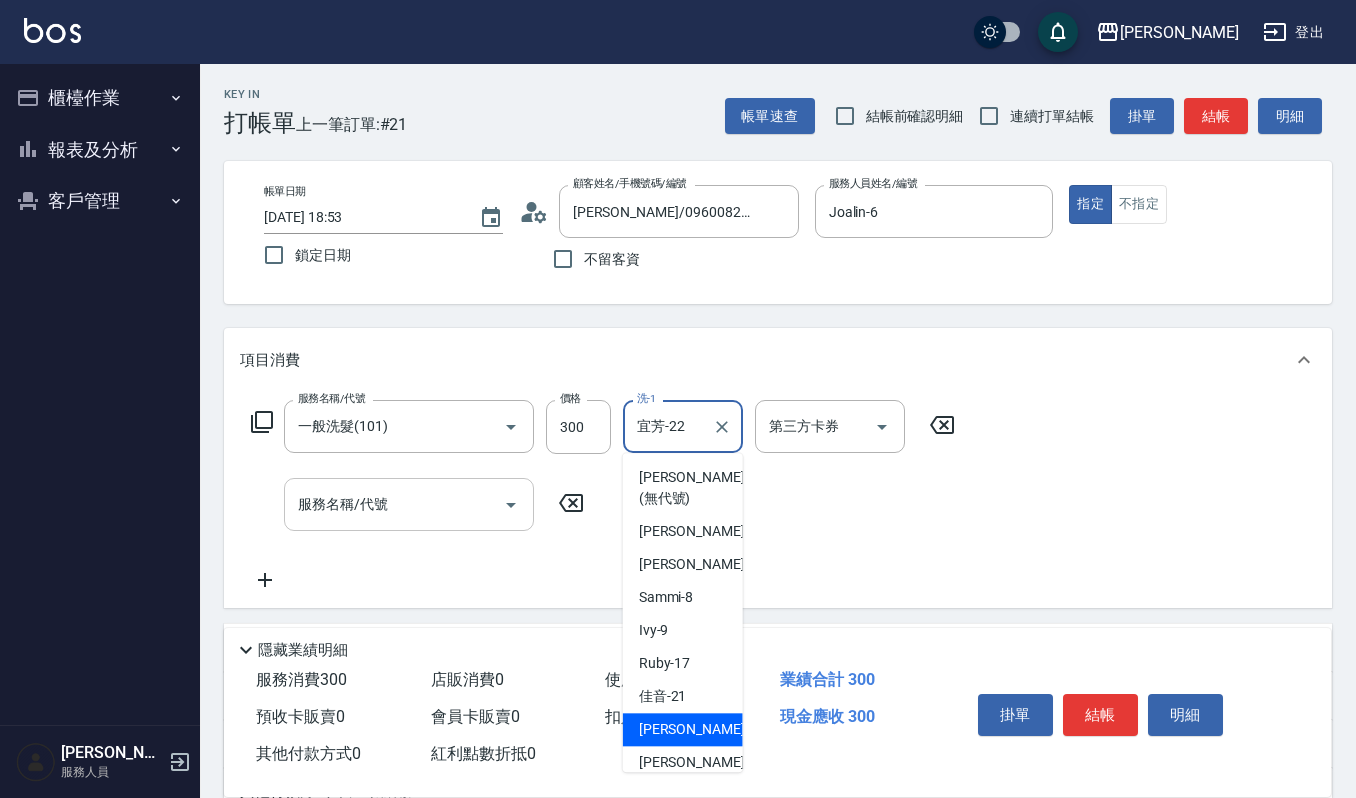 drag, startPoint x: 693, startPoint y: 442, endPoint x: 357, endPoint y: 489, distance: 339.27127 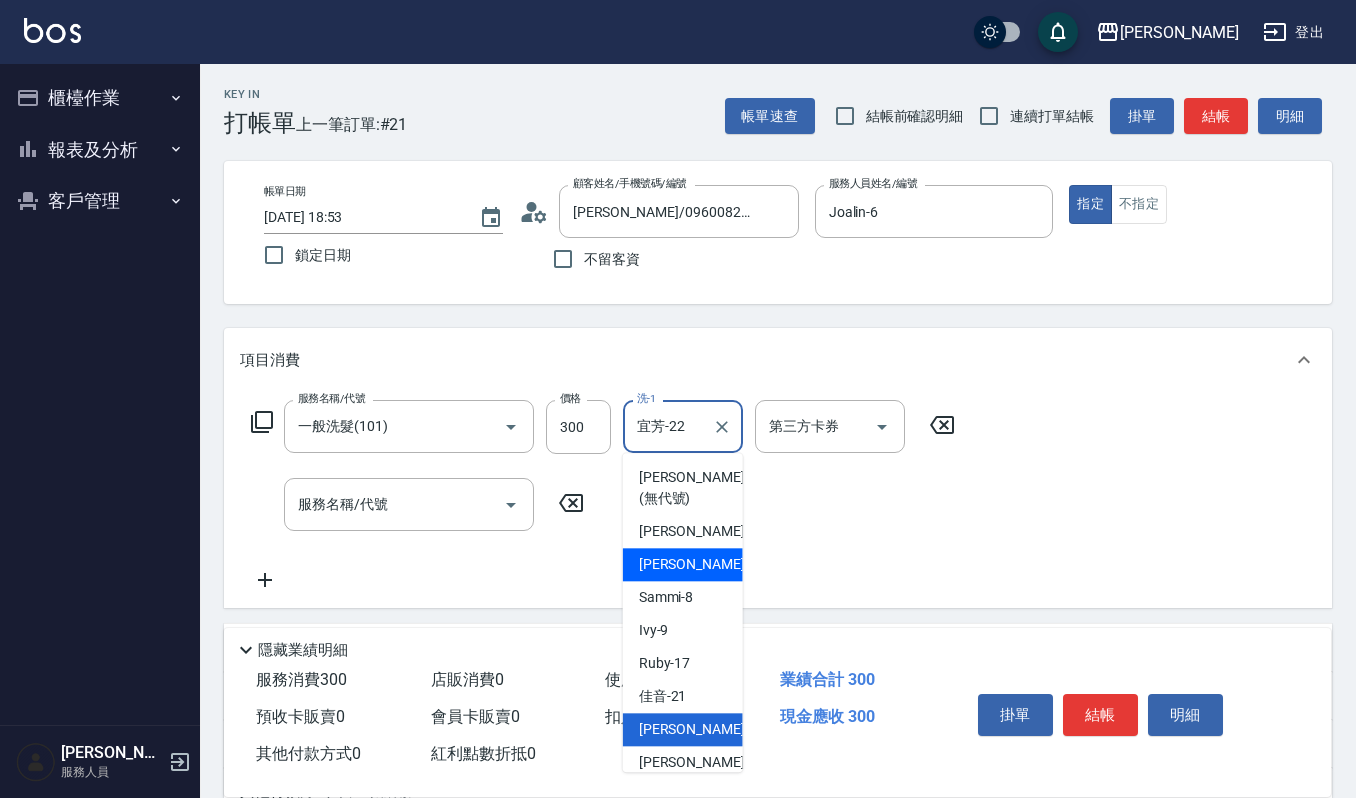 click on "Joalin -6" at bounding box center [683, 564] 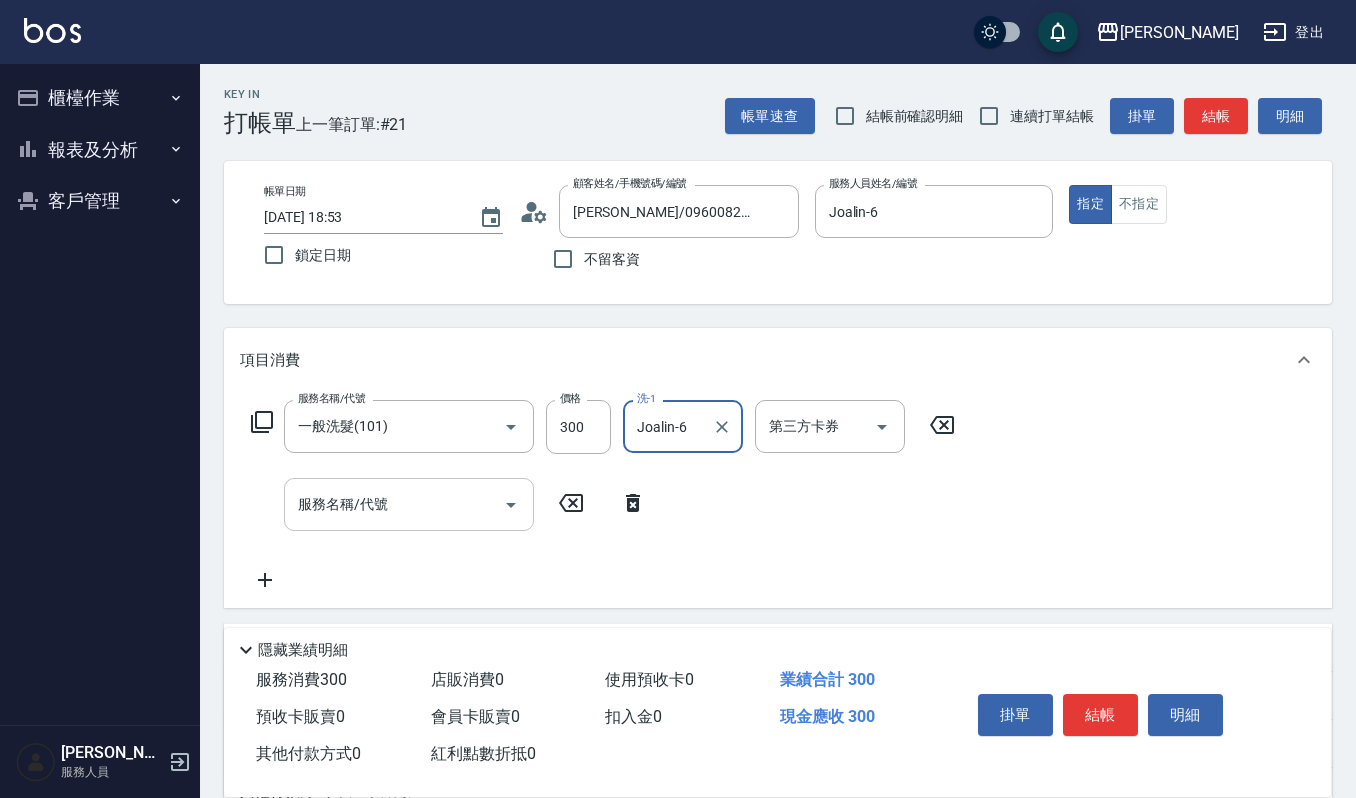 click on "服務名稱/代號" at bounding box center (394, 504) 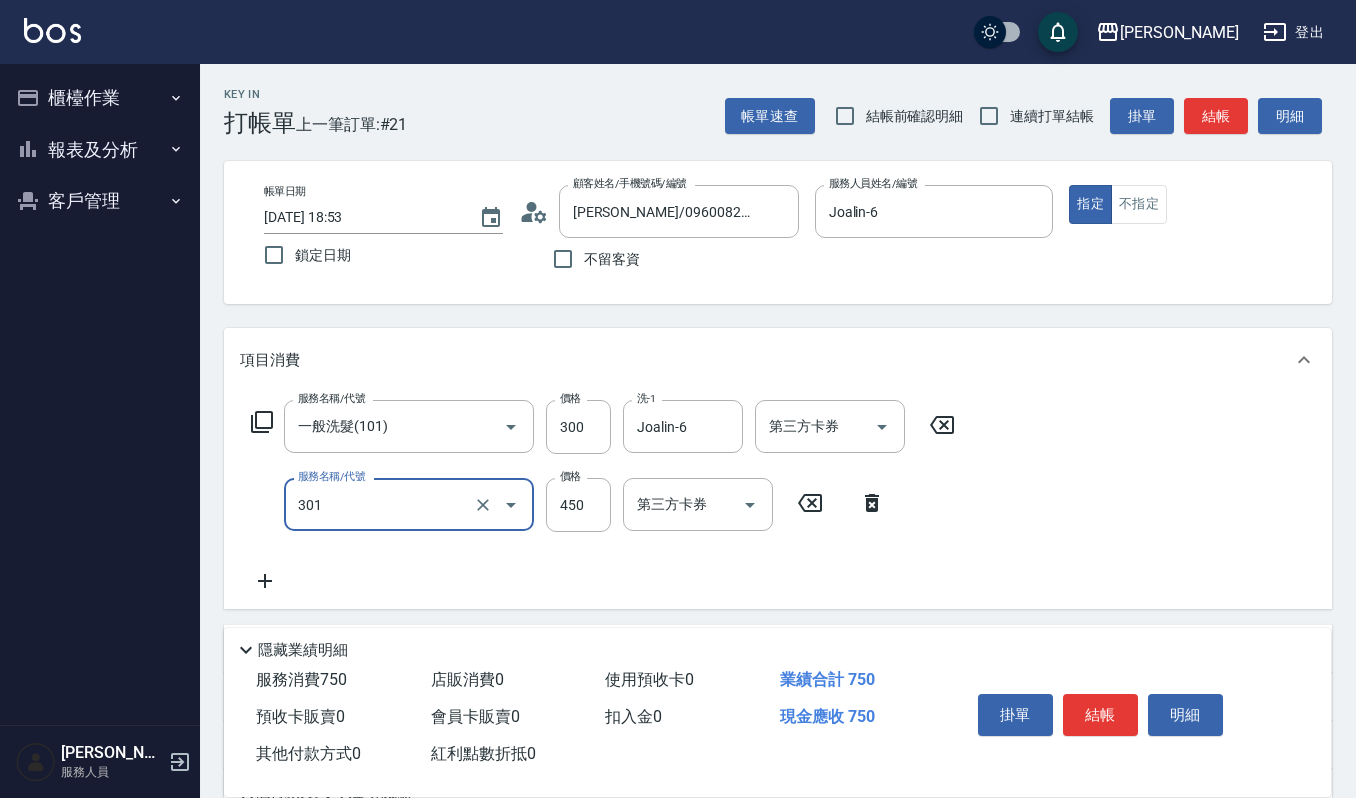 type on "創意剪髮(301)" 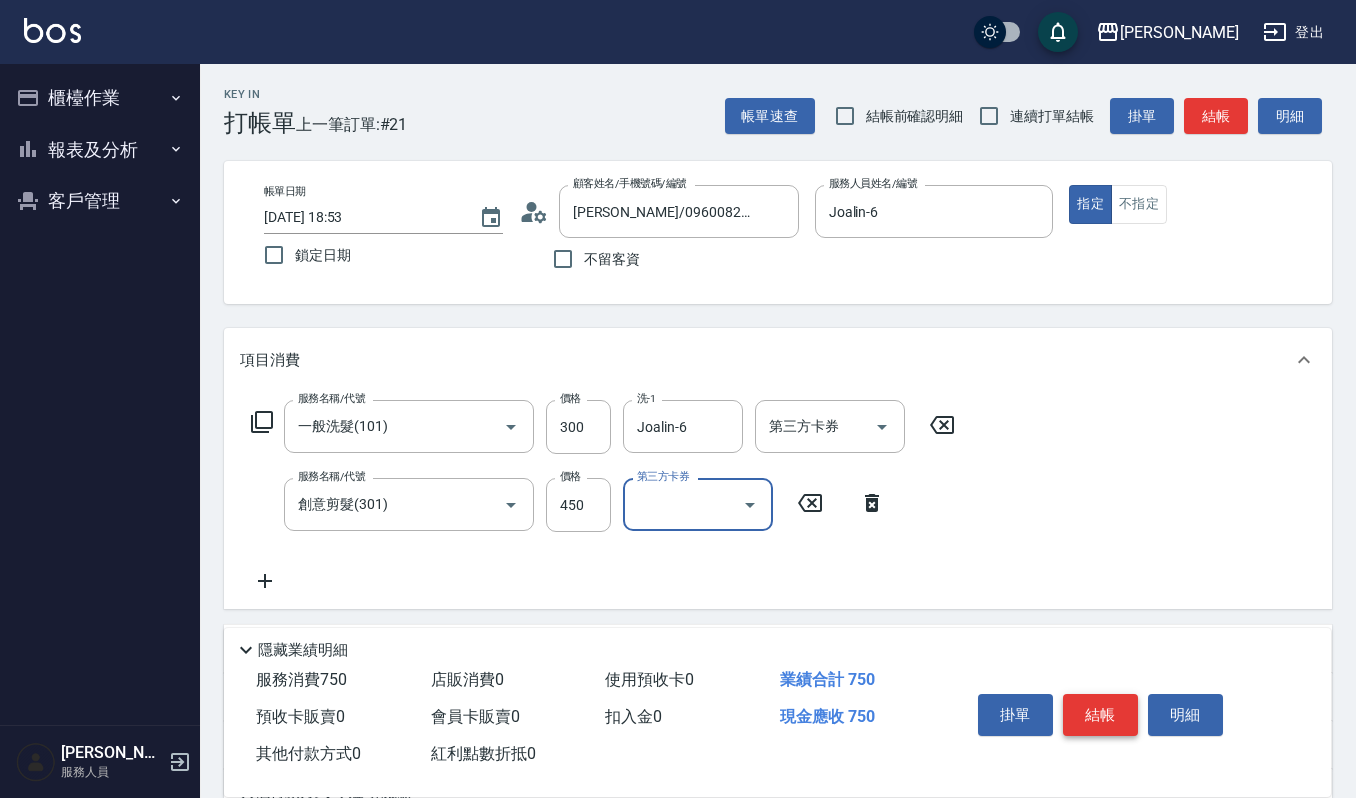 click on "結帳" at bounding box center [1100, 715] 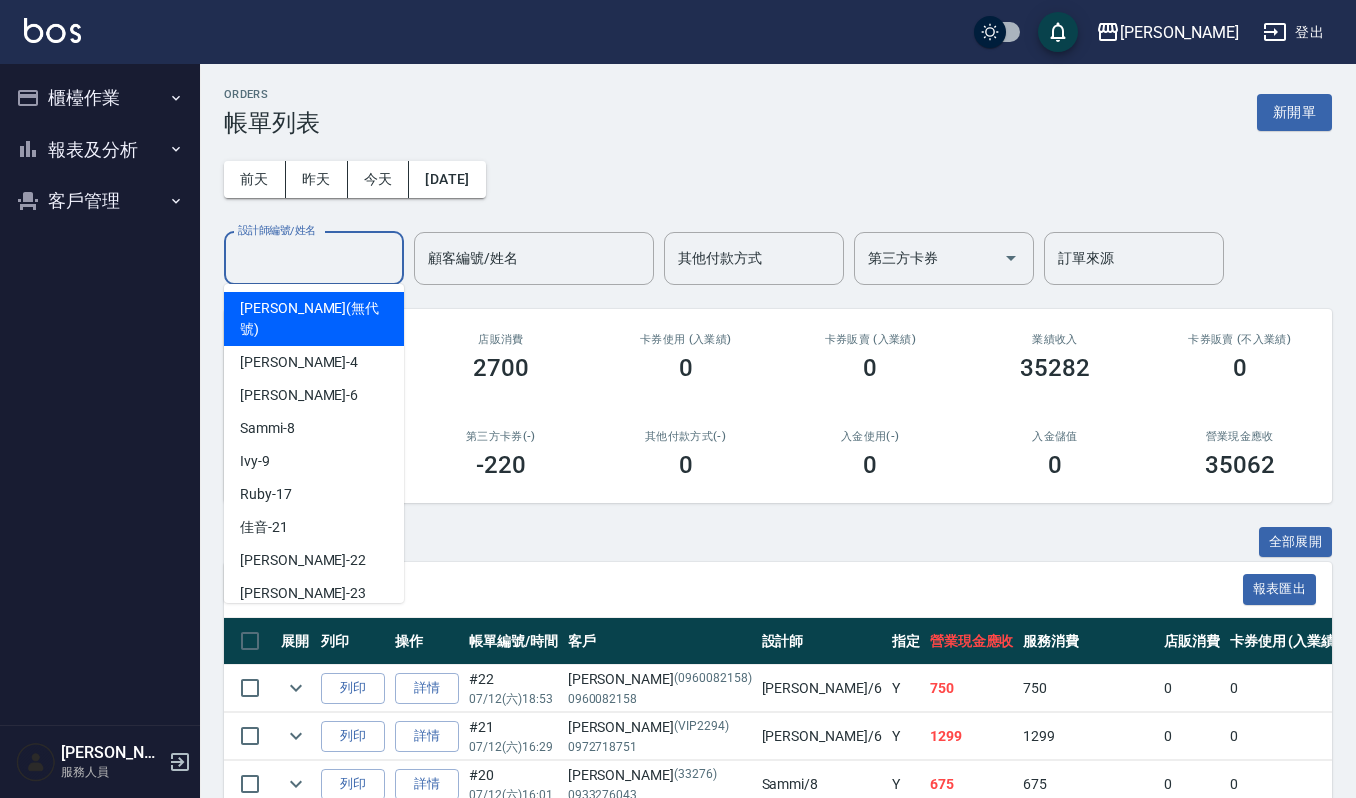 click on "設計師編號/姓名 設計師編號/姓名" at bounding box center (314, 258) 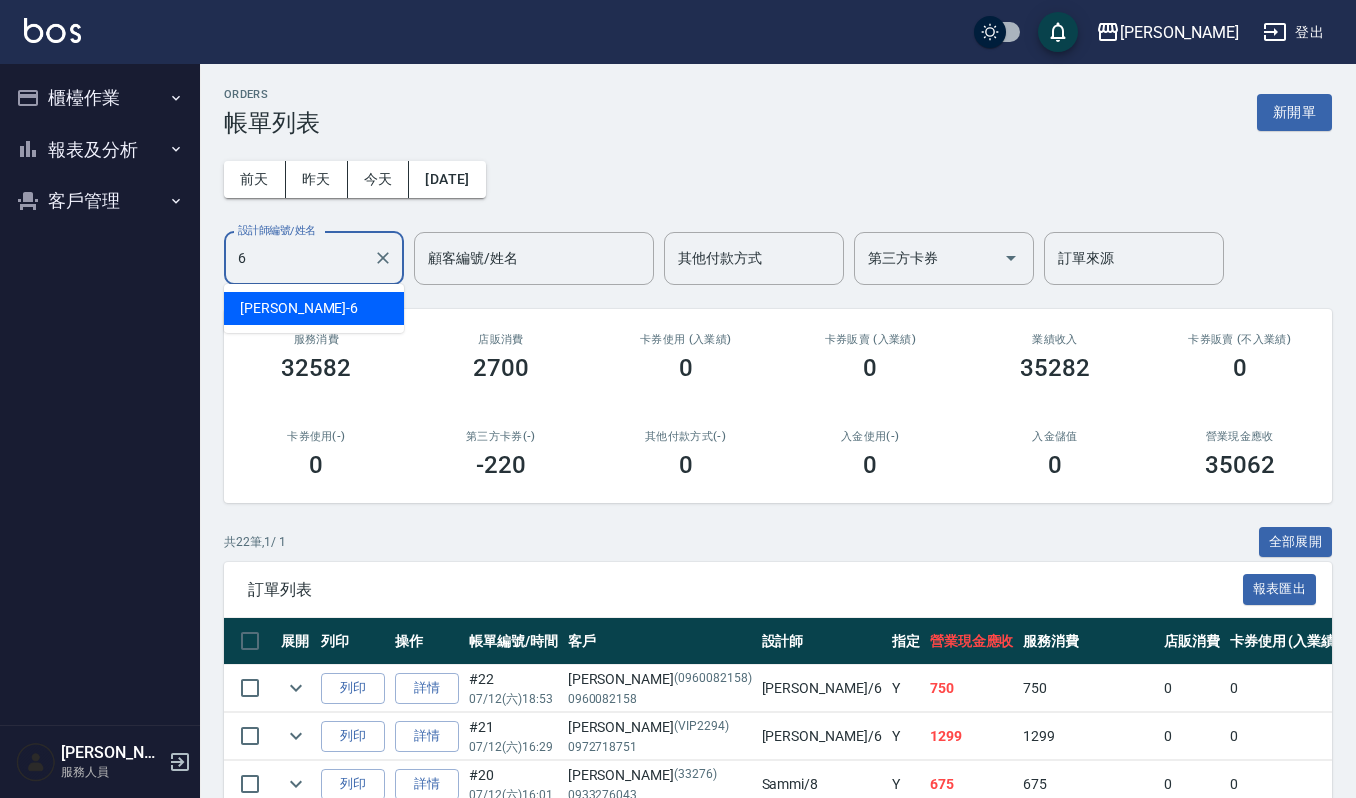 type on "6" 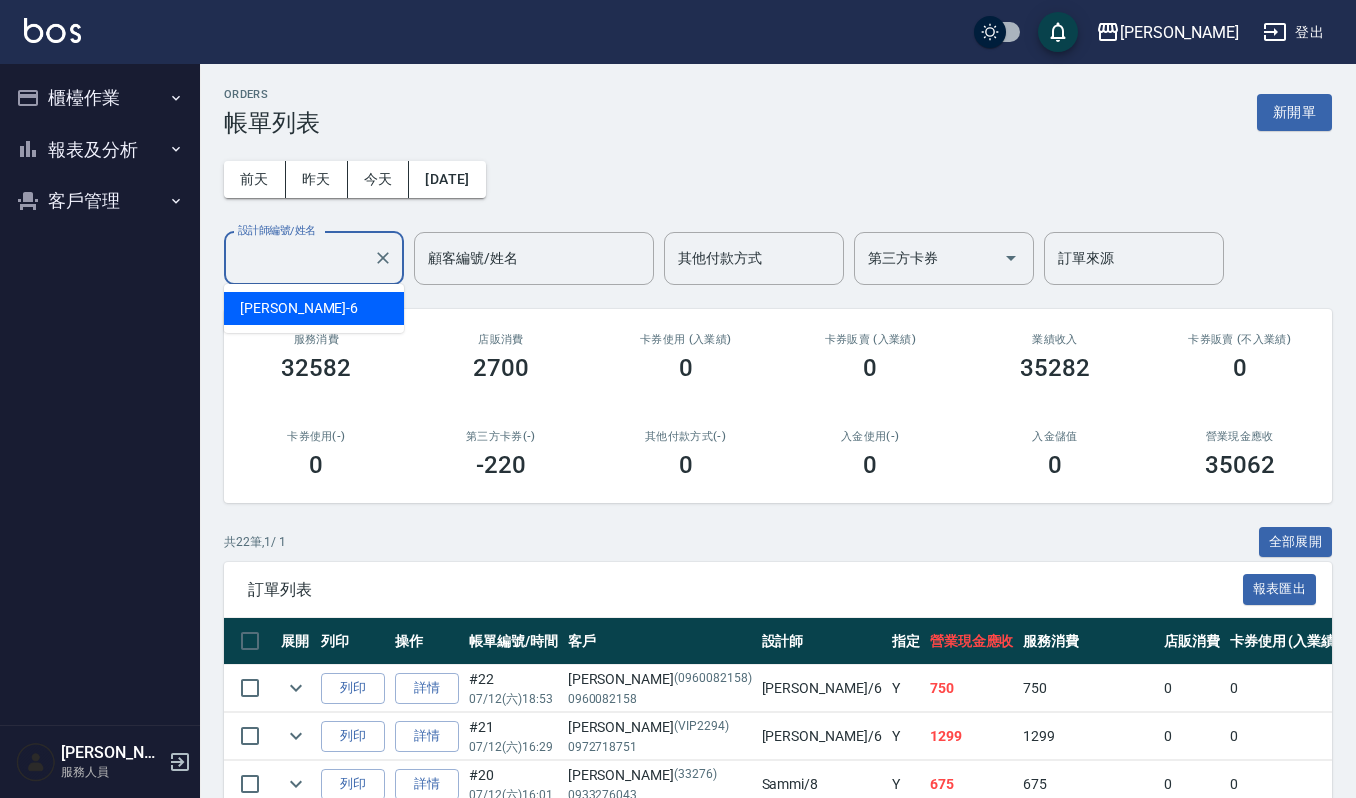 click on "共  22  筆,  1  /   1 全部展開" at bounding box center [778, 542] 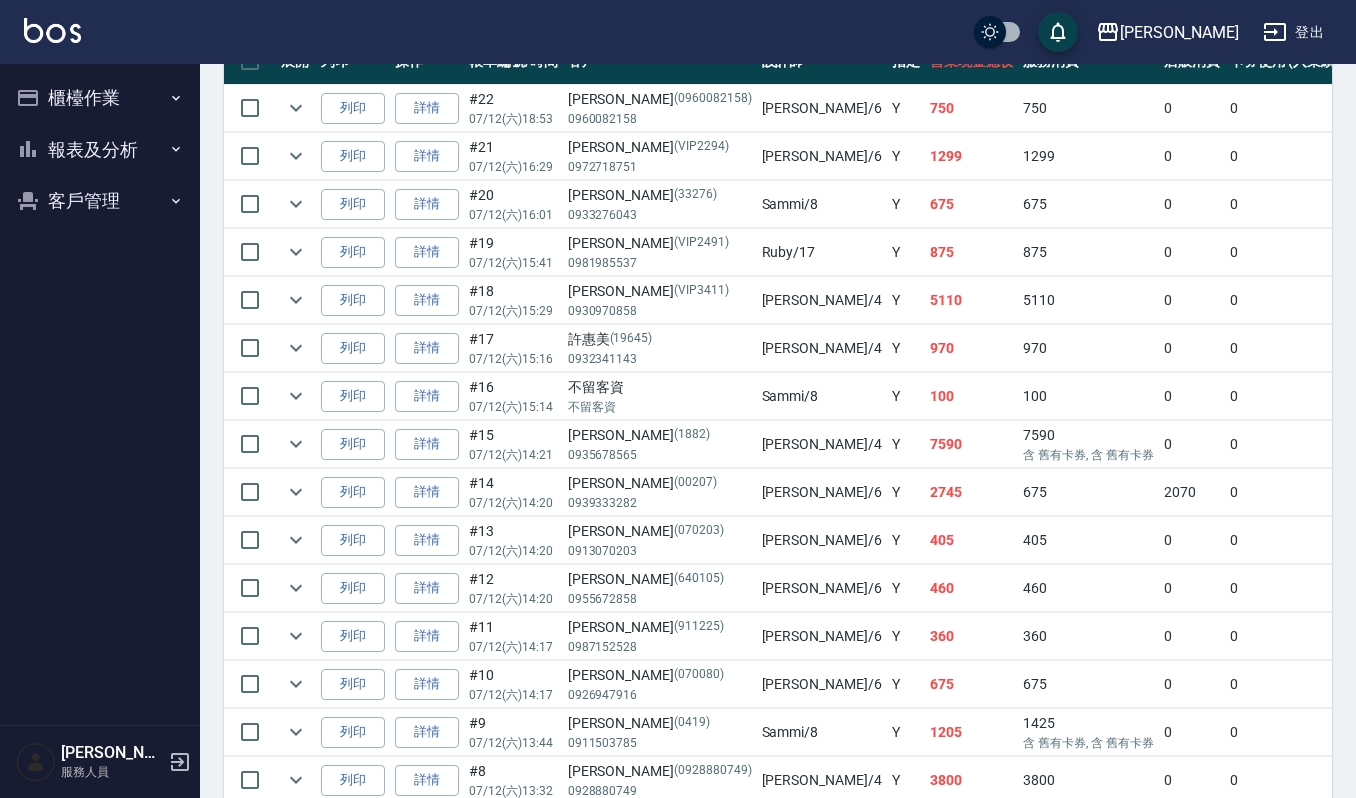 scroll, scrollTop: 533, scrollLeft: 0, axis: vertical 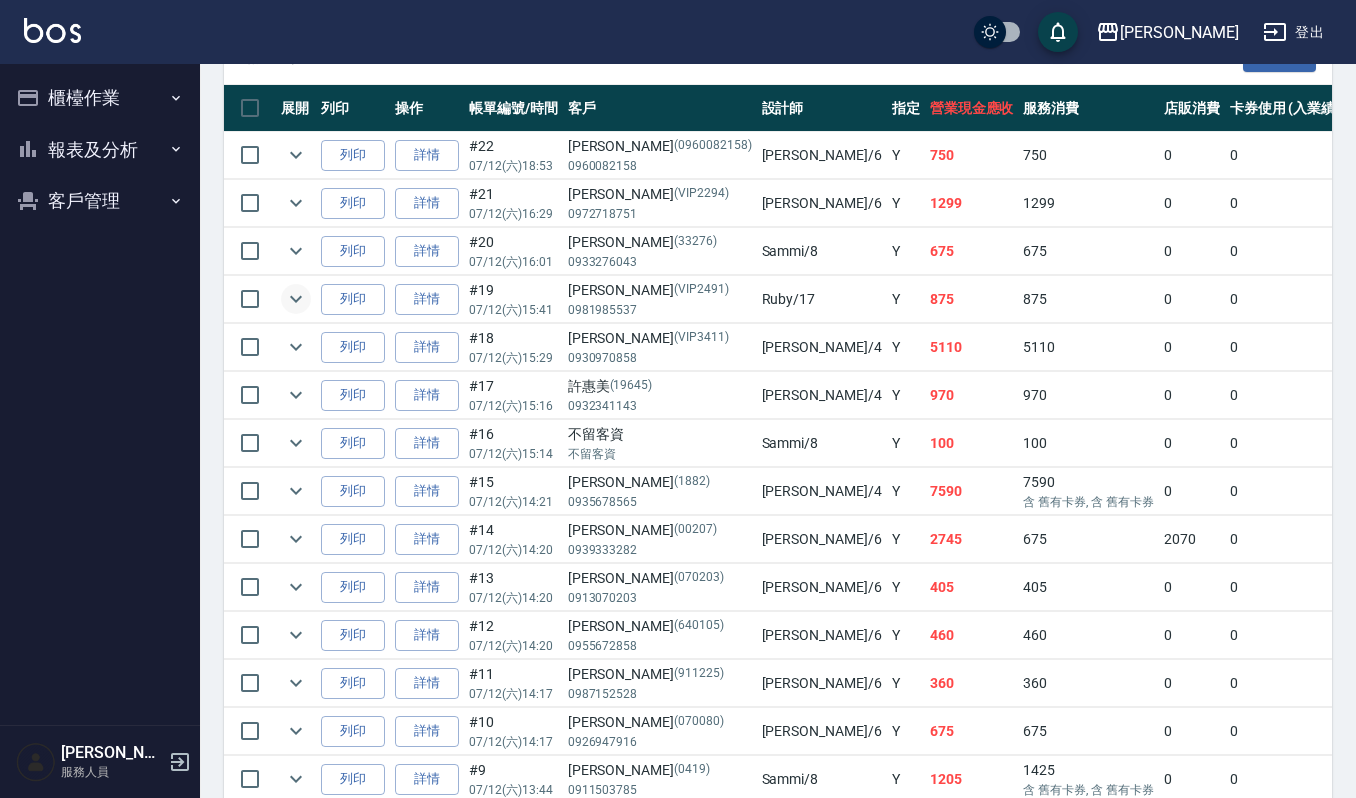 click 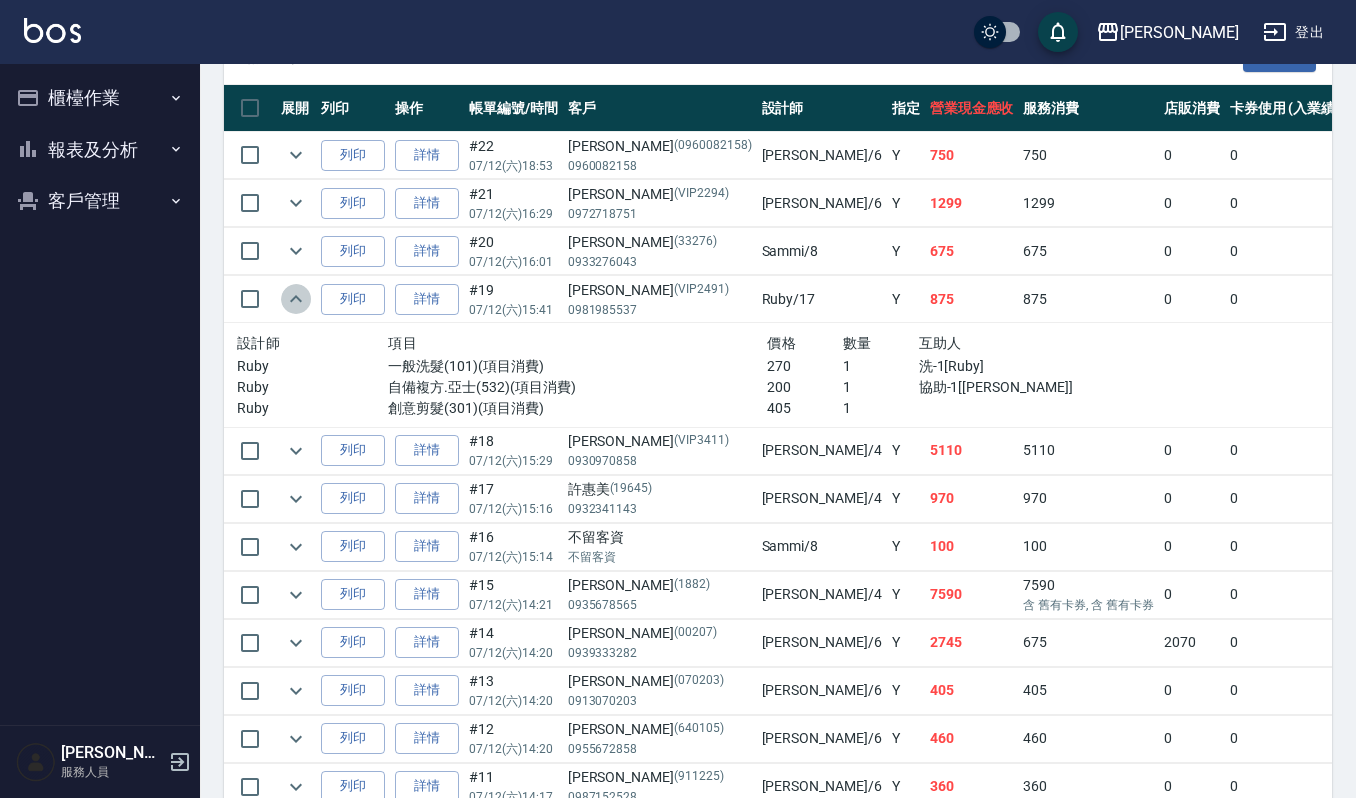 click 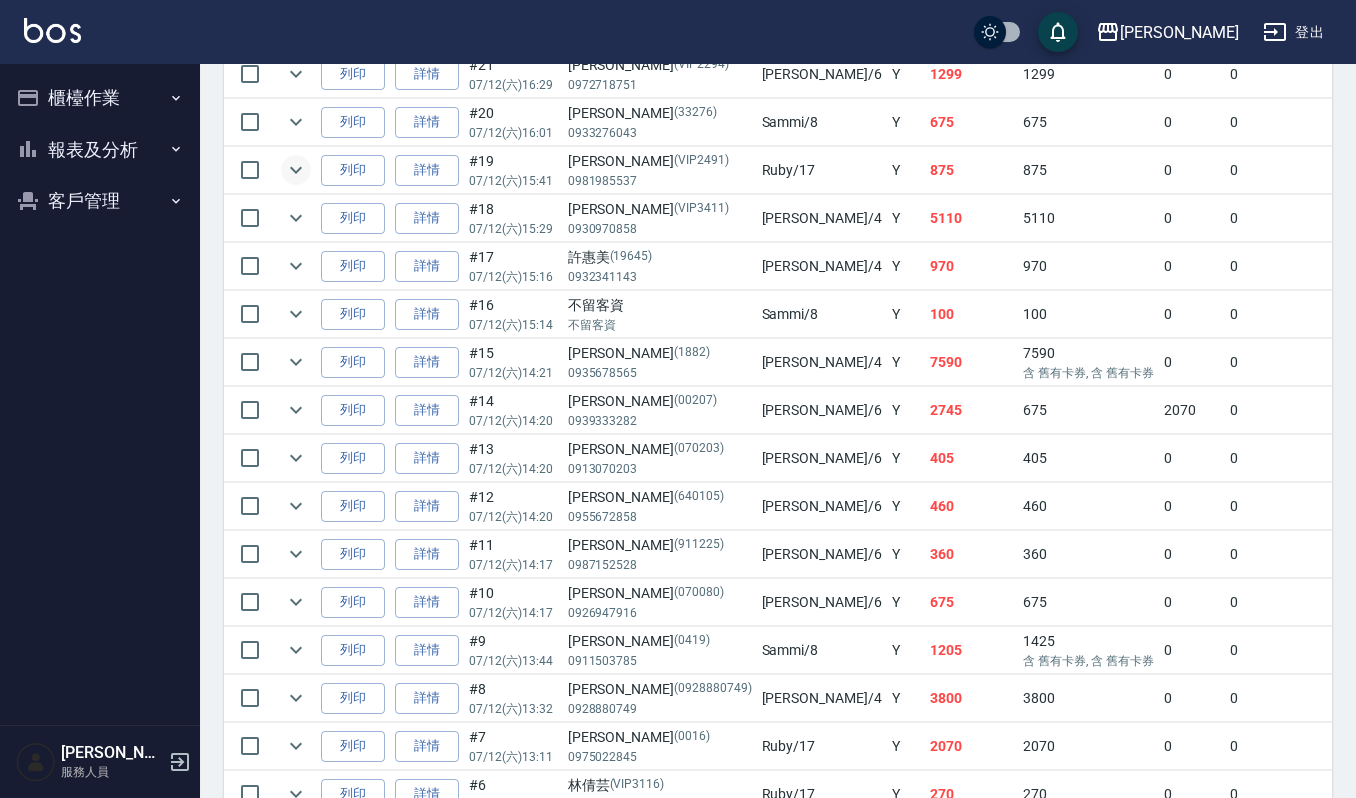 scroll, scrollTop: 800, scrollLeft: 0, axis: vertical 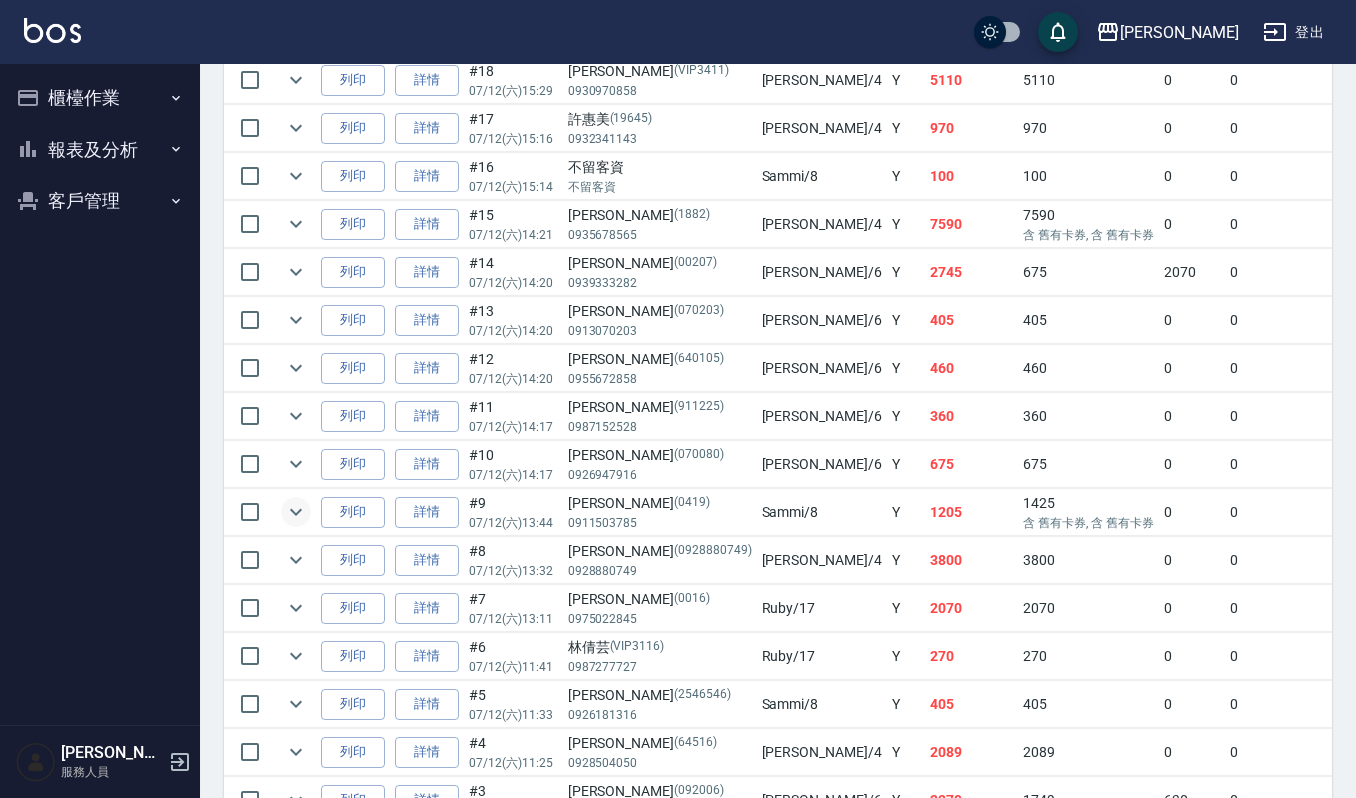 click 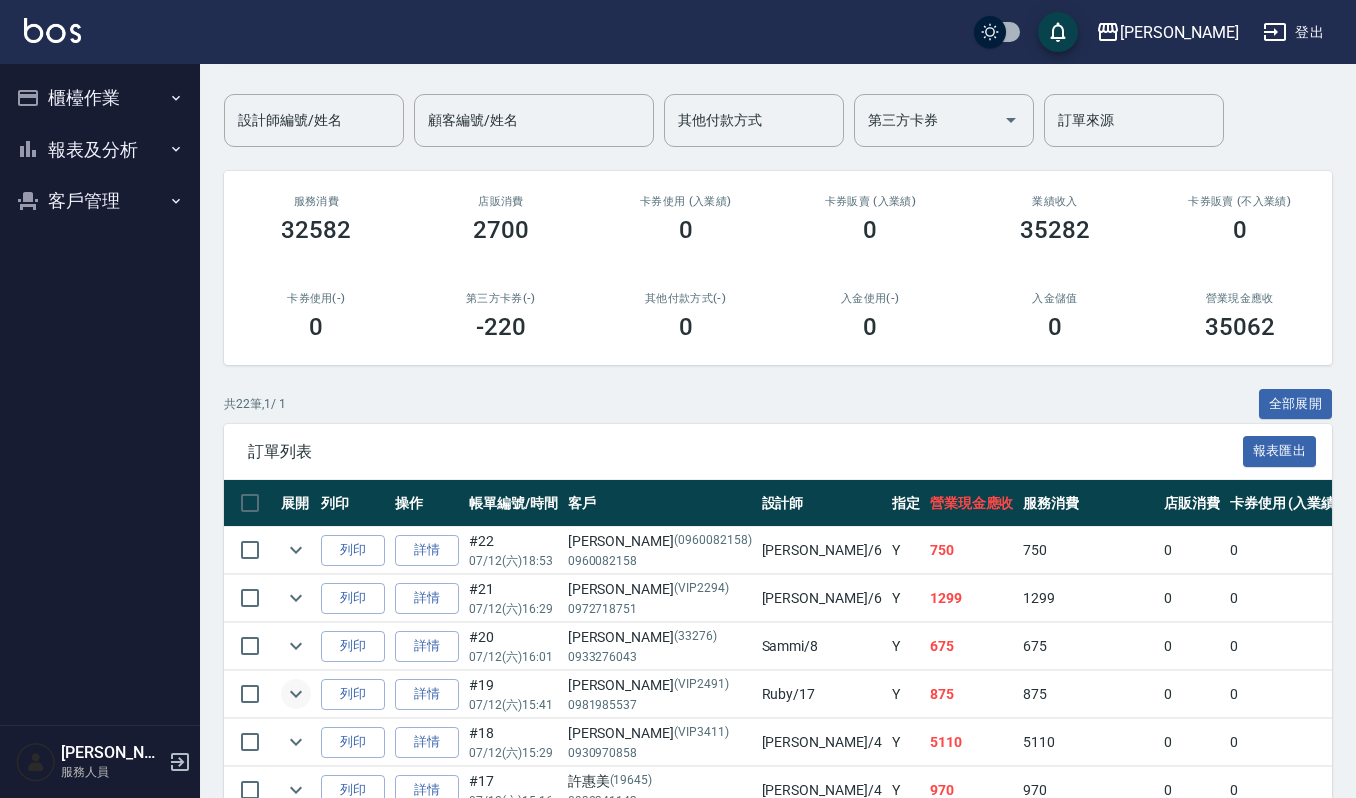scroll, scrollTop: 0, scrollLeft: 0, axis: both 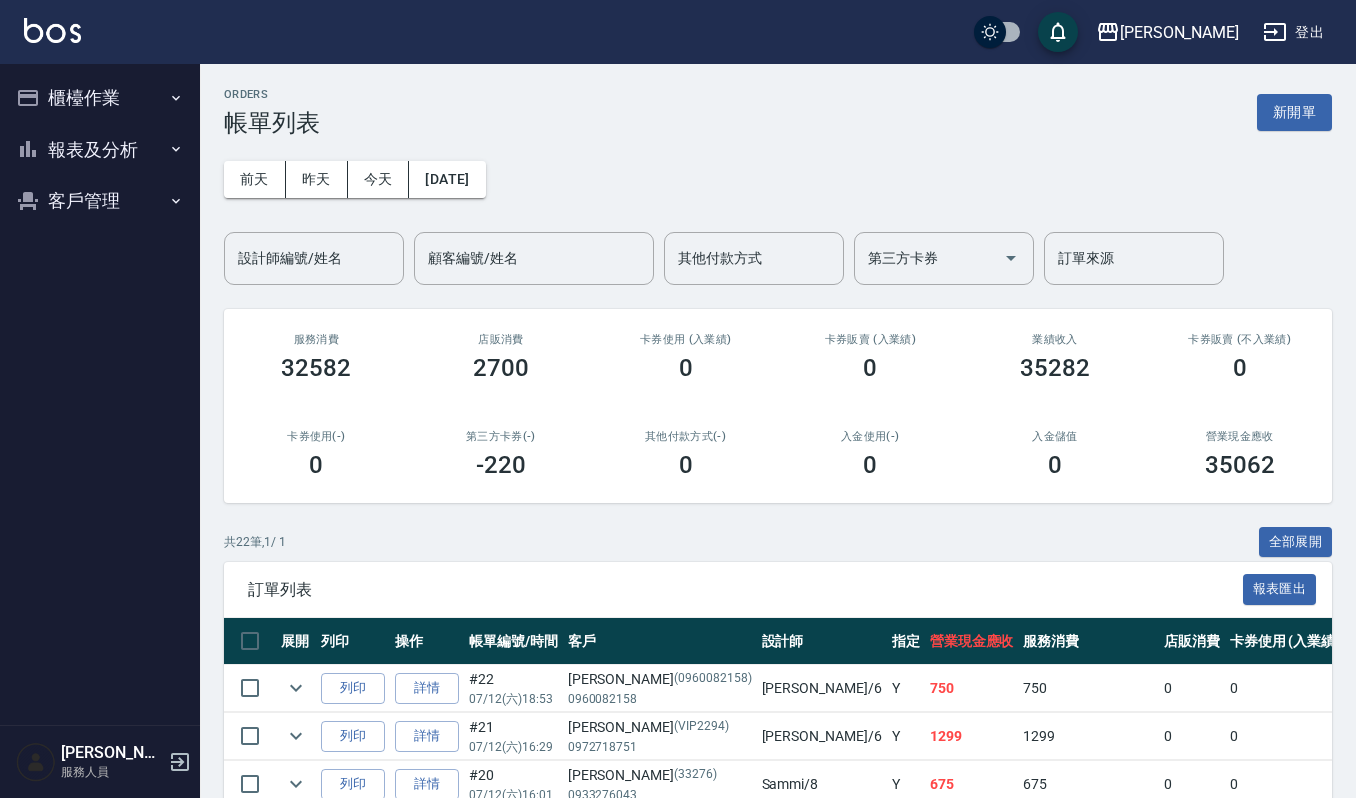 click on "設計師編號/姓名 設計師編號/姓名" at bounding box center [314, 258] 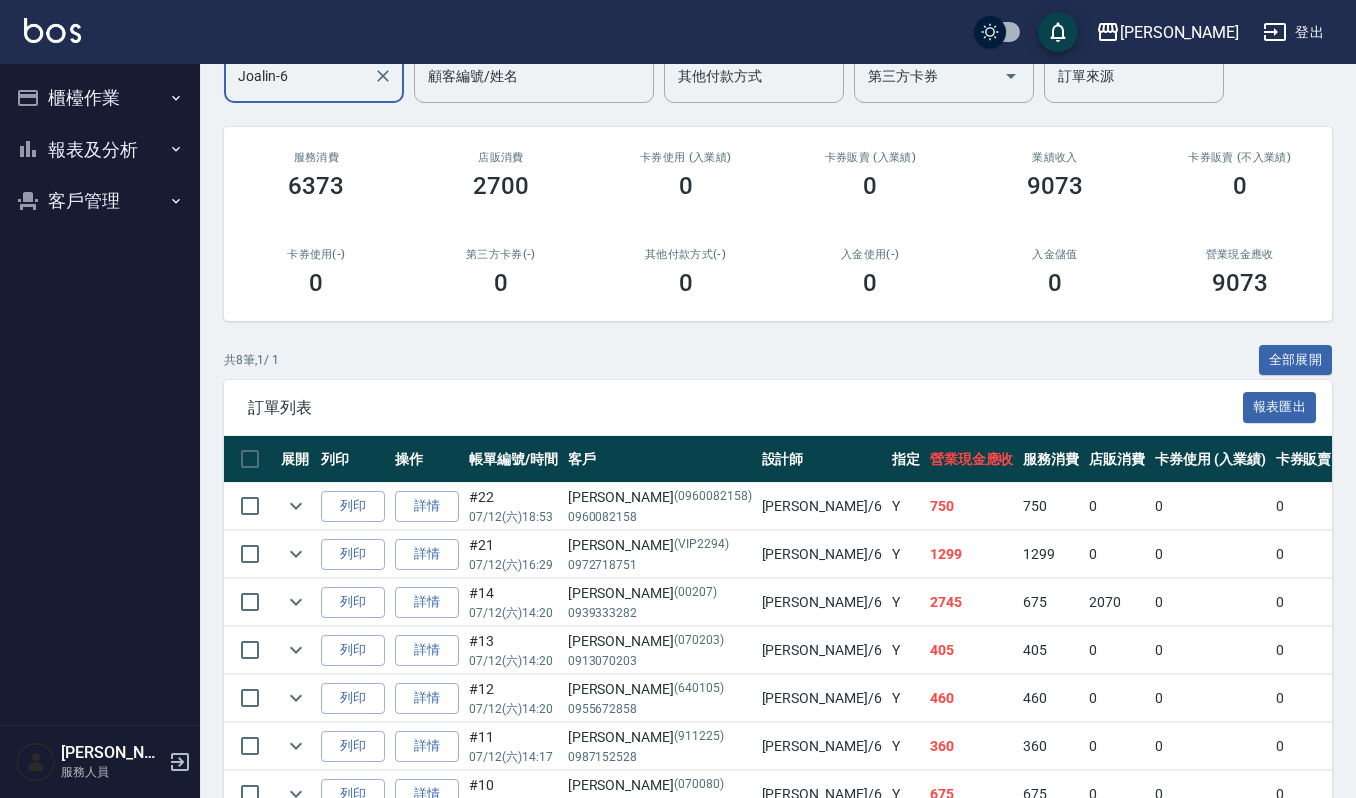scroll, scrollTop: 354, scrollLeft: 0, axis: vertical 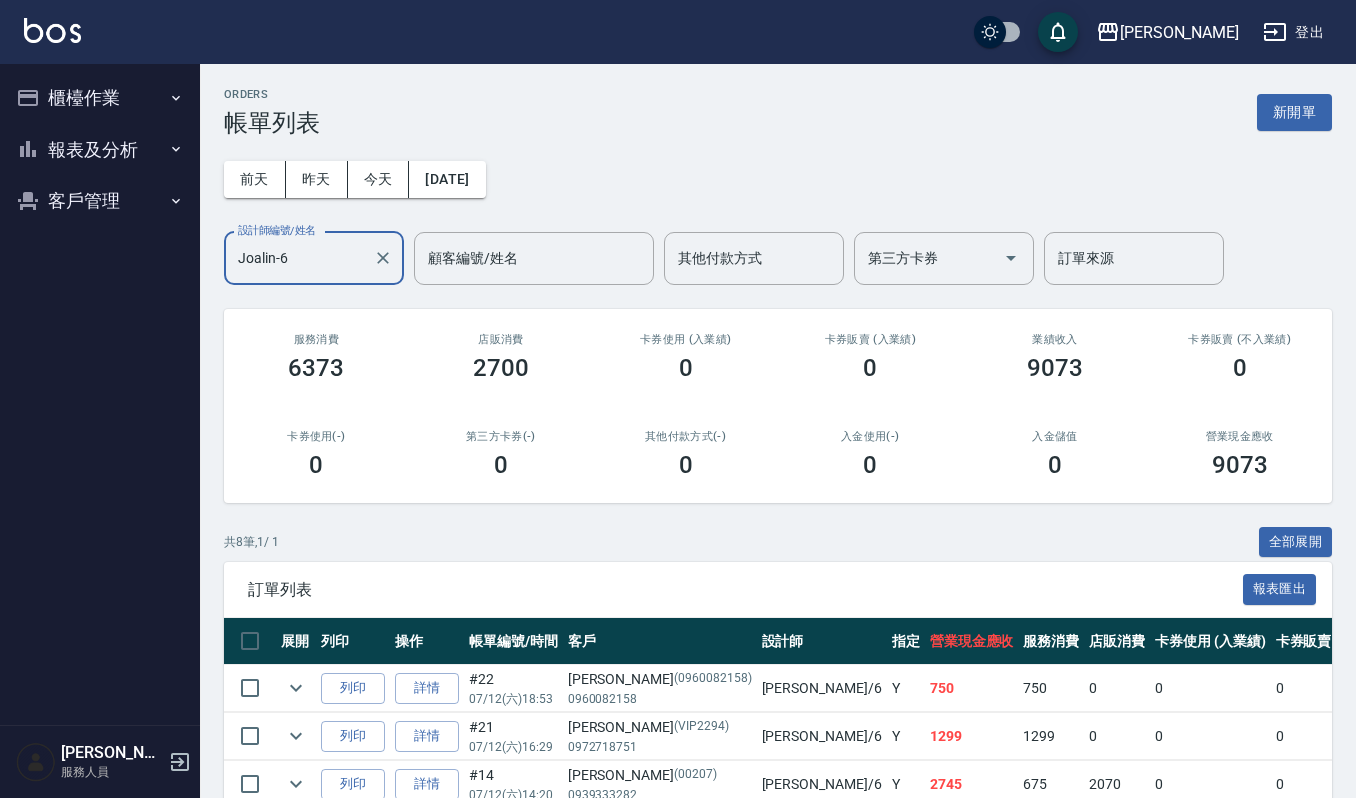 type on "Joalin-6" 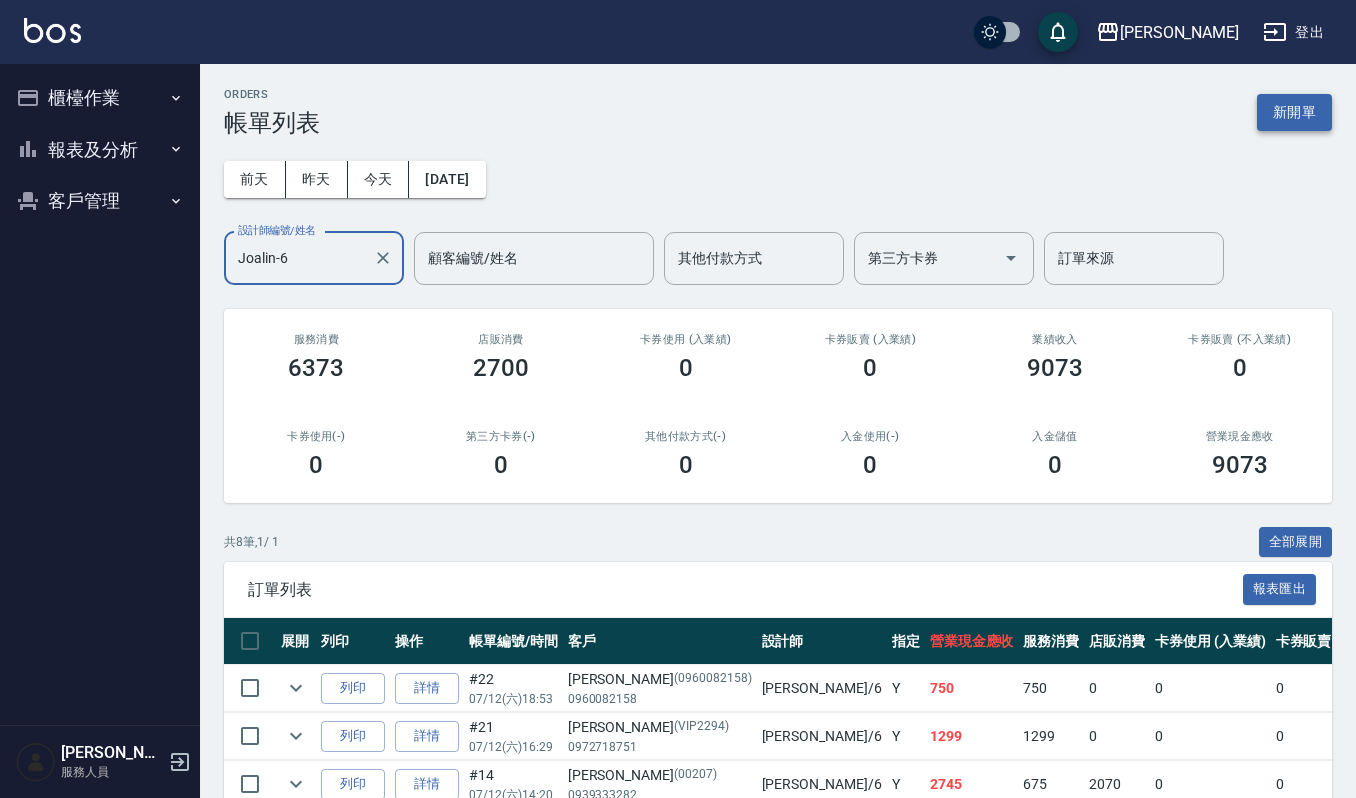 click on "新開單" at bounding box center [1294, 112] 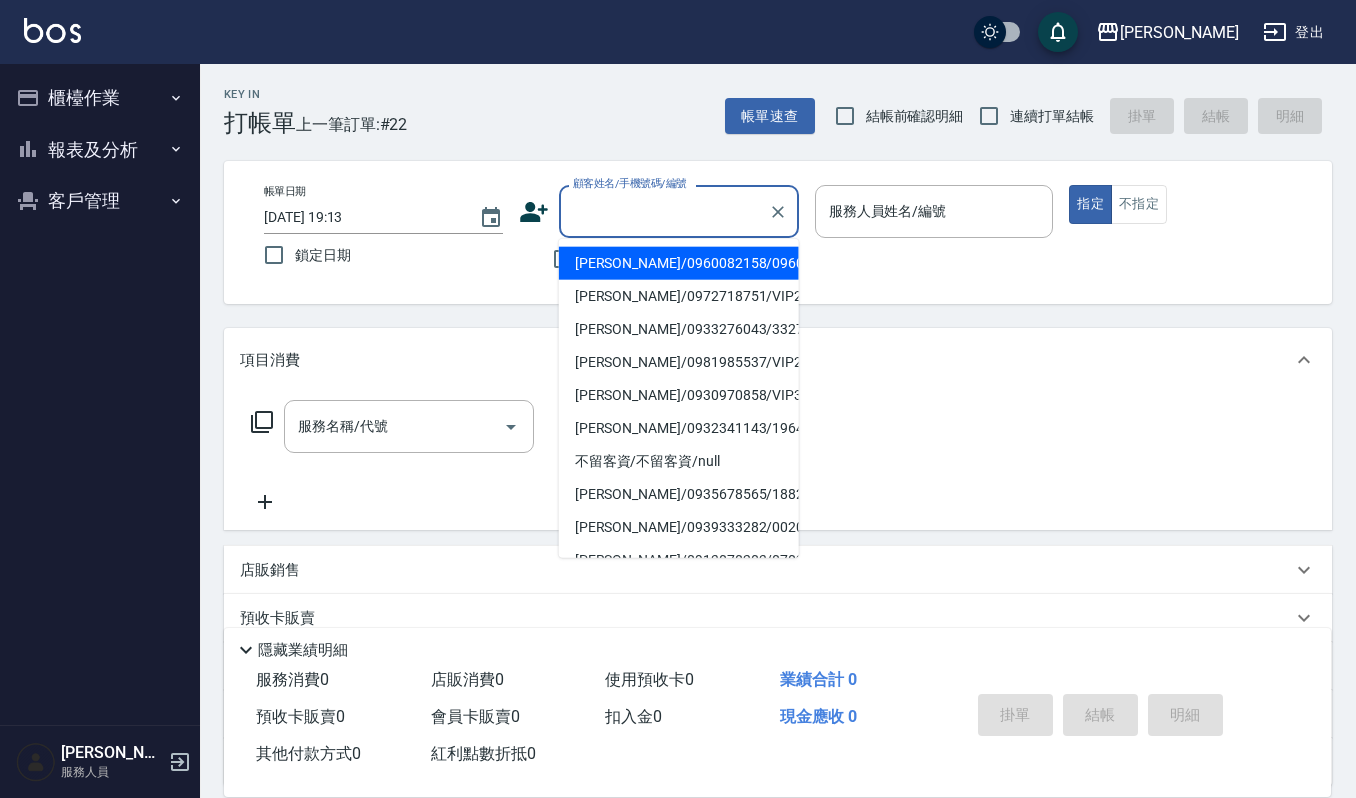 click on "顧客姓名/手機號碼/編號" at bounding box center (664, 211) 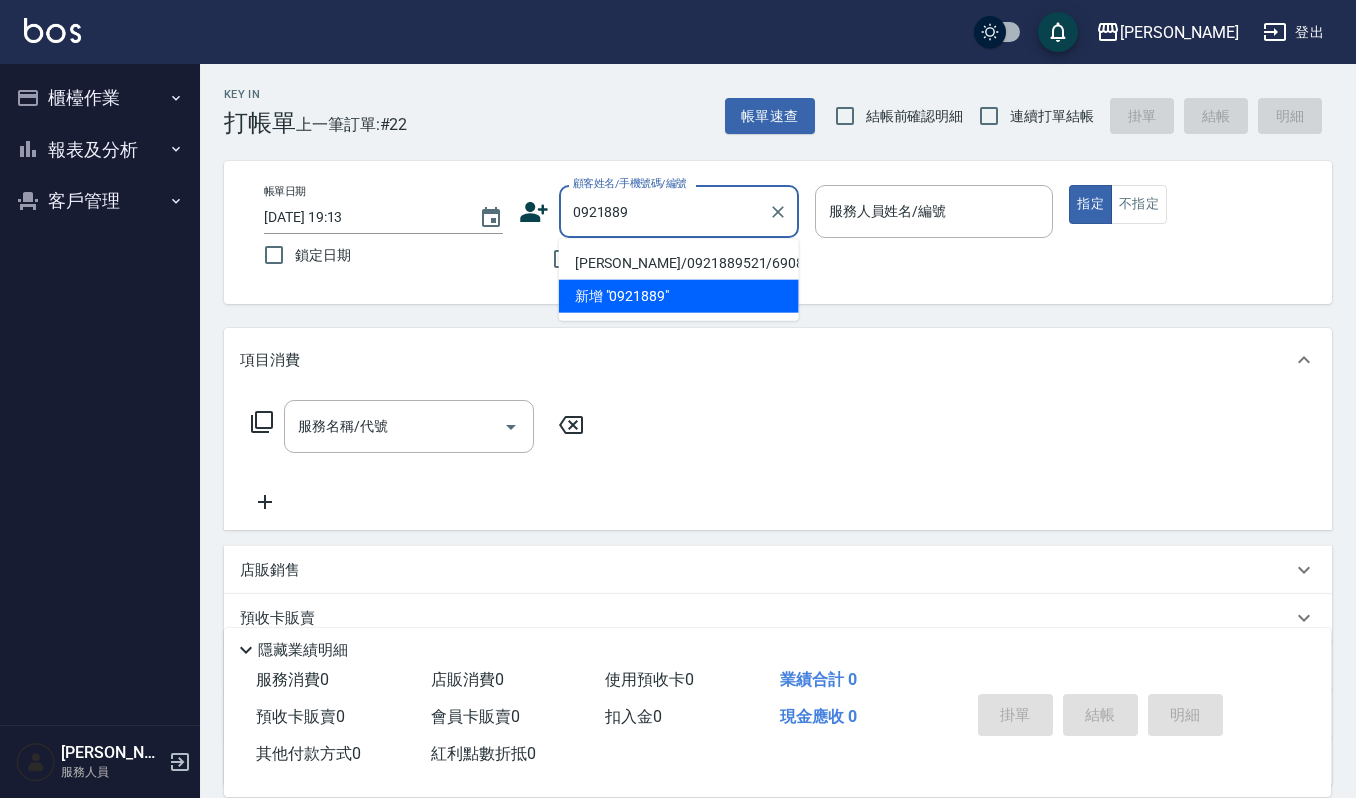 click on "黃佩怡/0921889521/690817" at bounding box center [679, 263] 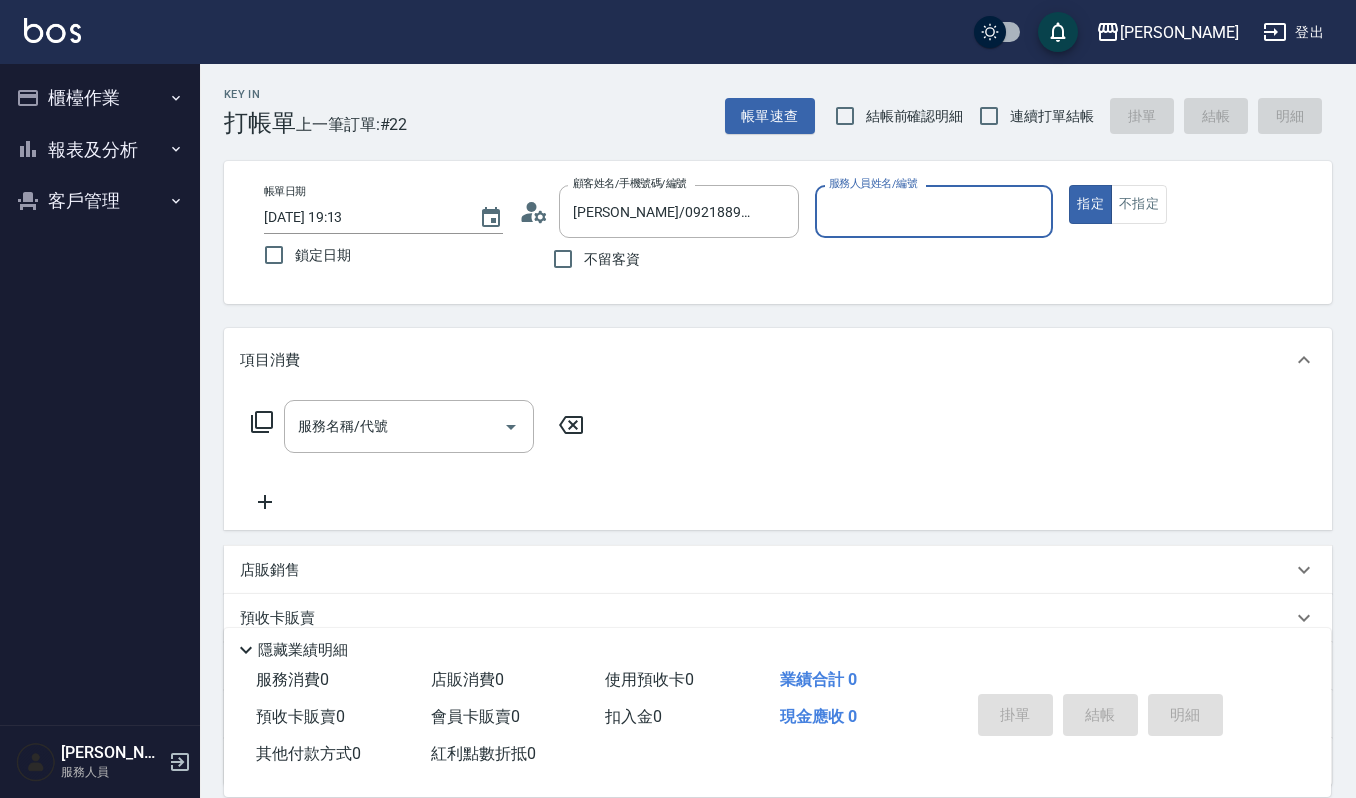 type on "Ruby-17" 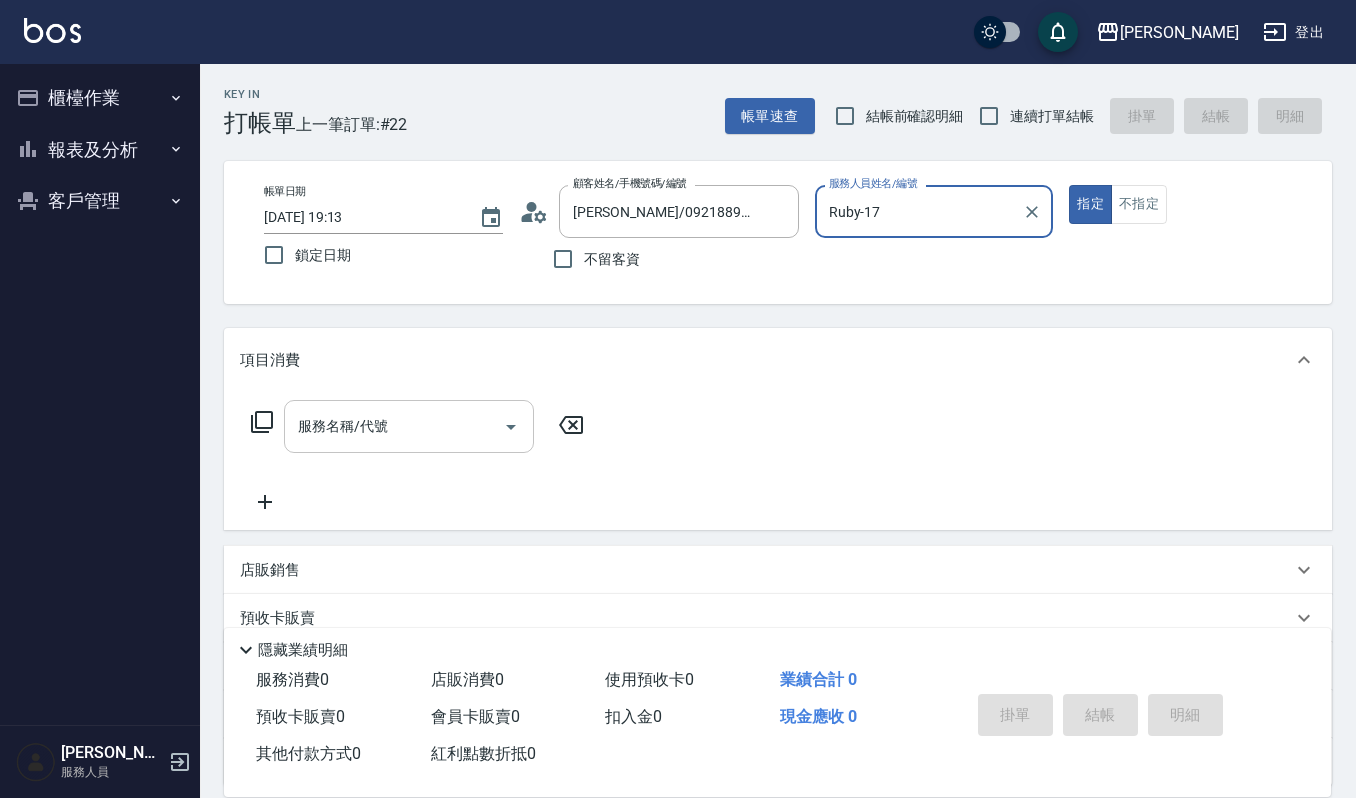 click on "服務名稱/代號" at bounding box center [394, 426] 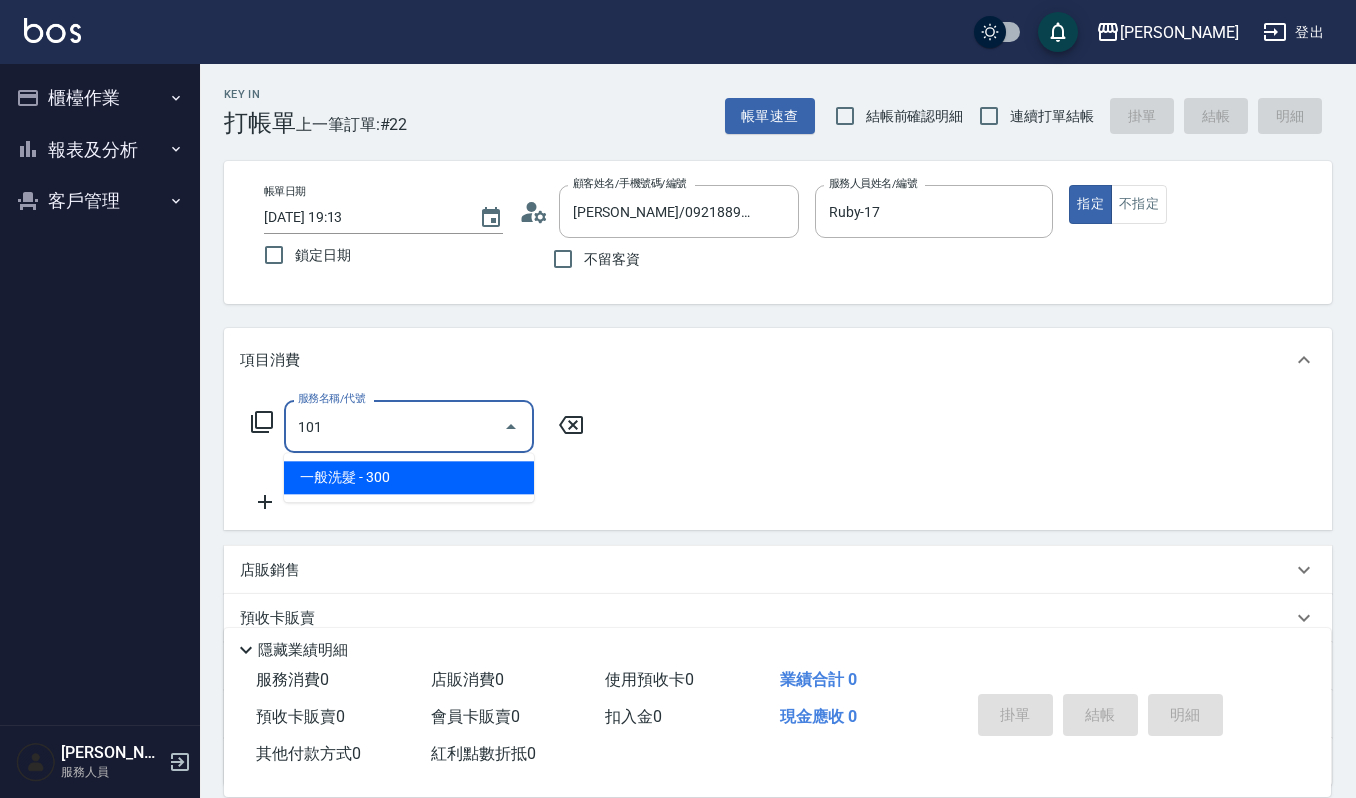 type on "101" 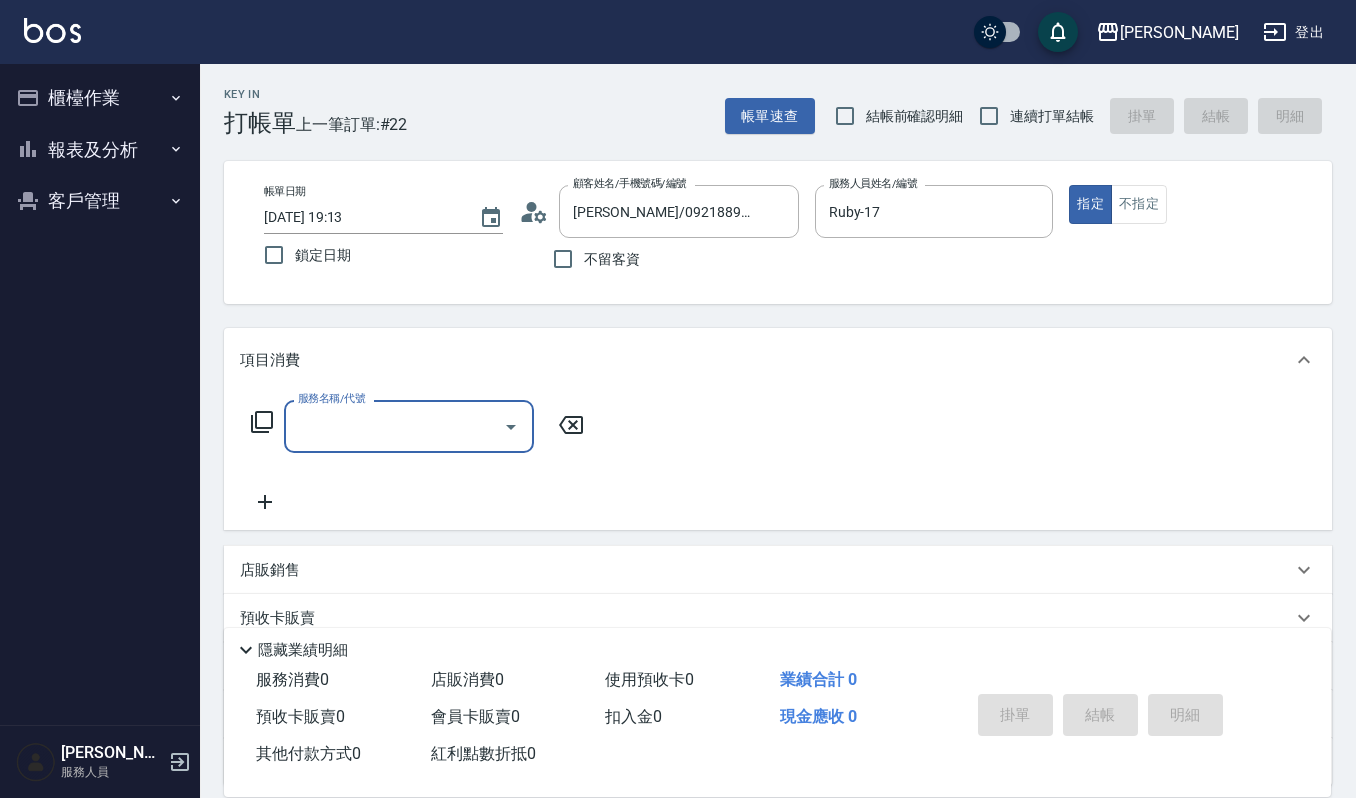 click 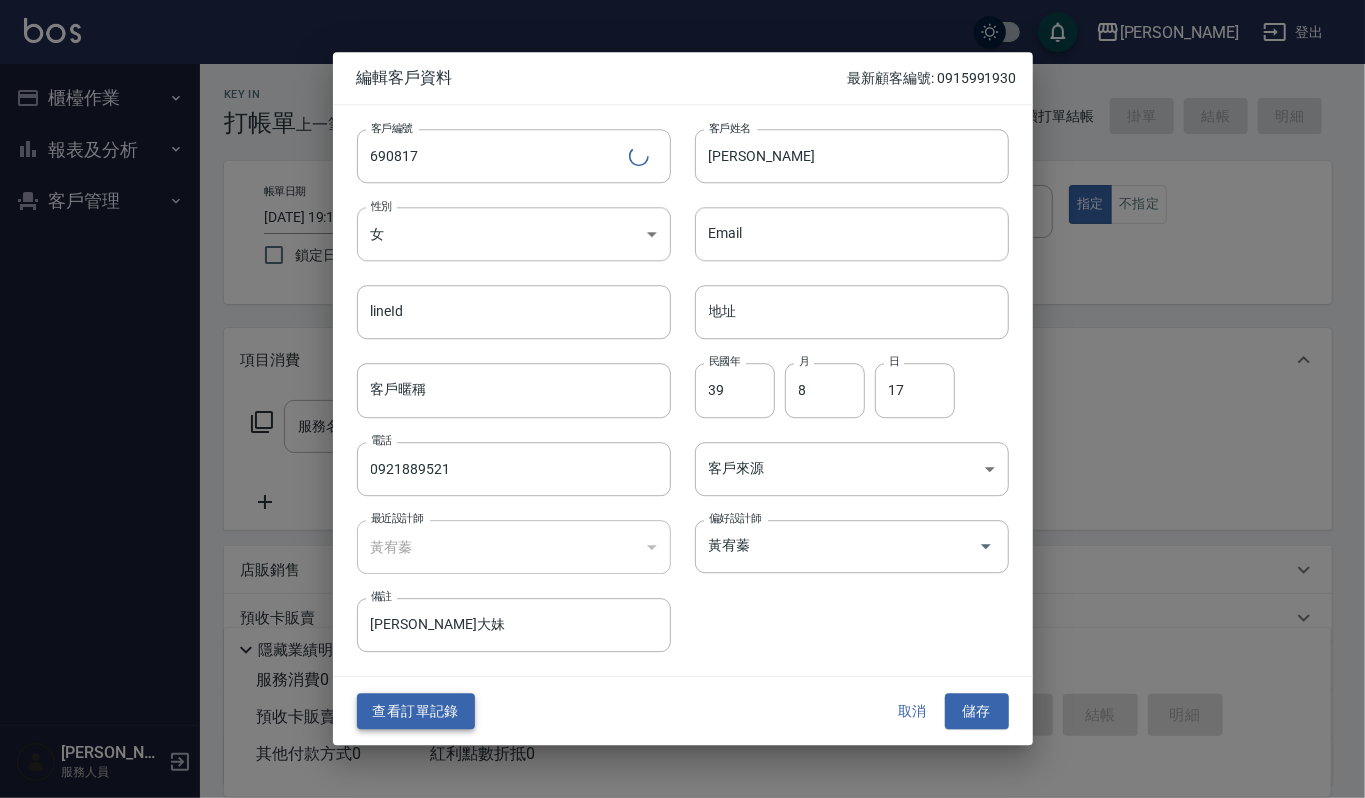 click on "查看訂單記錄" at bounding box center [416, 711] 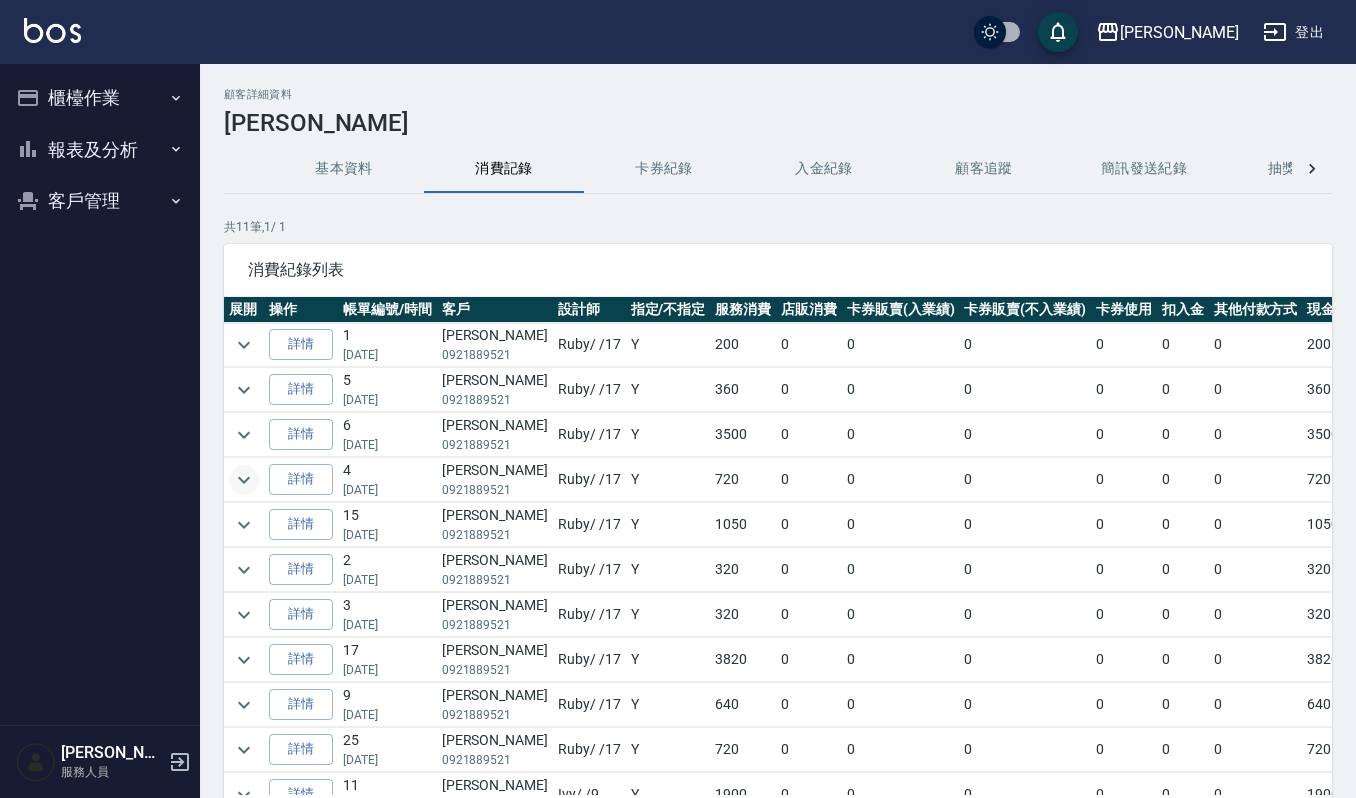 click at bounding box center [244, 480] 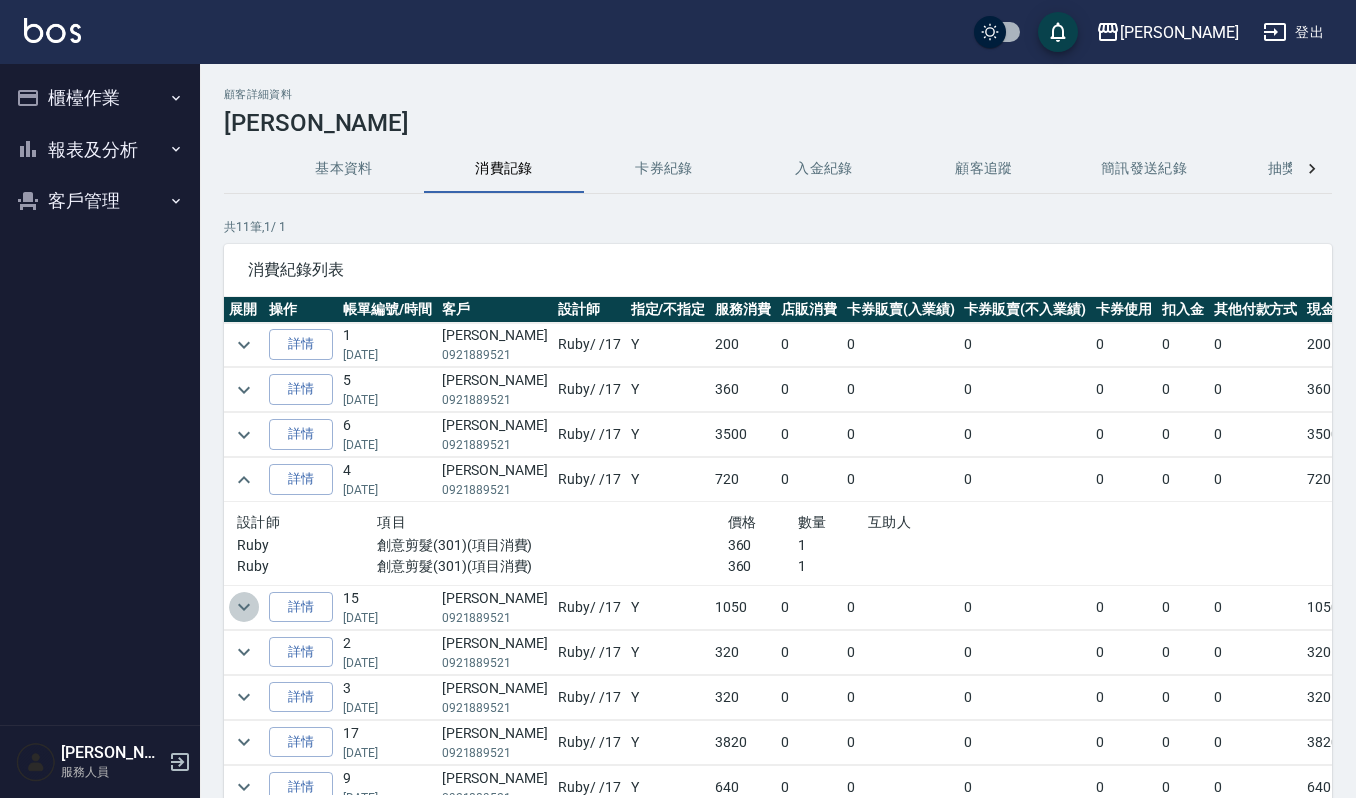 click 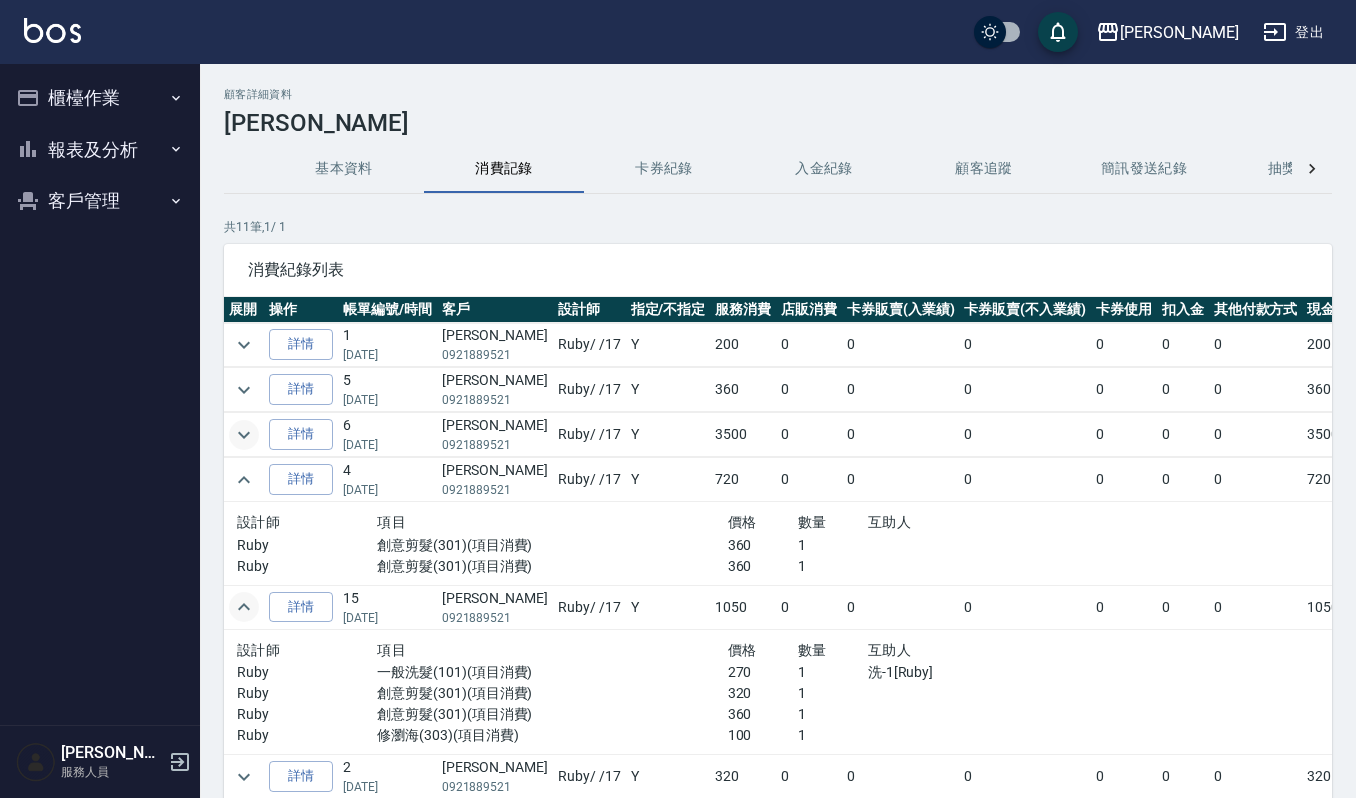 click 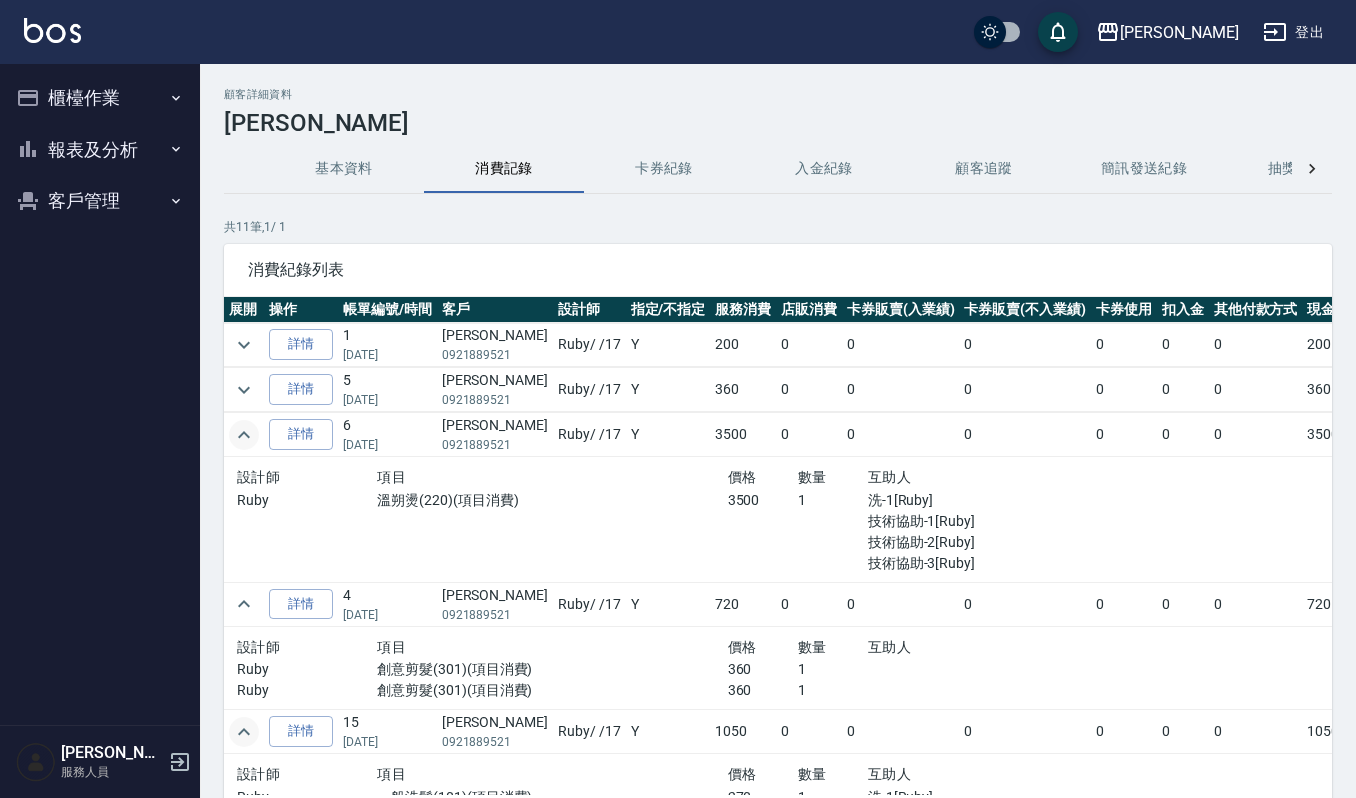click 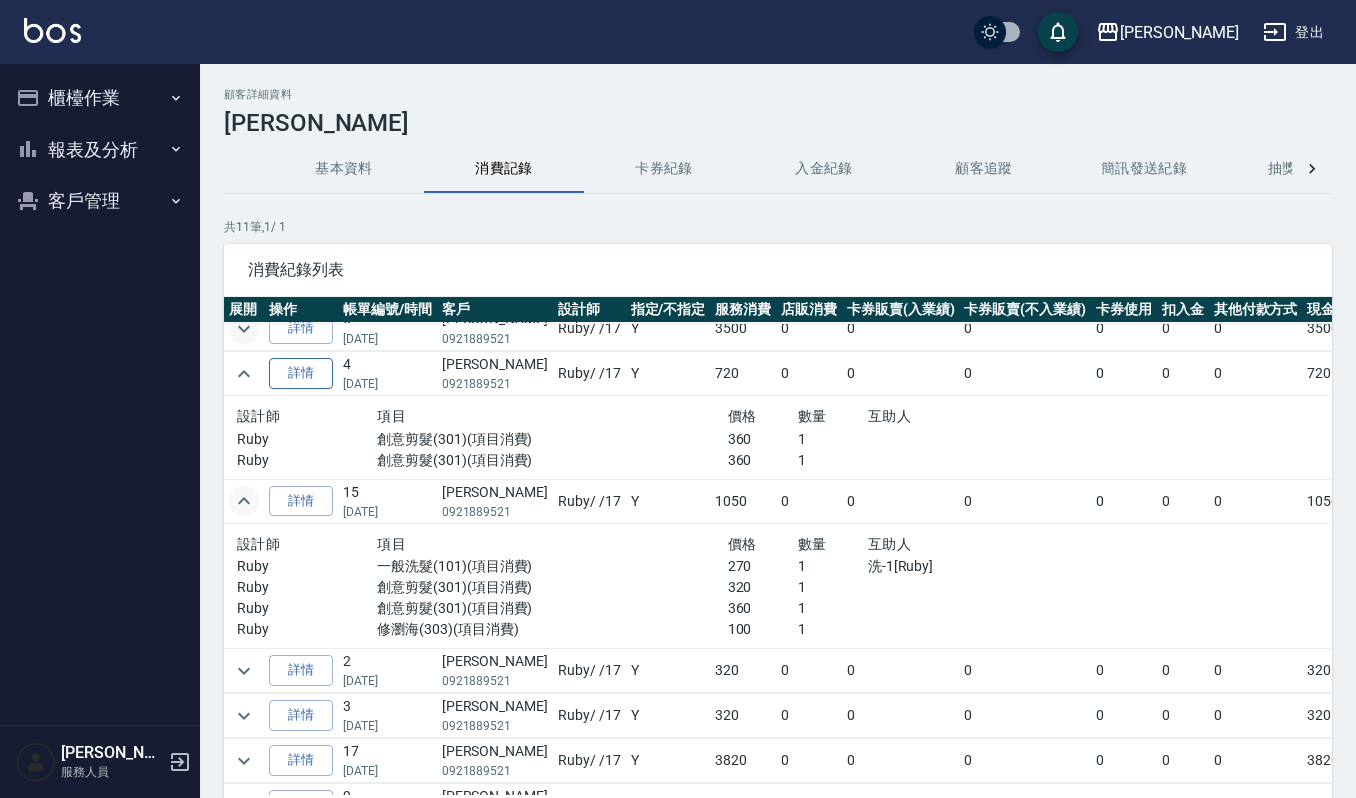 scroll, scrollTop: 0, scrollLeft: 0, axis: both 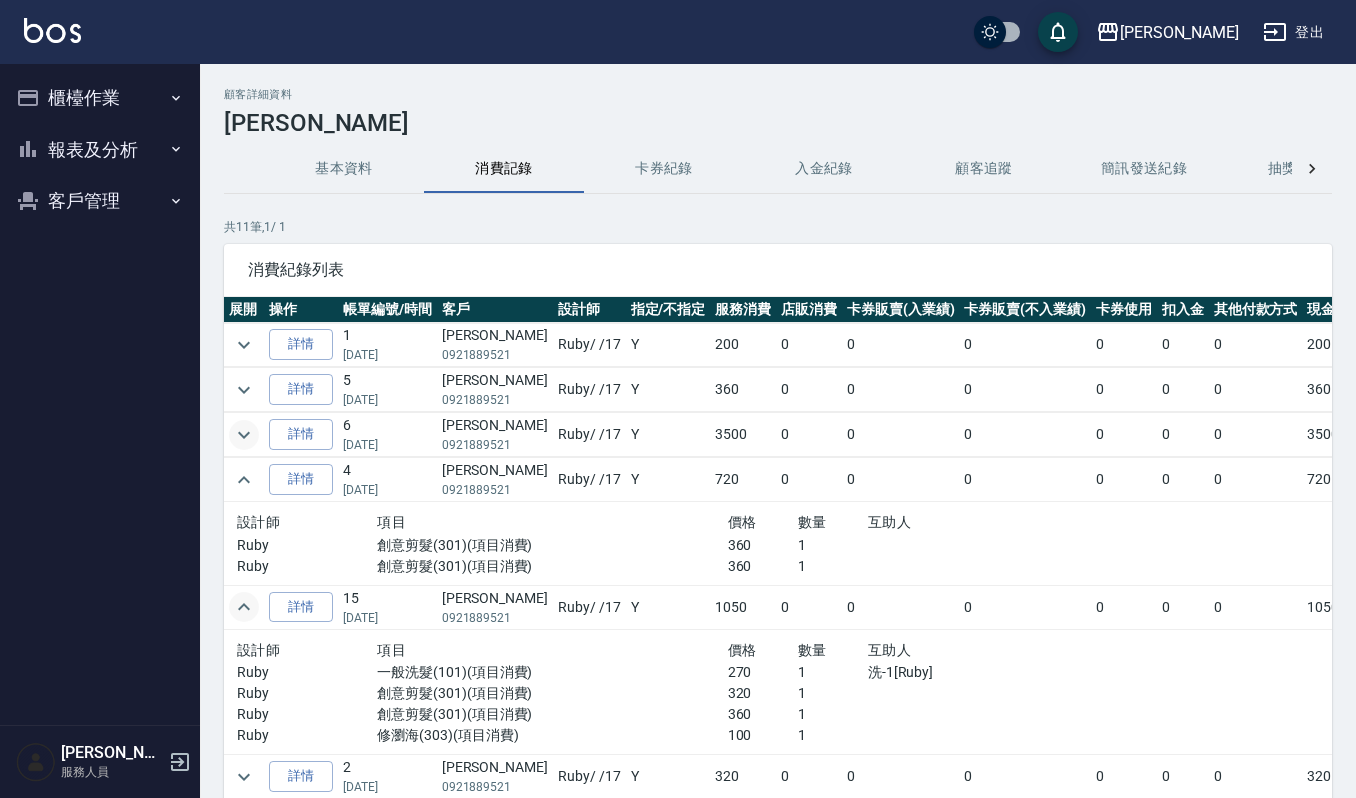 click at bounding box center (52, 30) 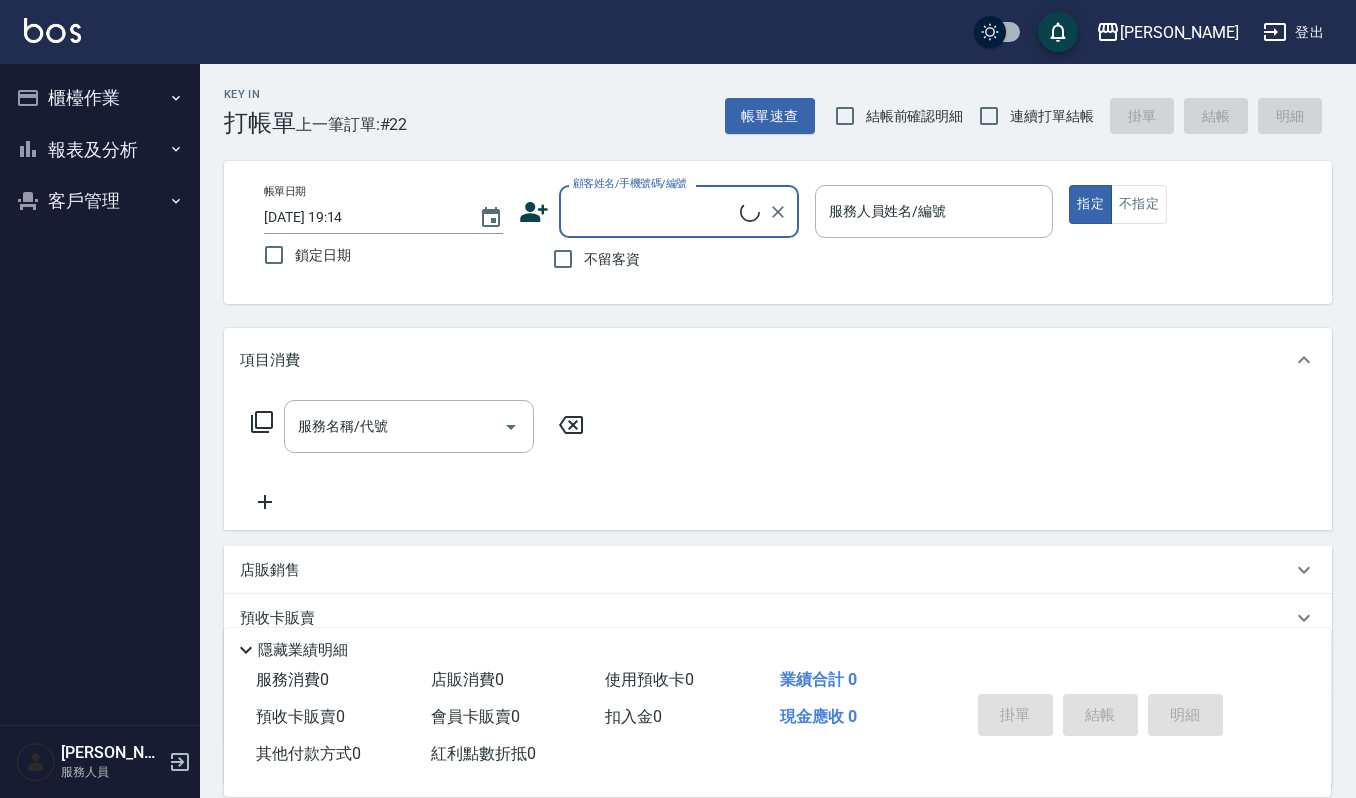 click on "顧客姓名/手機號碼/編號" at bounding box center [654, 211] 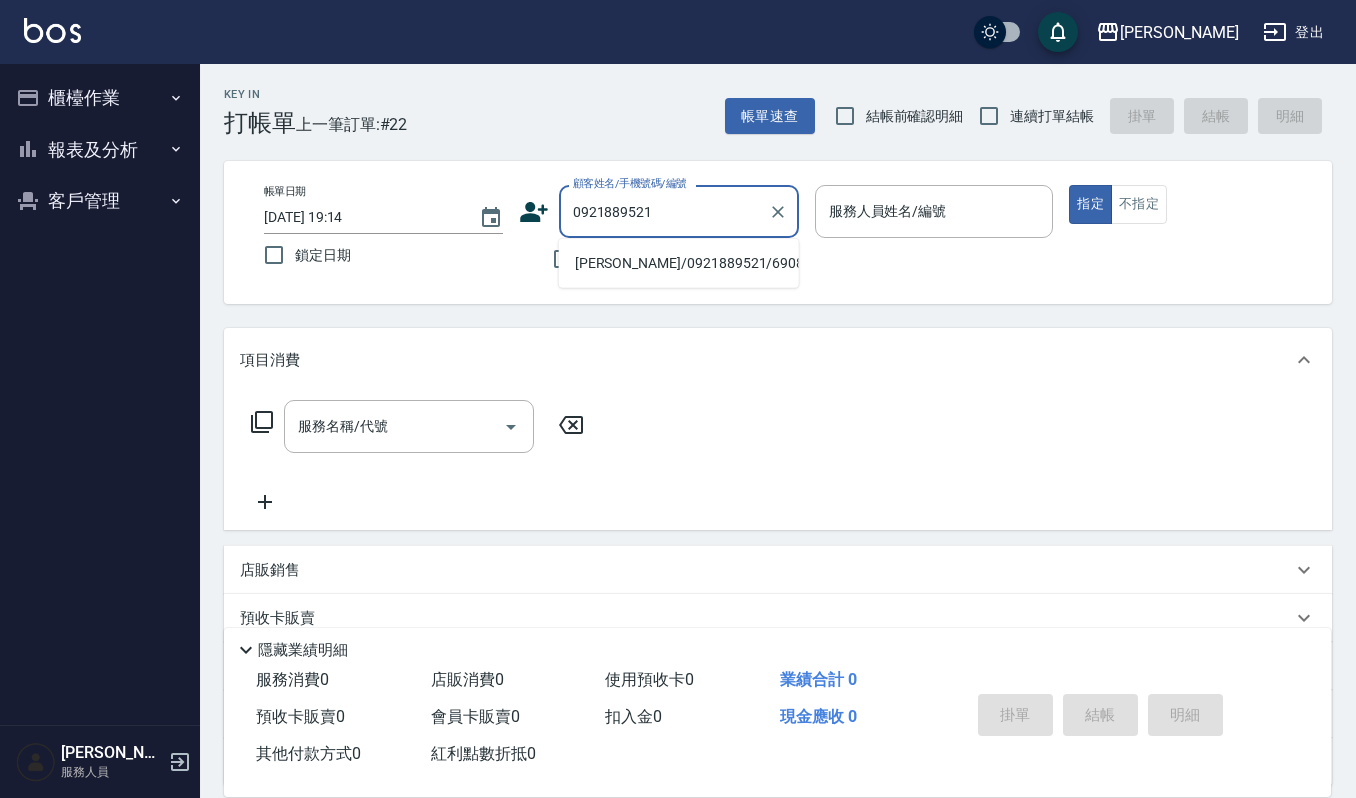 click on "黃佩怡/0921889521/690817" at bounding box center [679, 263] 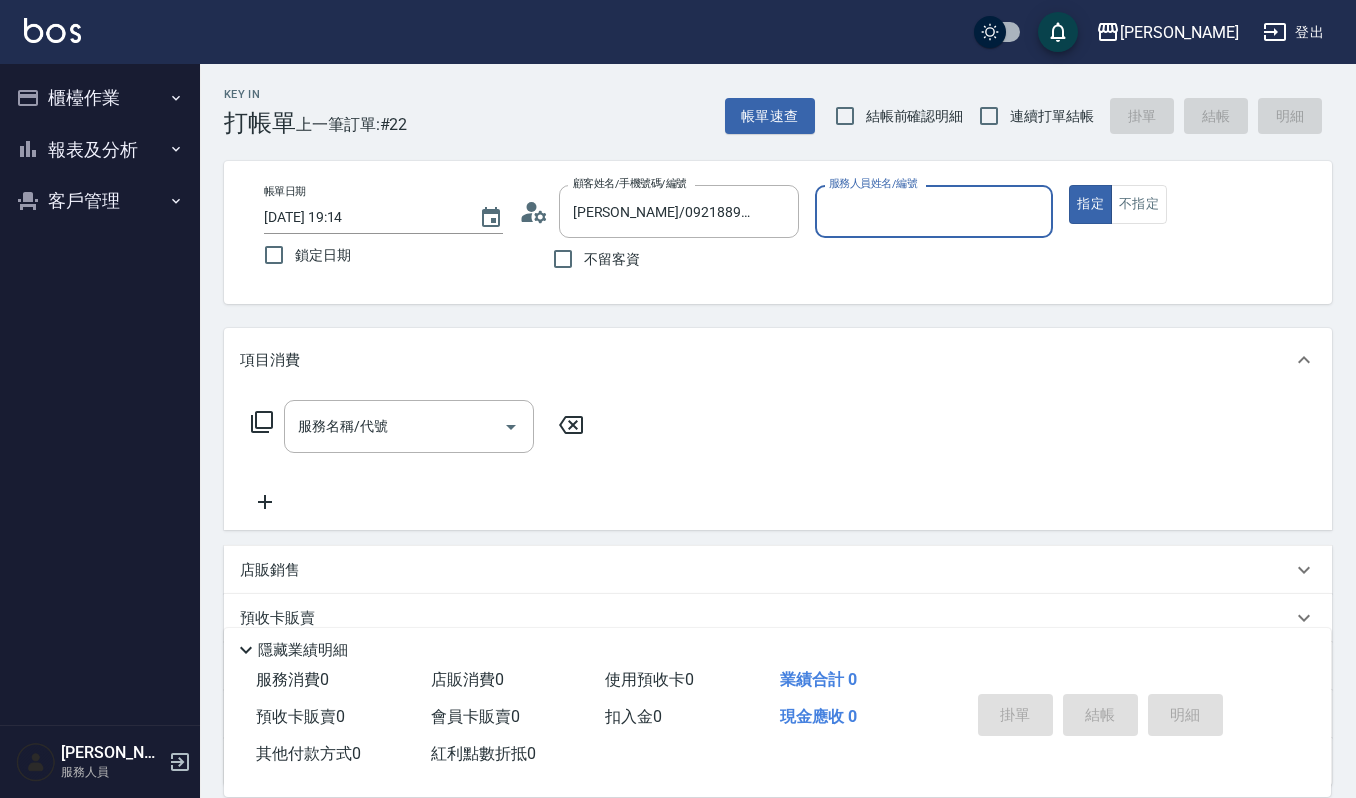 type on "Ruby-17" 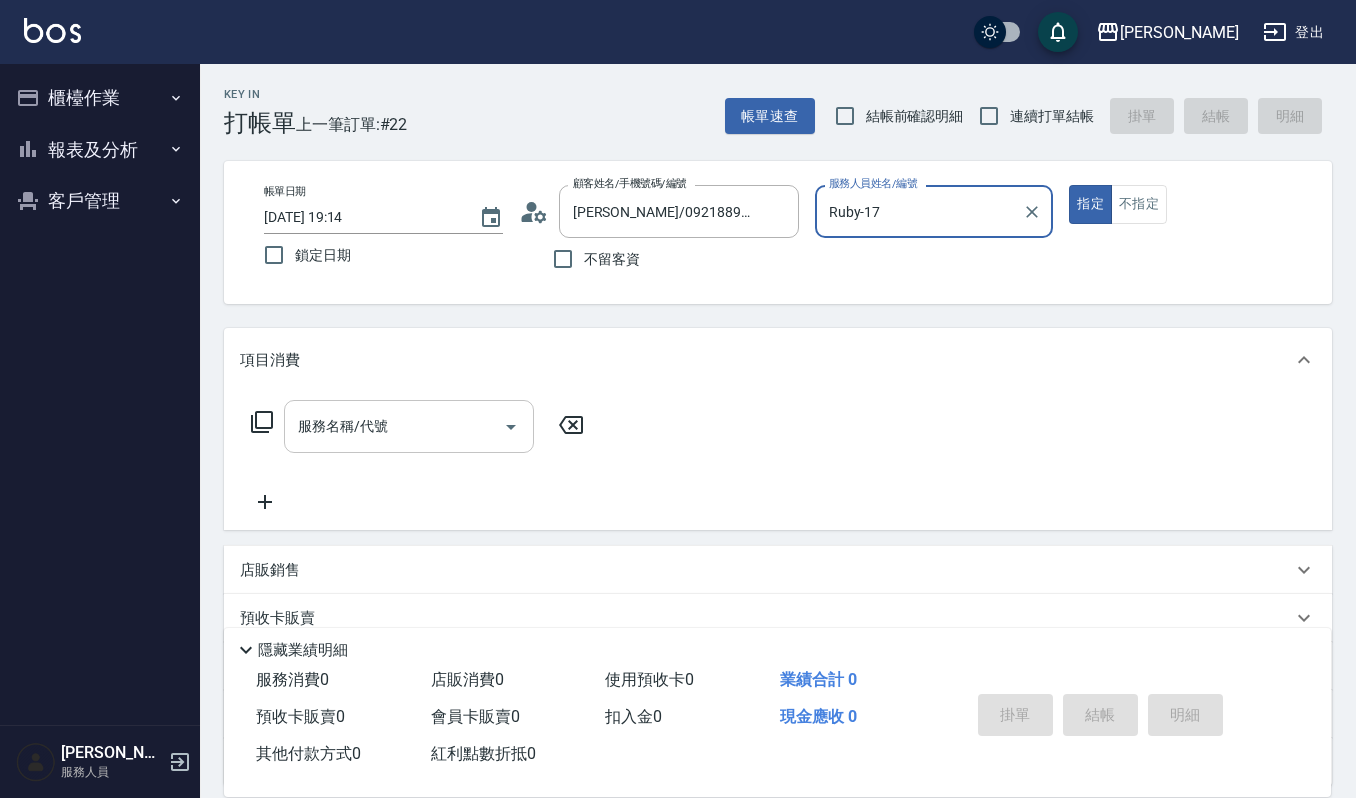 click on "服務名稱/代號" at bounding box center (394, 426) 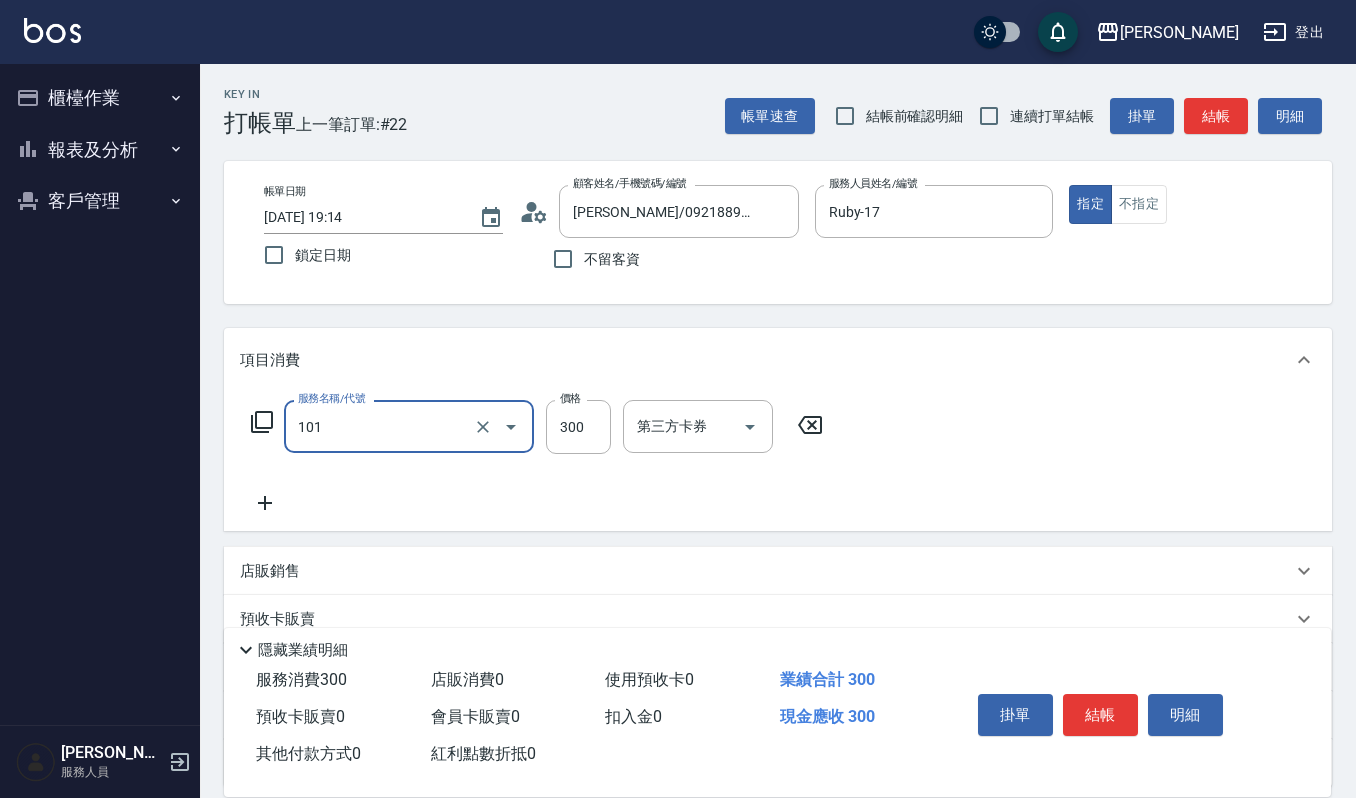 type on "一般洗髮(101)" 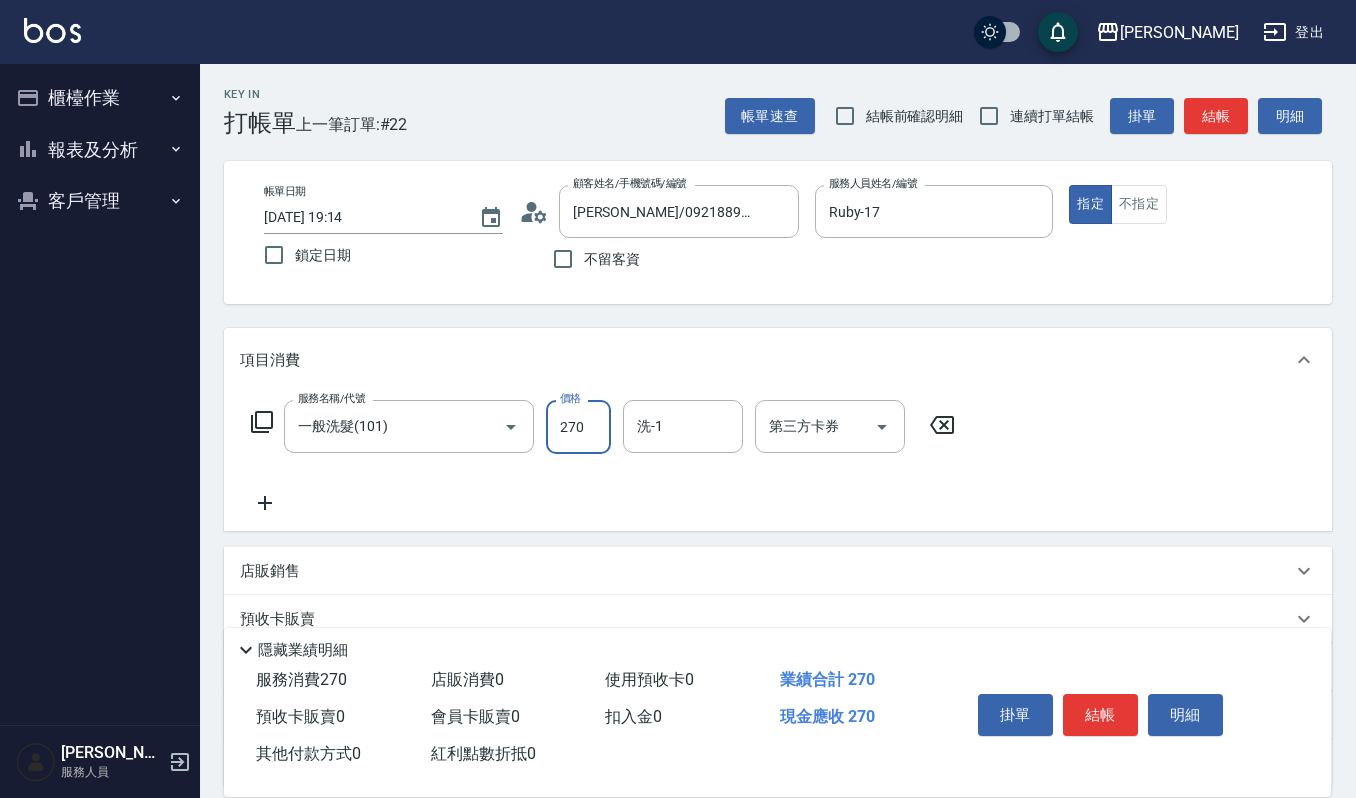 type on "270" 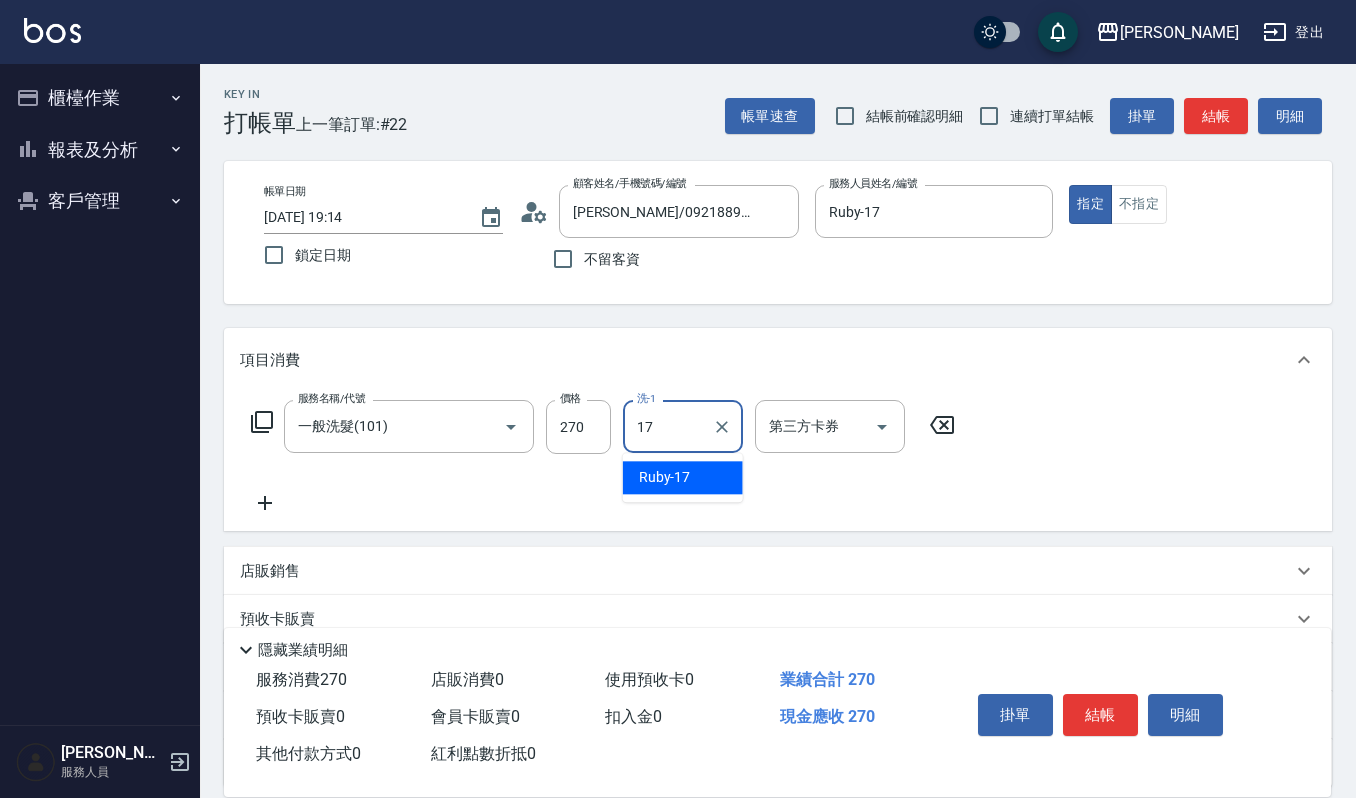type on "Ruby-17" 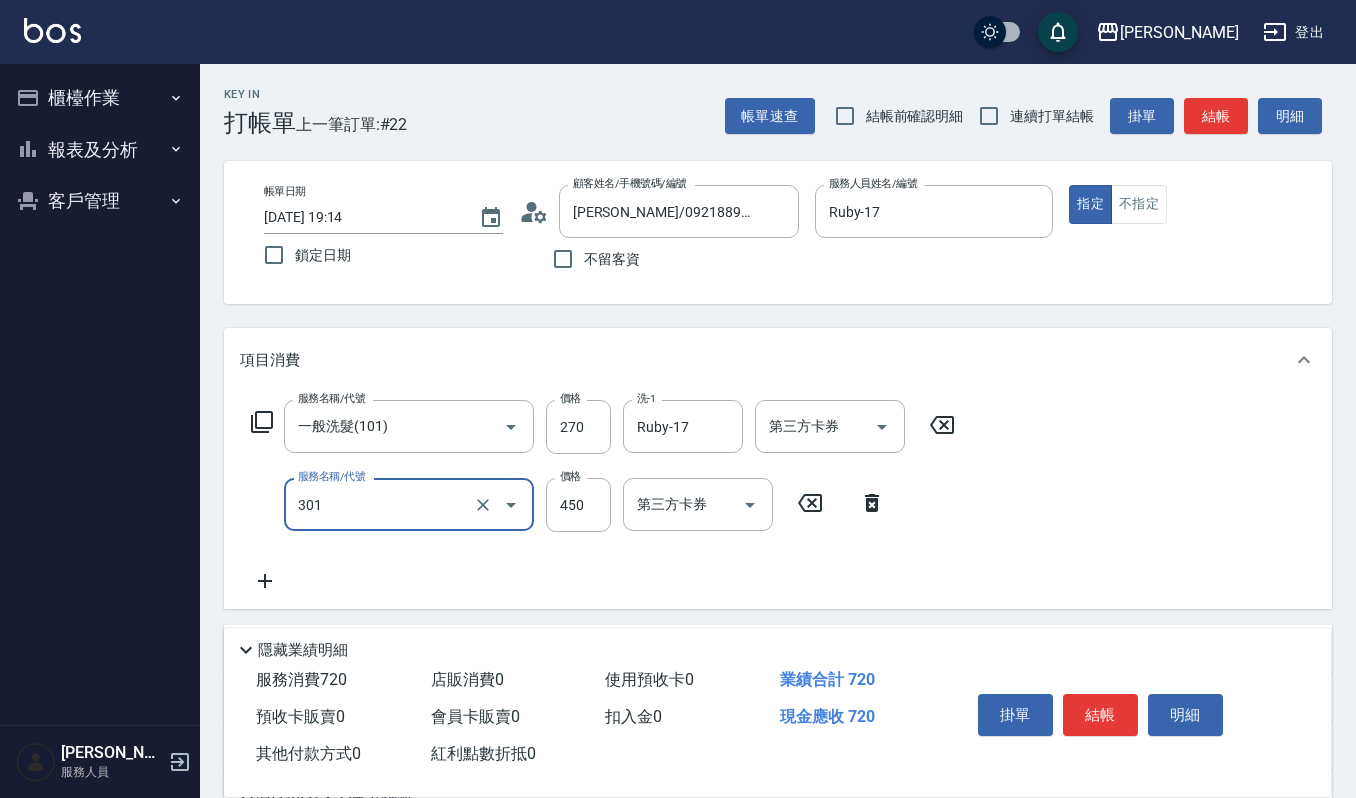 type on "創意剪髮(301)" 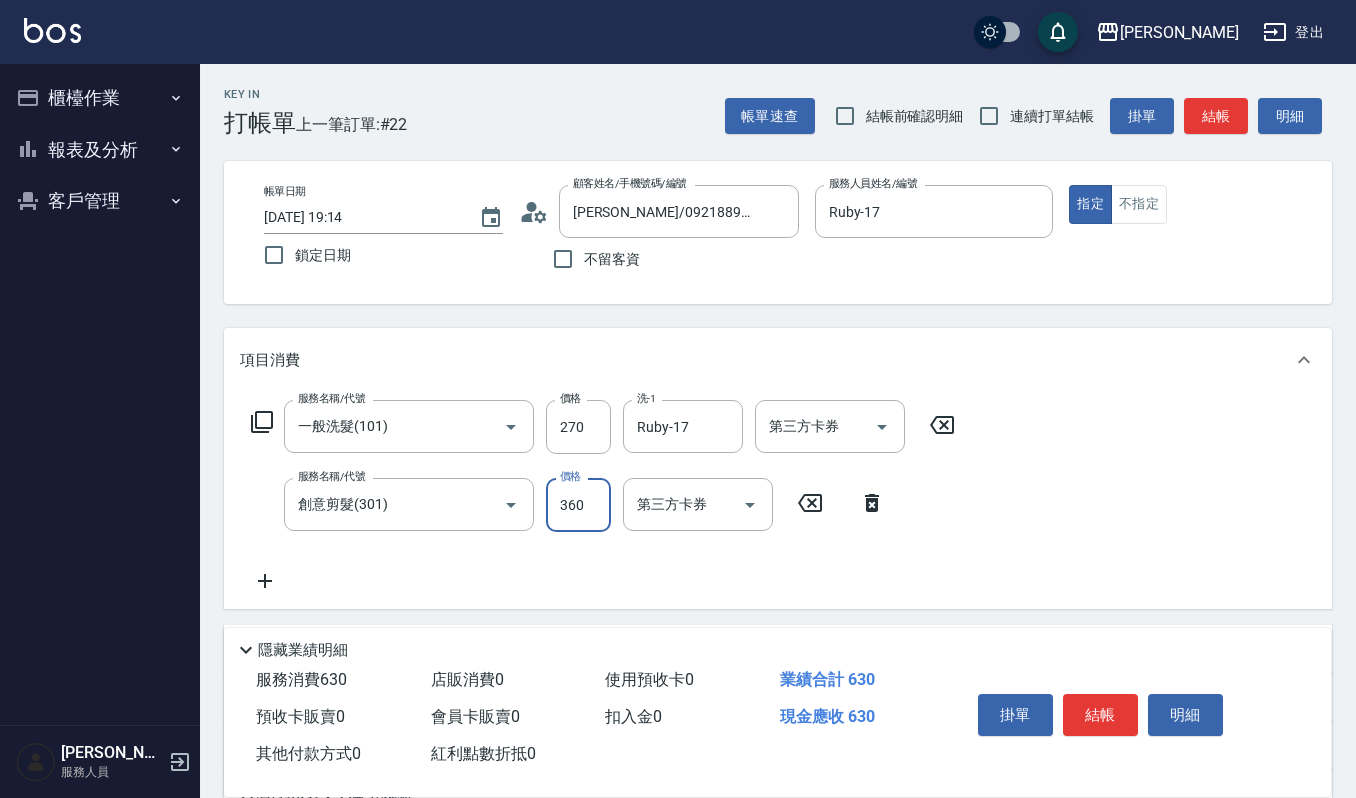 type on "360" 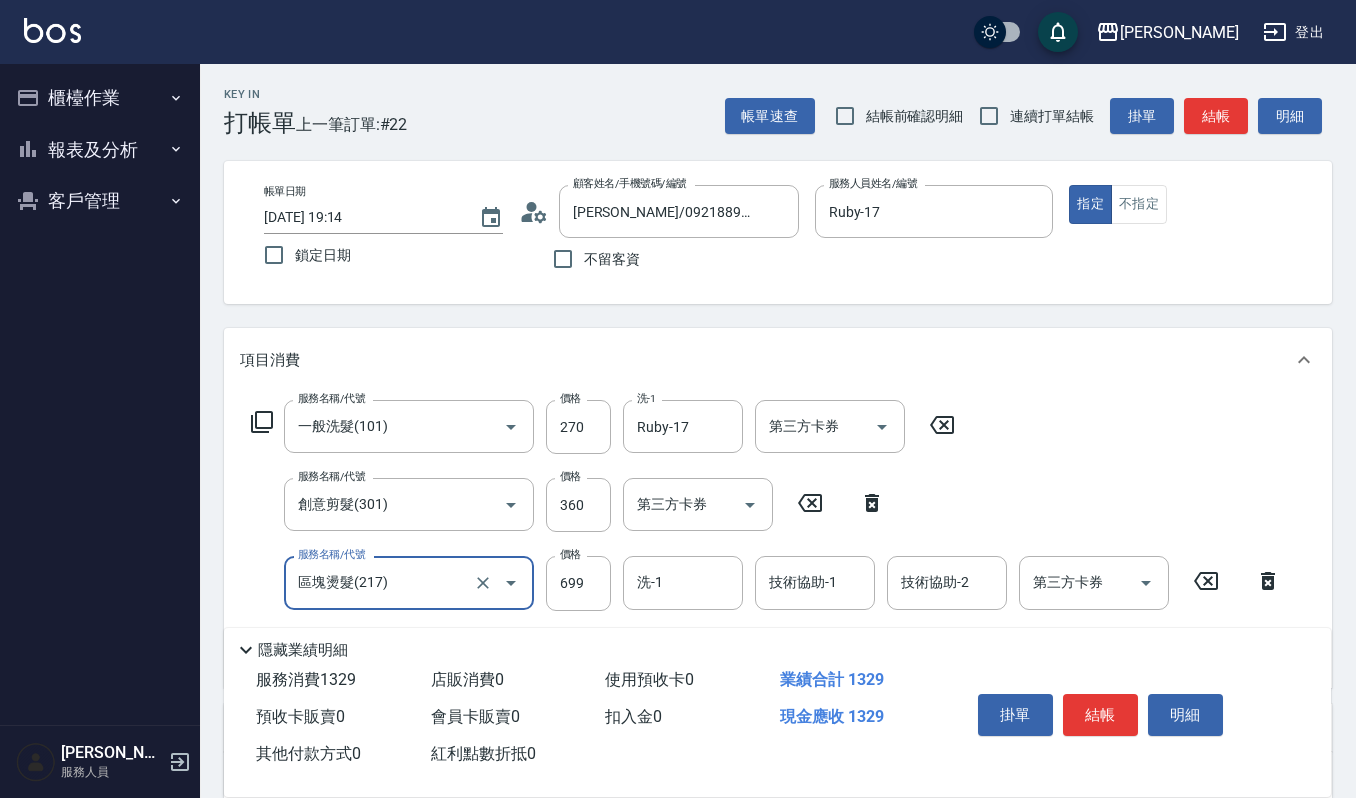 type on "區塊燙髮(217)" 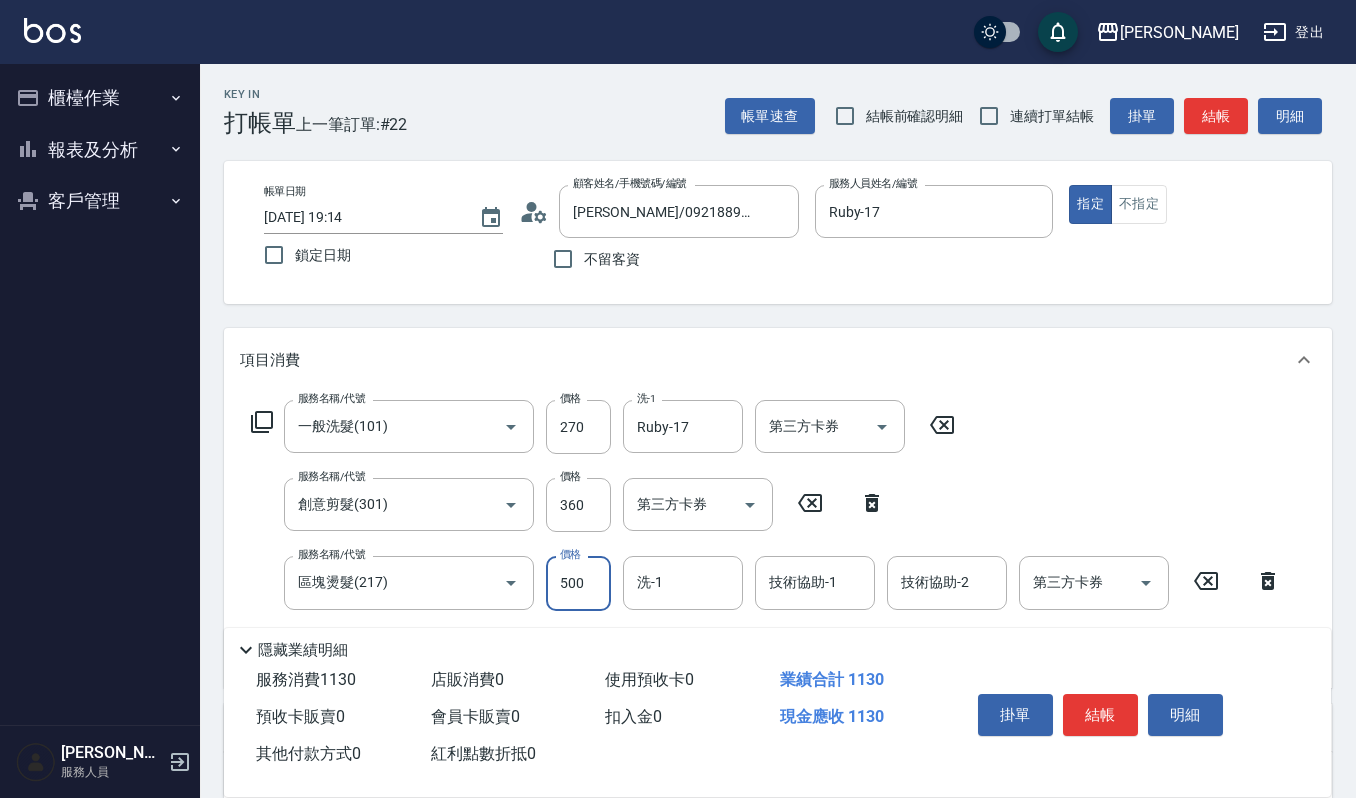 type on "500" 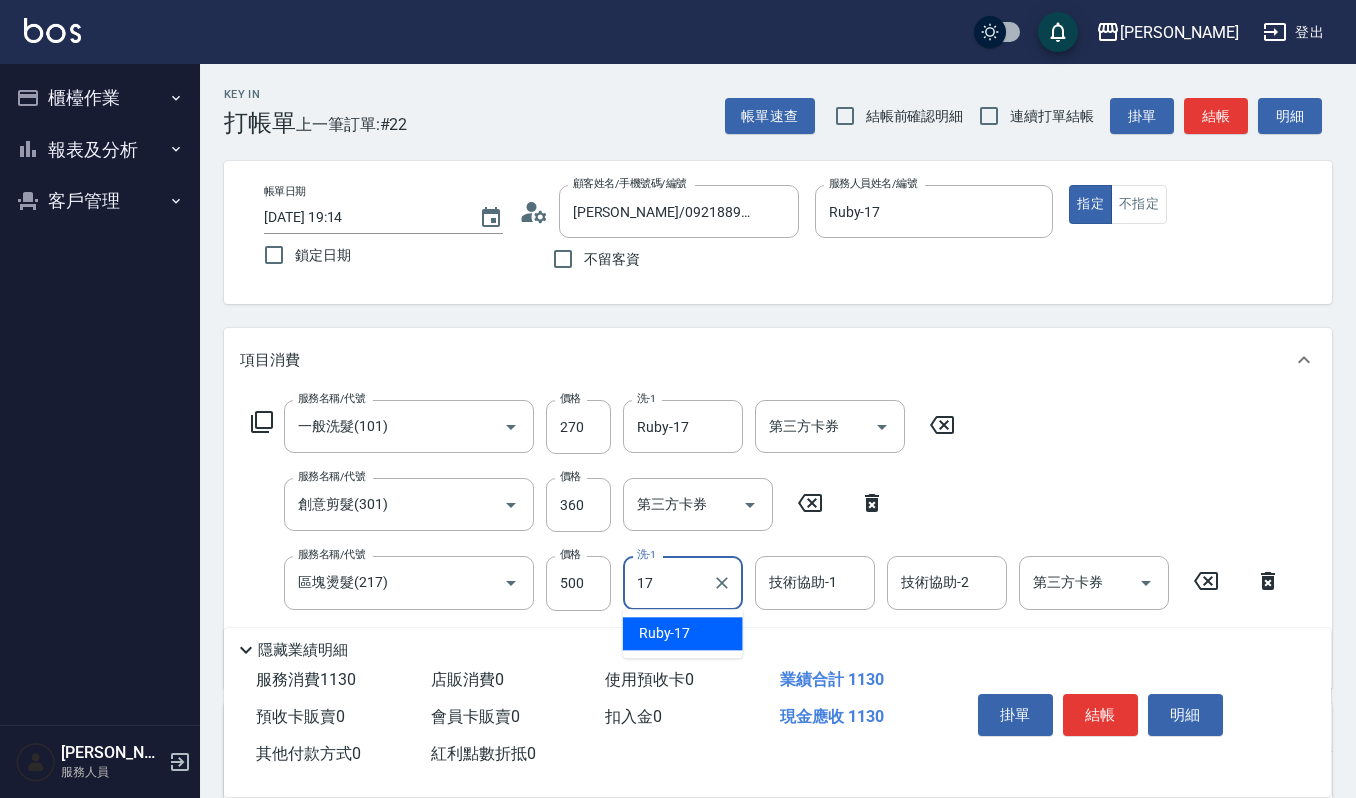 type on "Ruby-17" 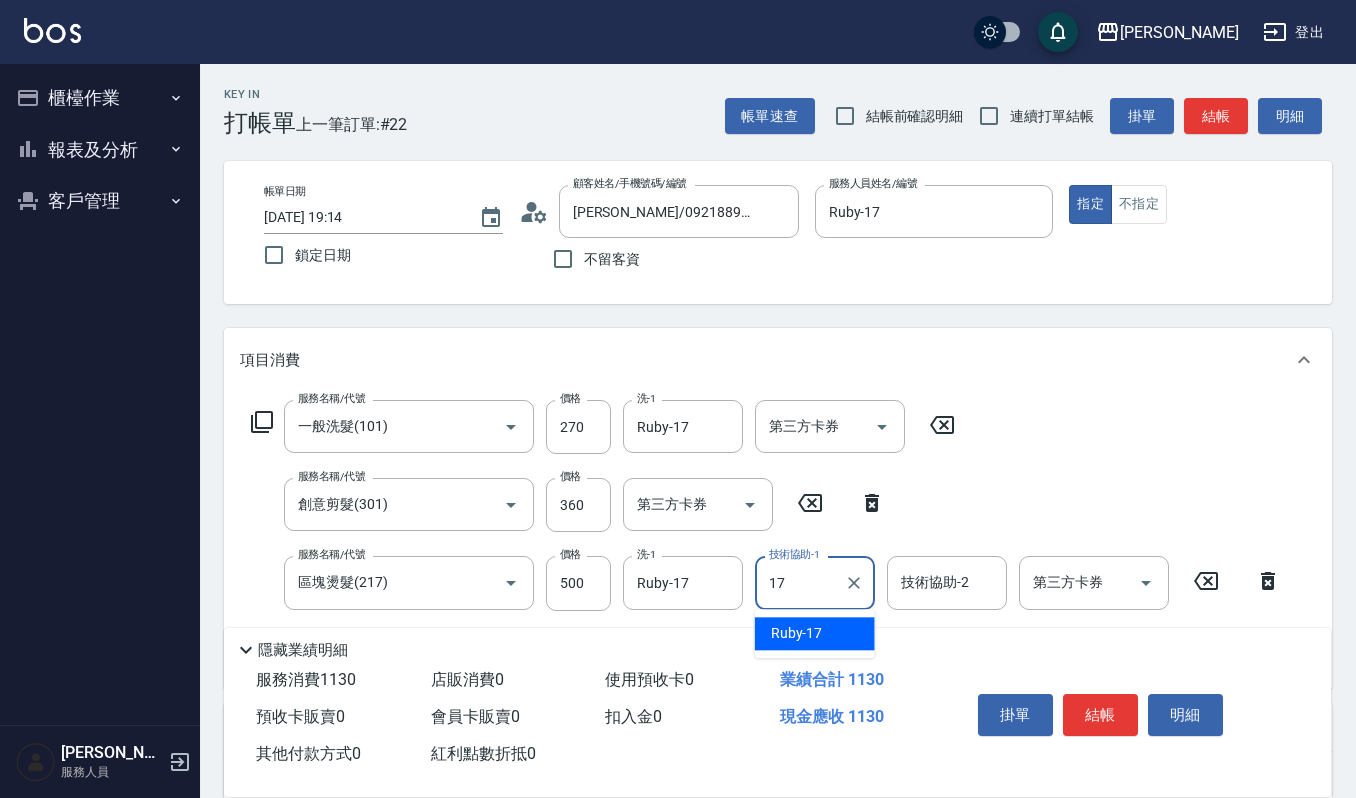 type on "Ruby-17" 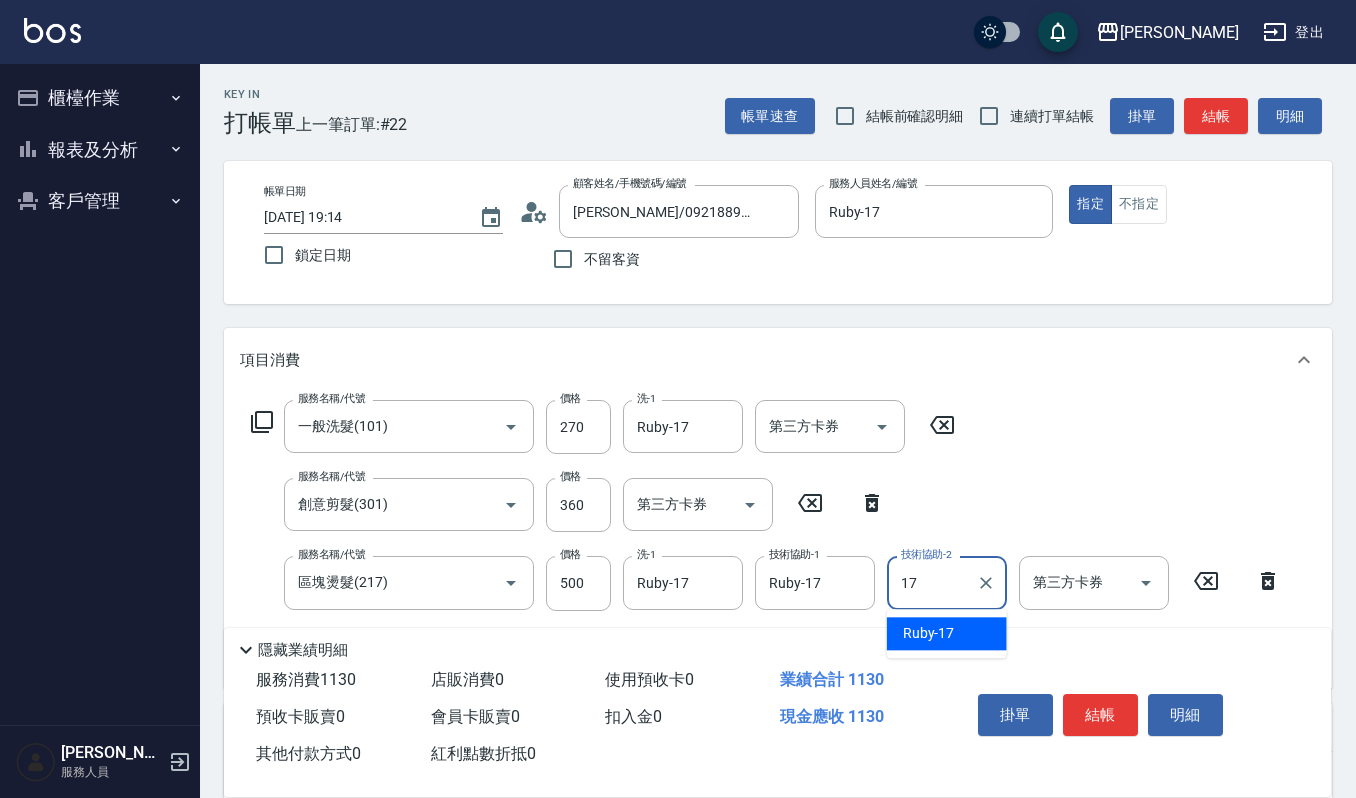 type on "Ruby-17" 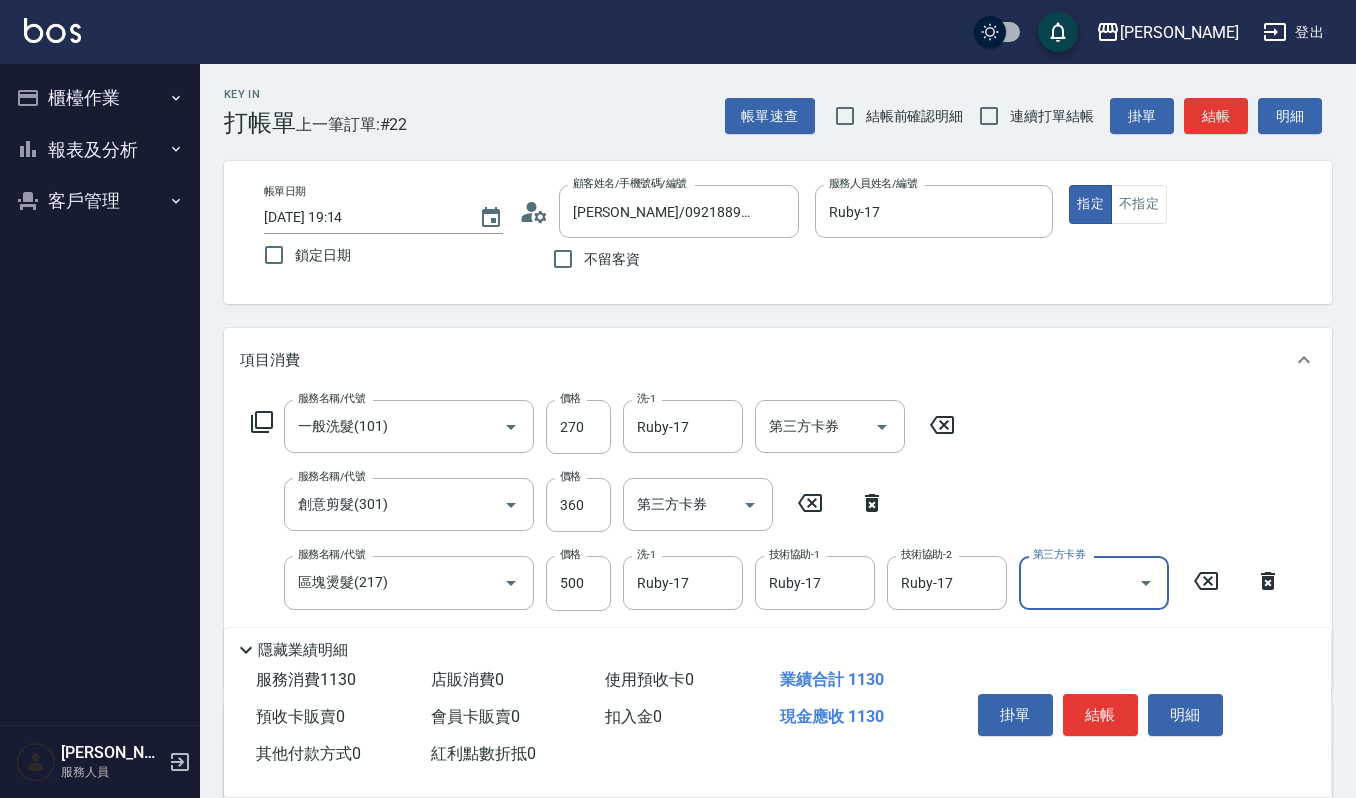 click on "服務名稱/代號 一般洗髮(101) 服務名稱/代號 價格 270 價格 洗-1 Ruby-17 洗-1 第三方卡券 第三方卡券 服務名稱/代號 創意剪髮(301) 服務名稱/代號 價格 360 價格 第三方卡券 第三方卡券 服務名稱/代號 區塊燙髮(217) 服務名稱/代號 價格 500 價格 洗-1 Ruby-17 洗-1 技術協助-1 Ruby-17 技術協助-1 技術協助-2 Ruby-17 技術協助-2 第三方卡券 第三方卡券" at bounding box center [766, 535] 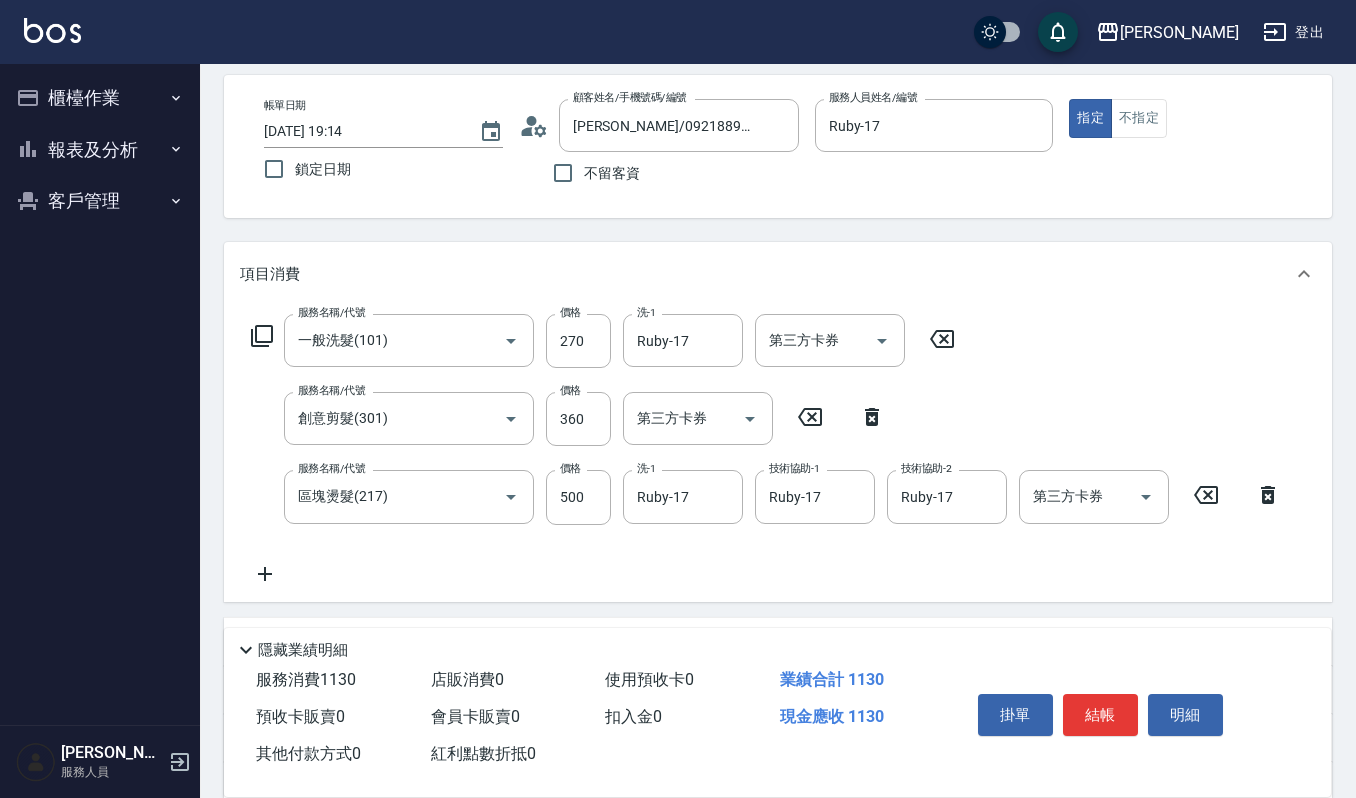 scroll, scrollTop: 133, scrollLeft: 0, axis: vertical 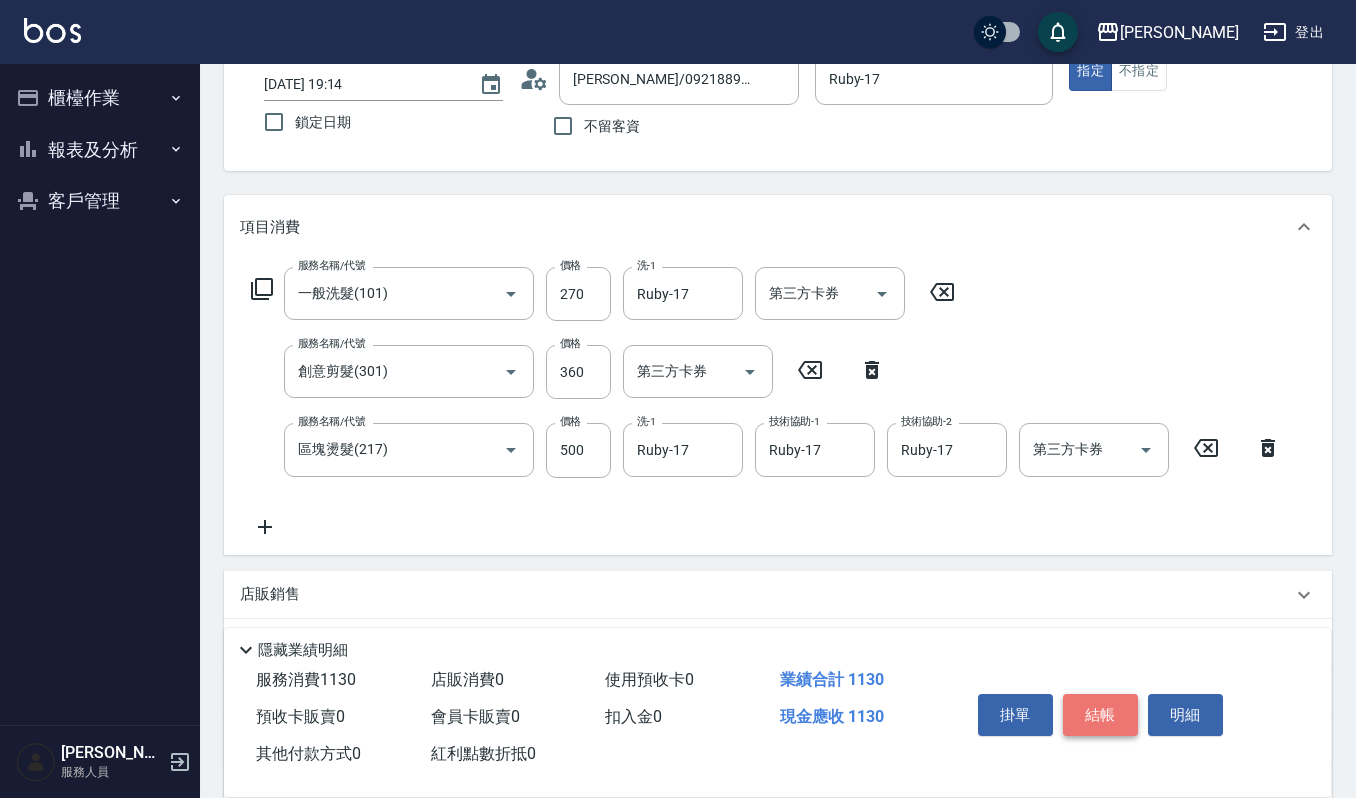 click on "結帳" at bounding box center [1100, 715] 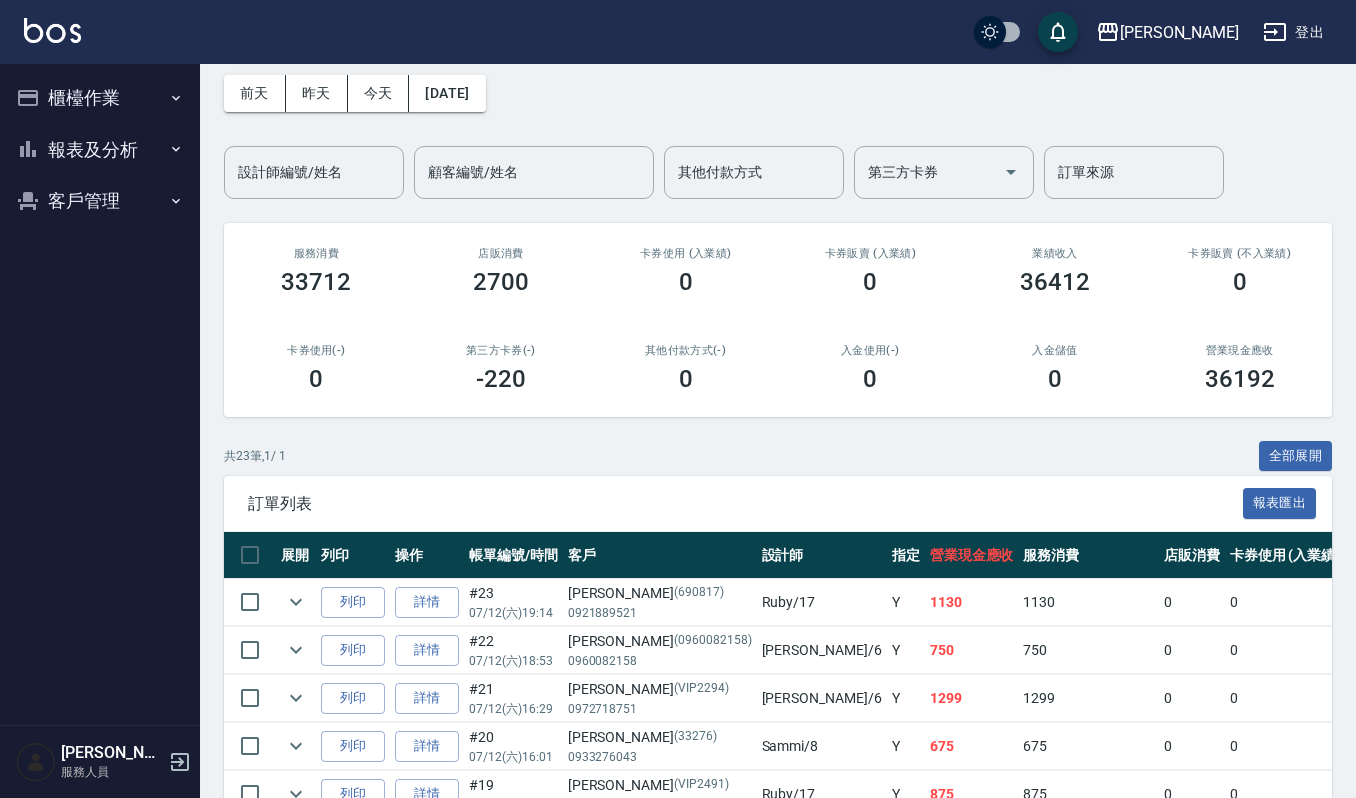 scroll, scrollTop: 133, scrollLeft: 0, axis: vertical 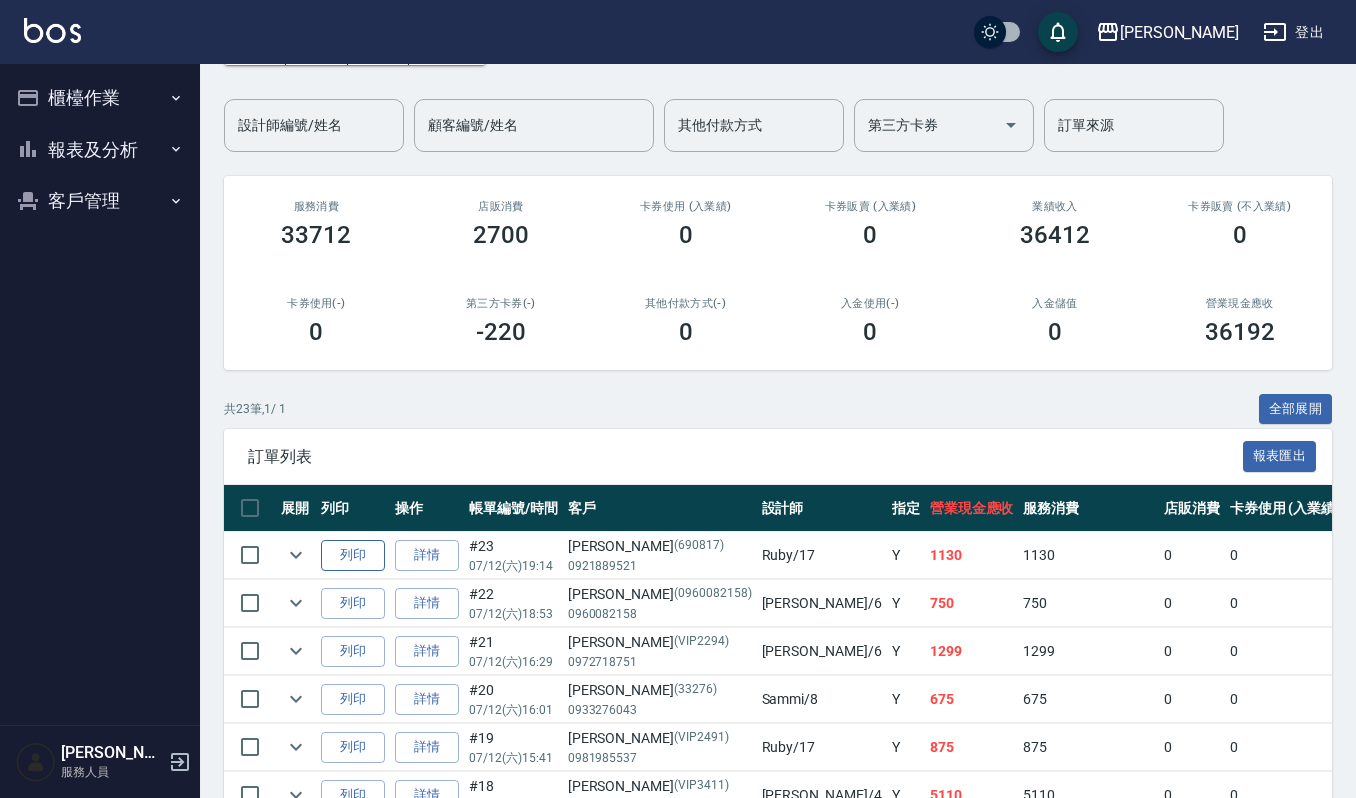 click on "列印" at bounding box center (353, 555) 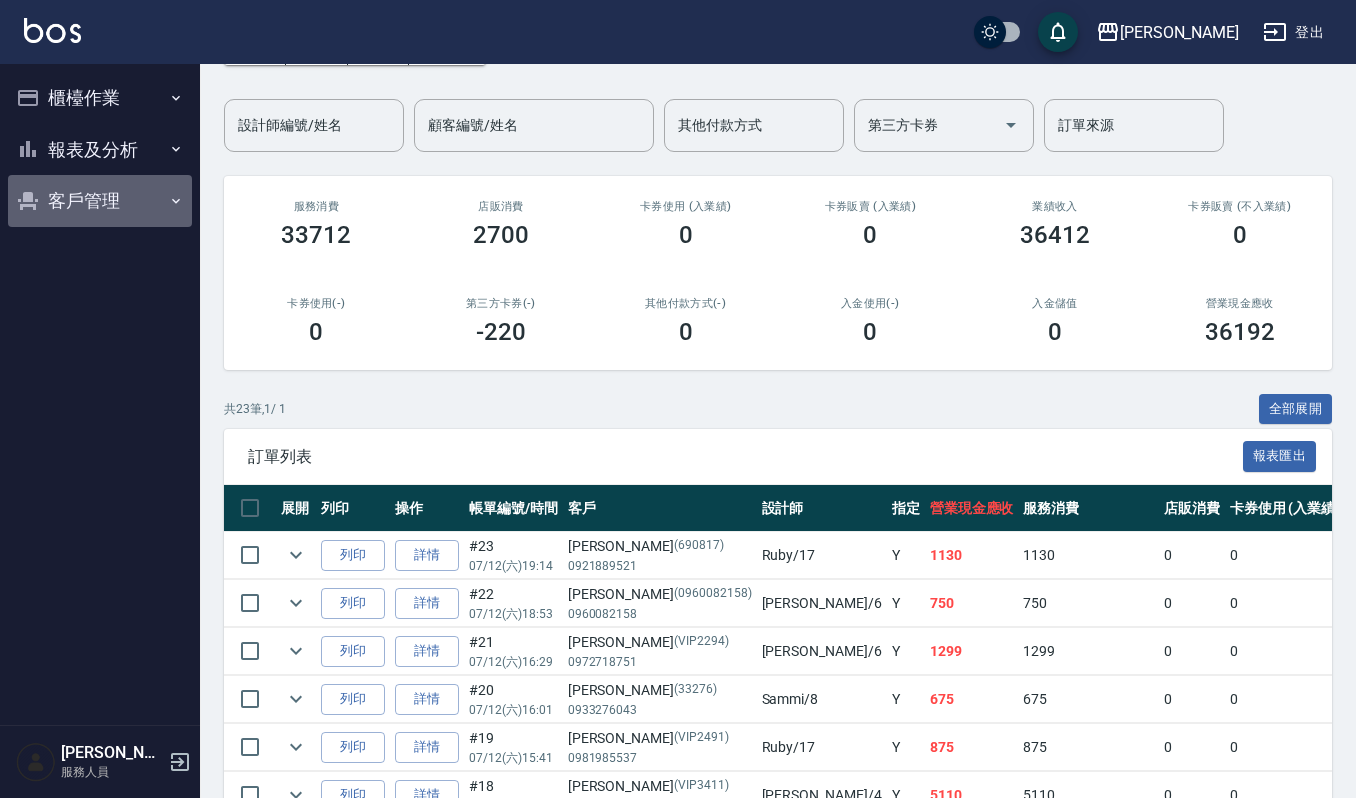 click on "客戶管理" at bounding box center [100, 201] 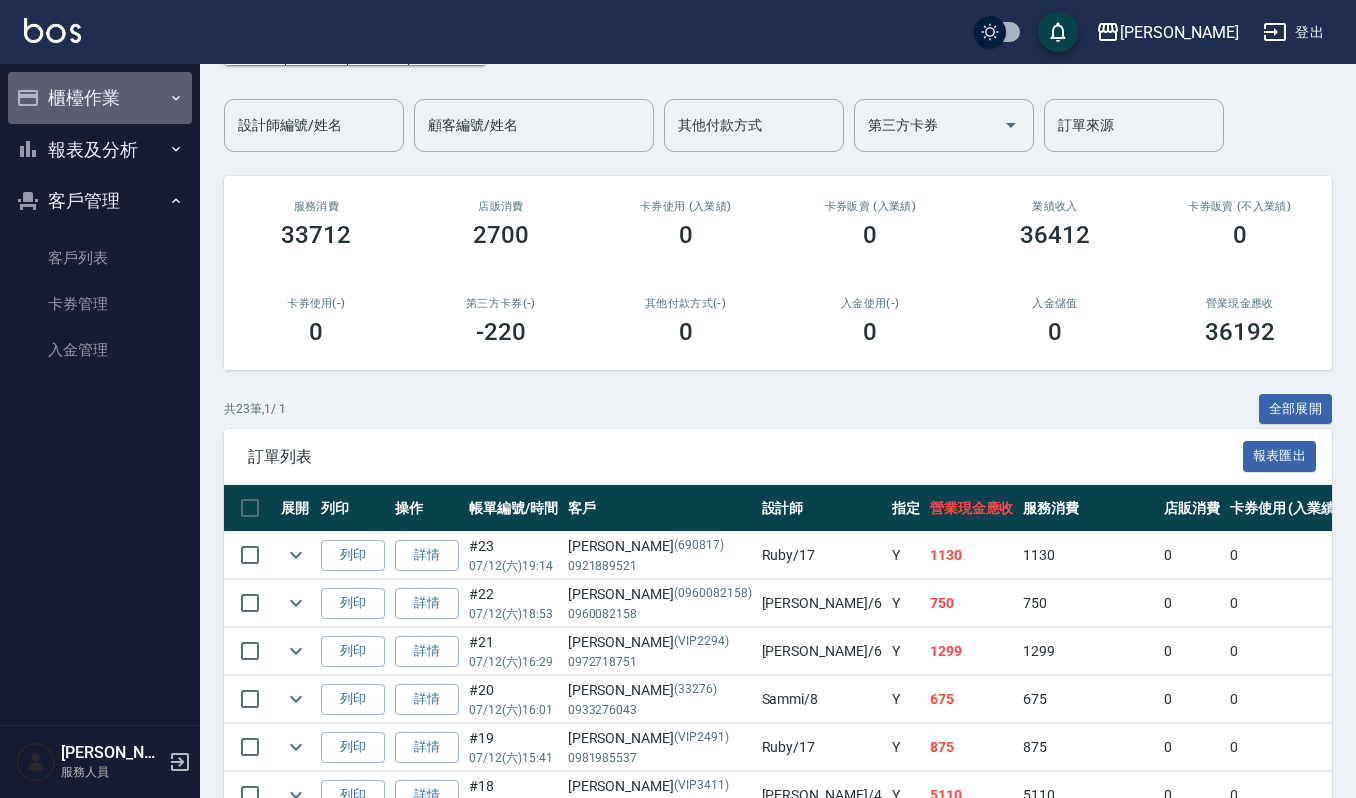 click on "櫃檯作業" at bounding box center [100, 98] 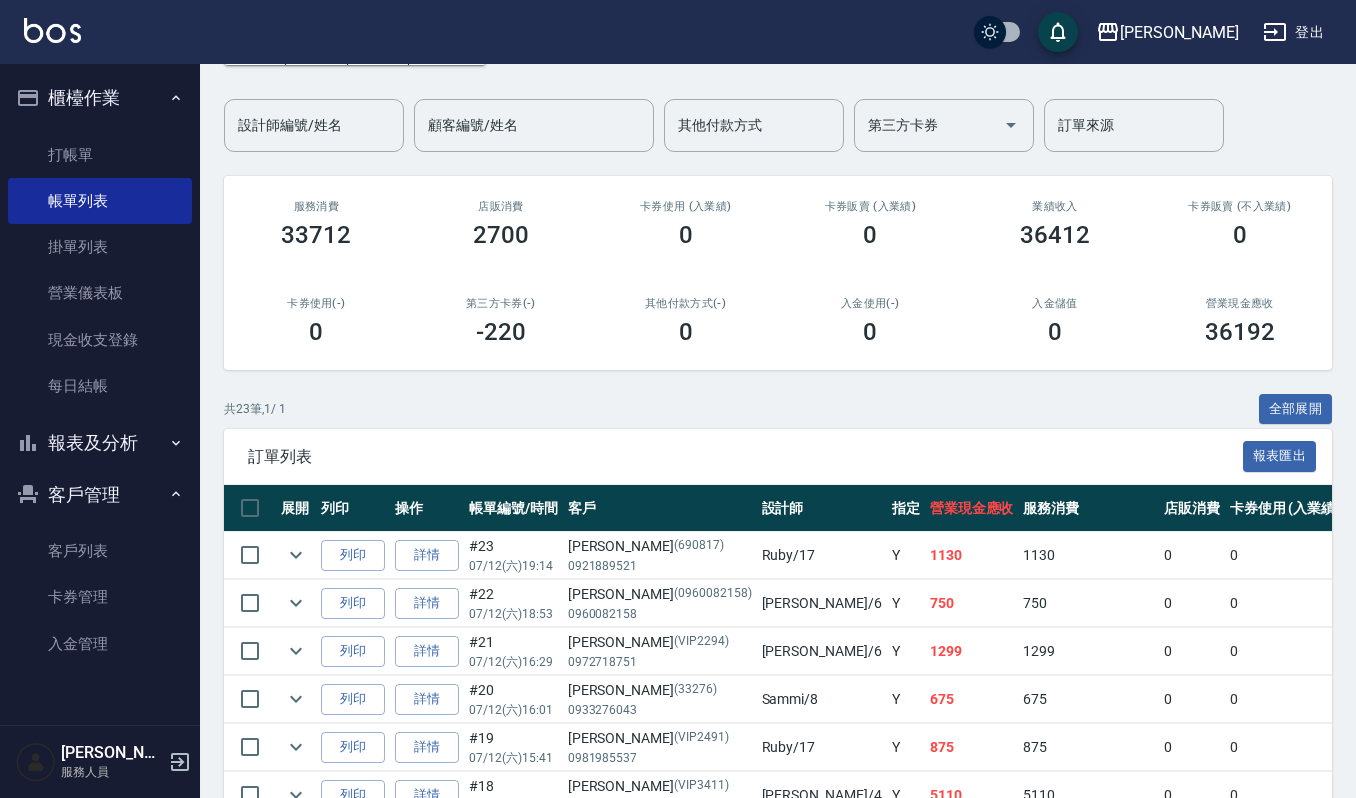 click on "報表及分析" at bounding box center (100, 443) 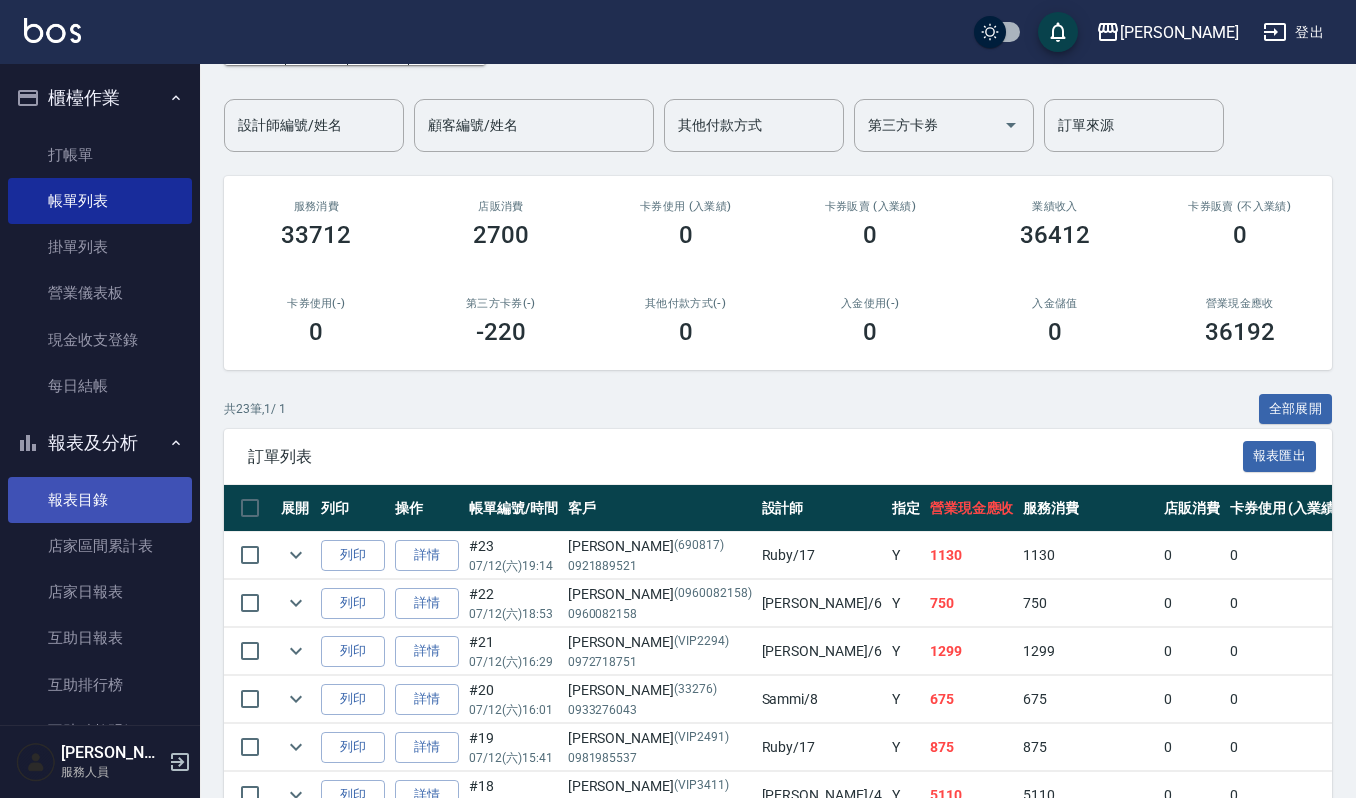 click on "報表目錄" at bounding box center [100, 500] 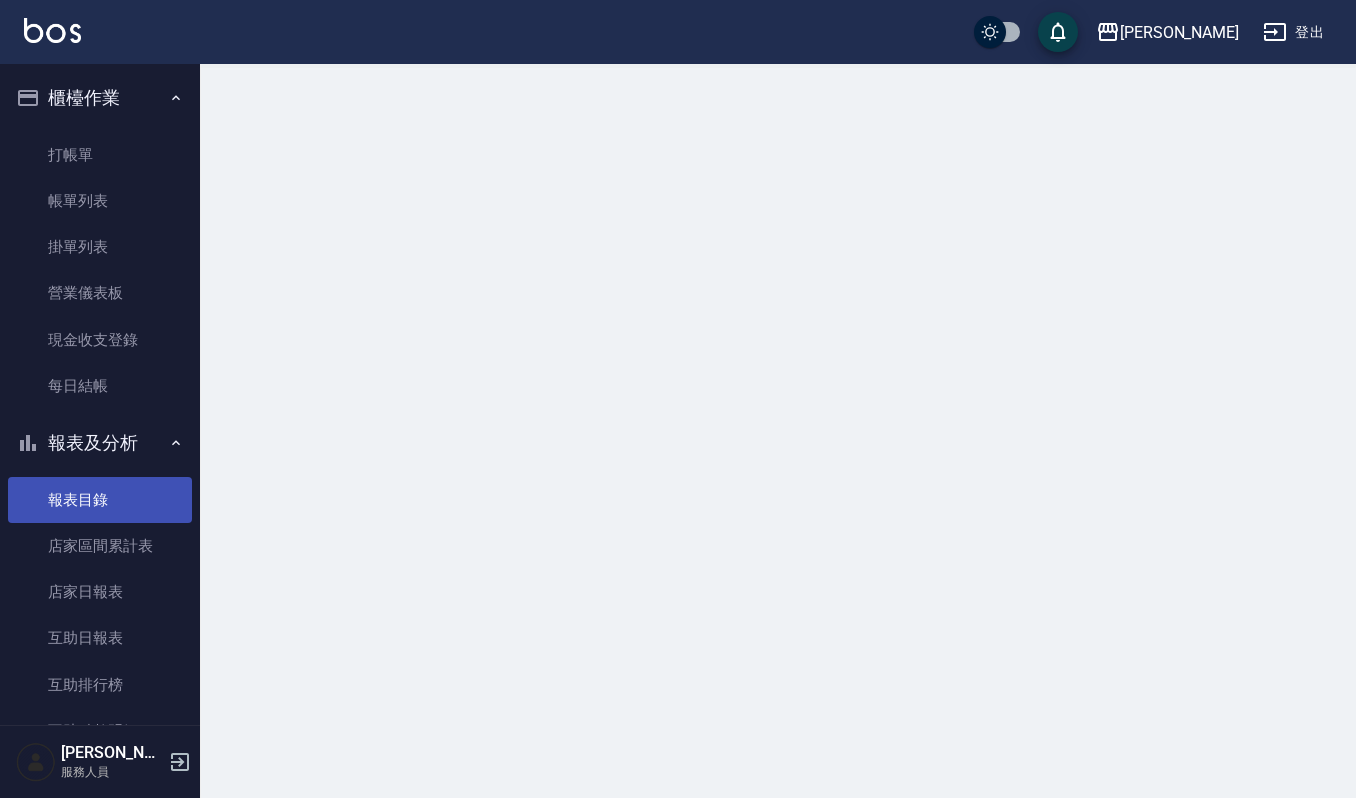scroll, scrollTop: 0, scrollLeft: 0, axis: both 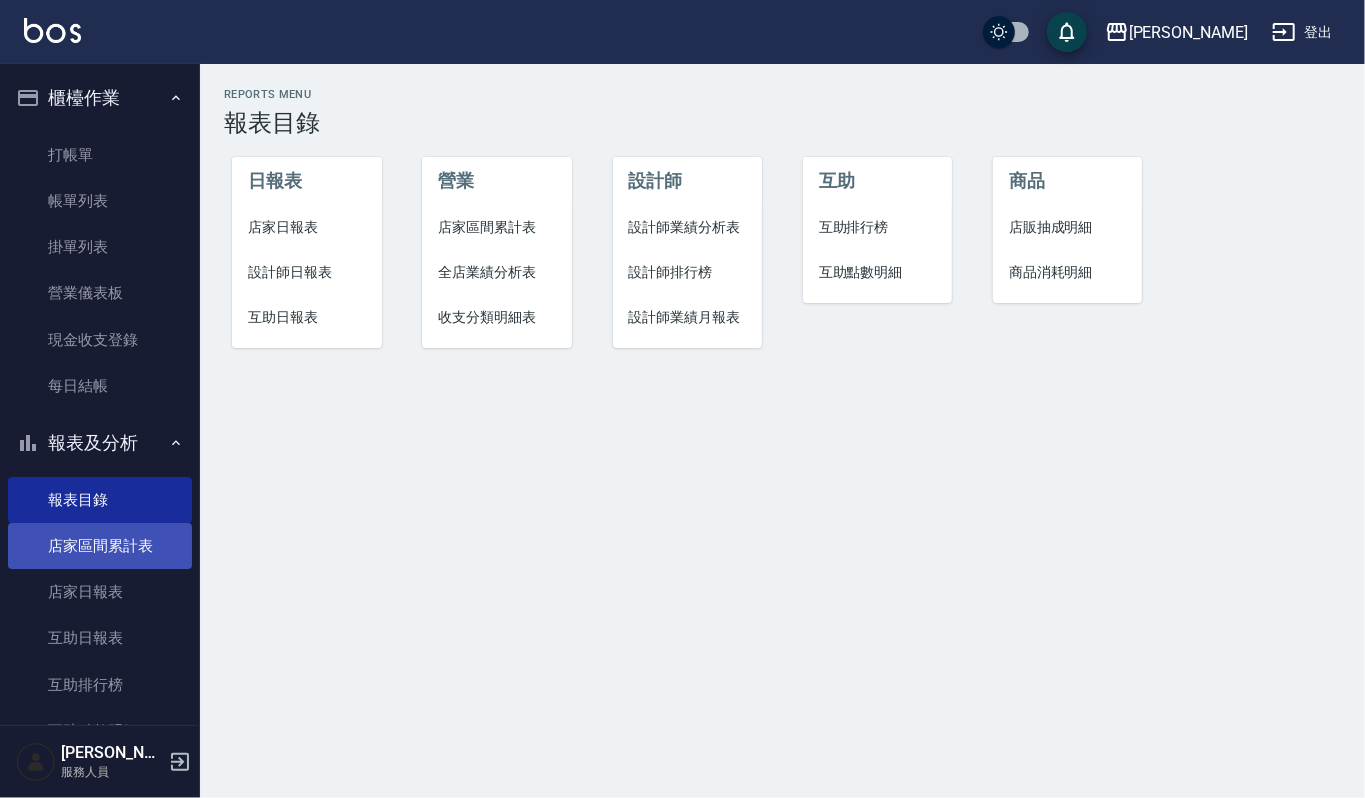 click on "店家區間累計表" at bounding box center [100, 546] 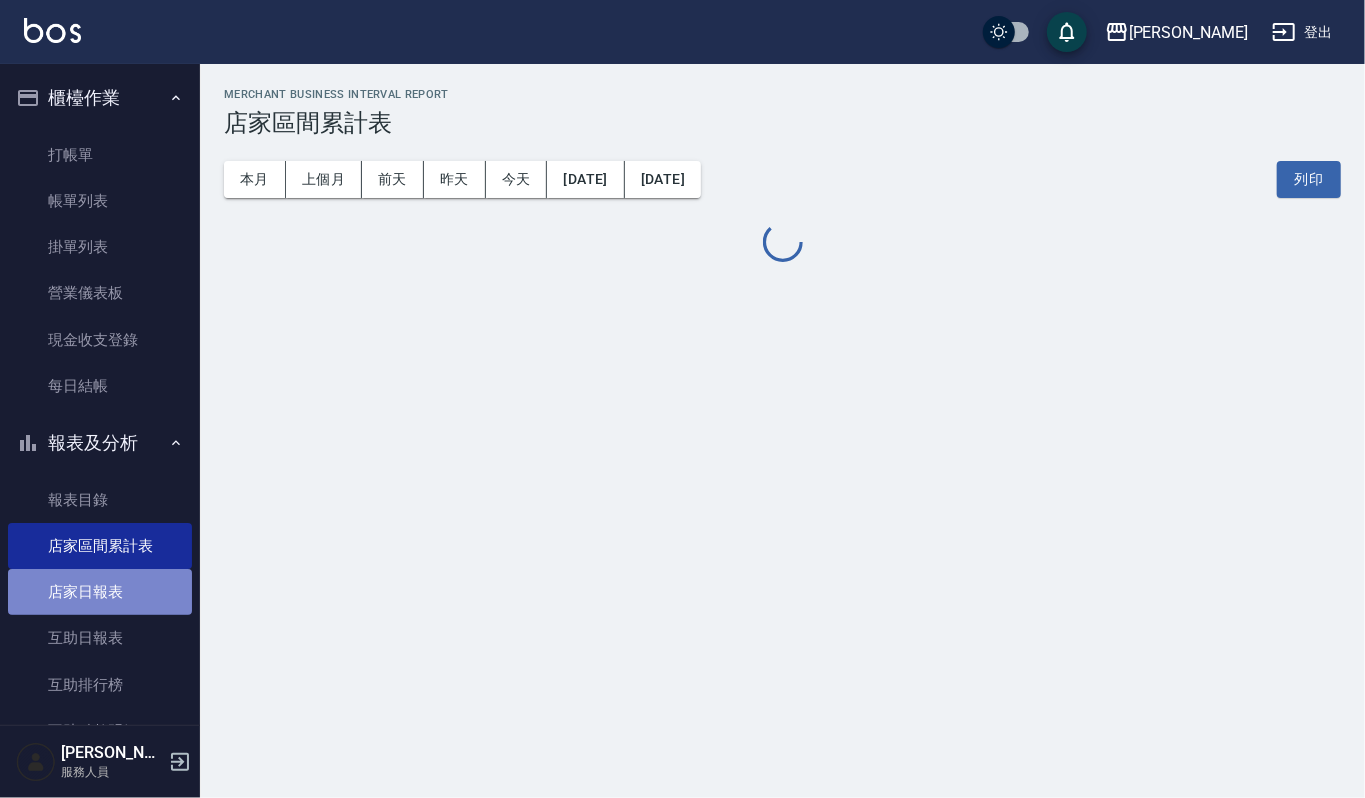 click on "店家日報表" at bounding box center [100, 592] 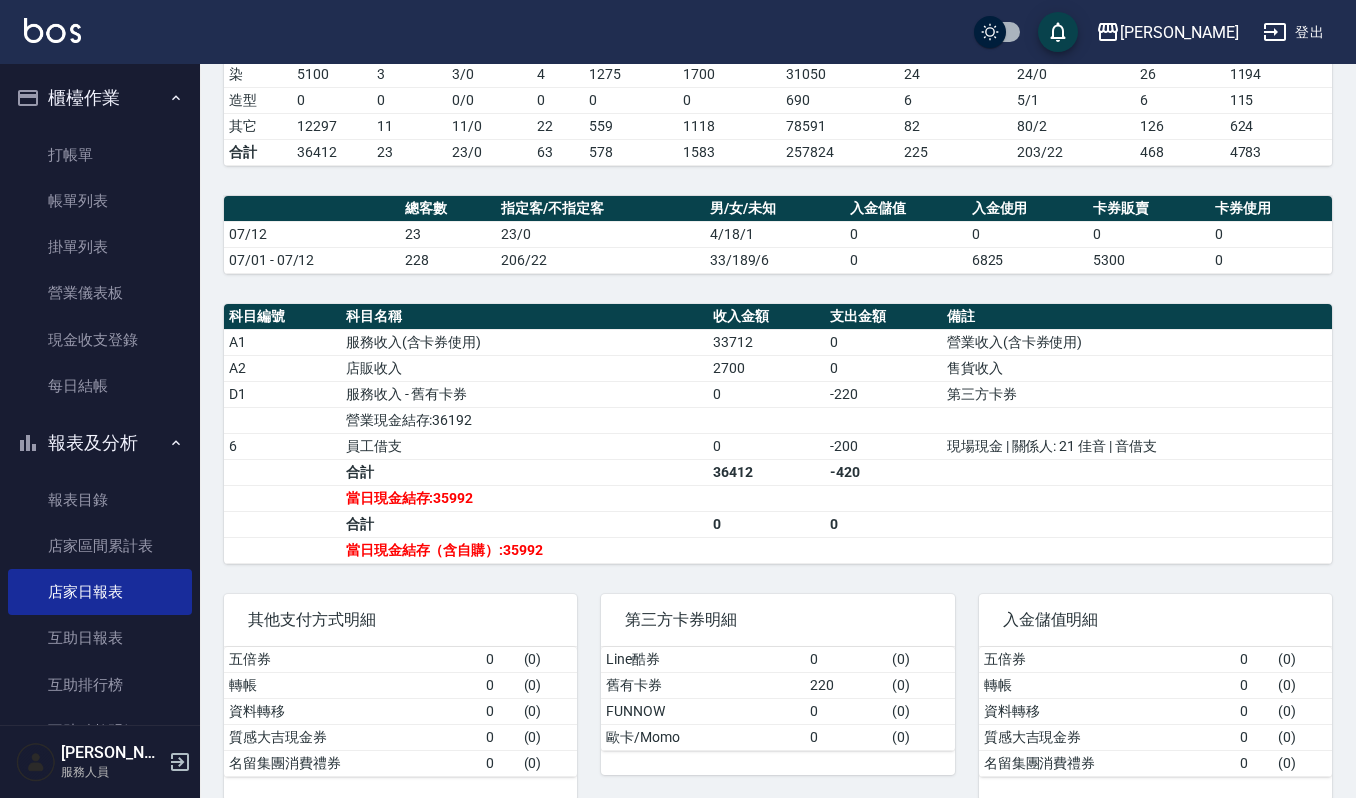 scroll, scrollTop: 400, scrollLeft: 0, axis: vertical 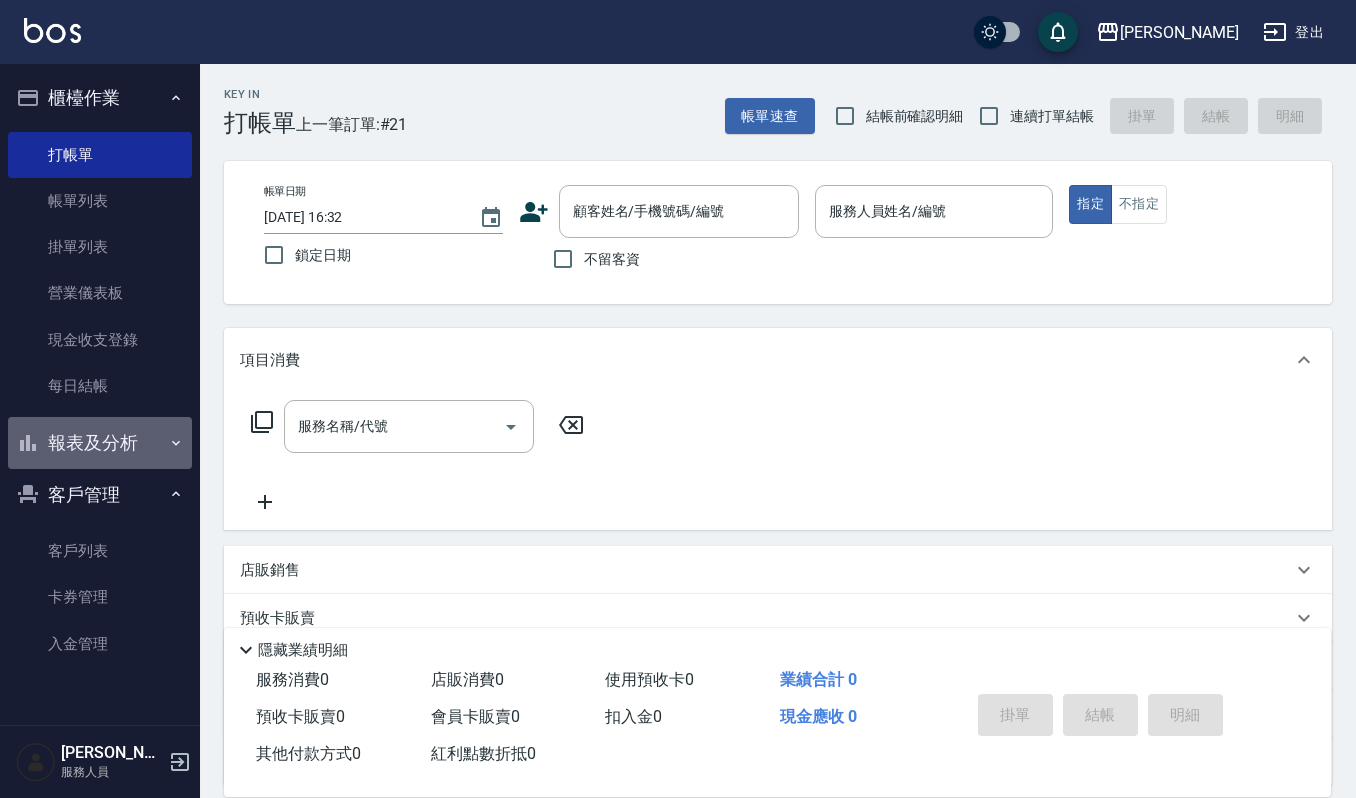 click on "報表及分析" at bounding box center [100, 443] 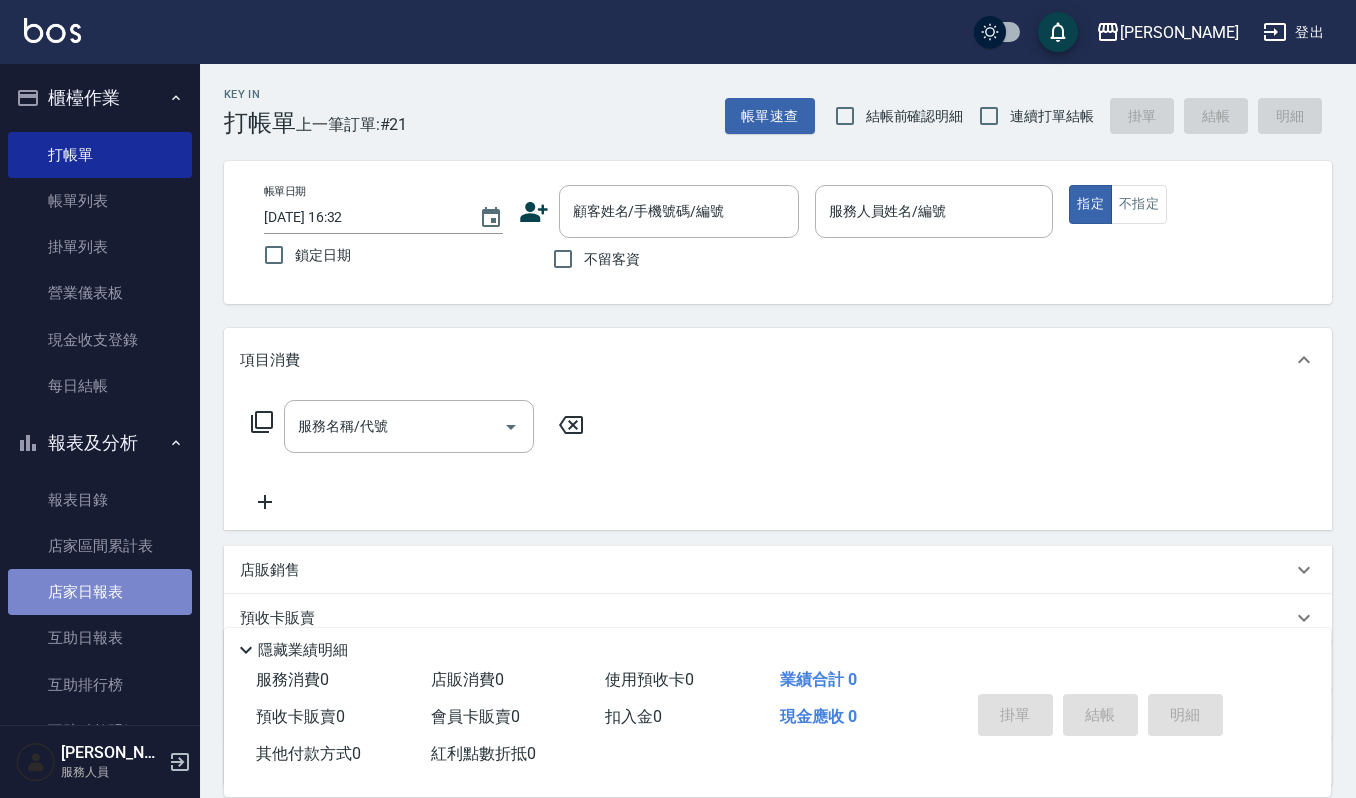 click on "店家日報表" at bounding box center (100, 592) 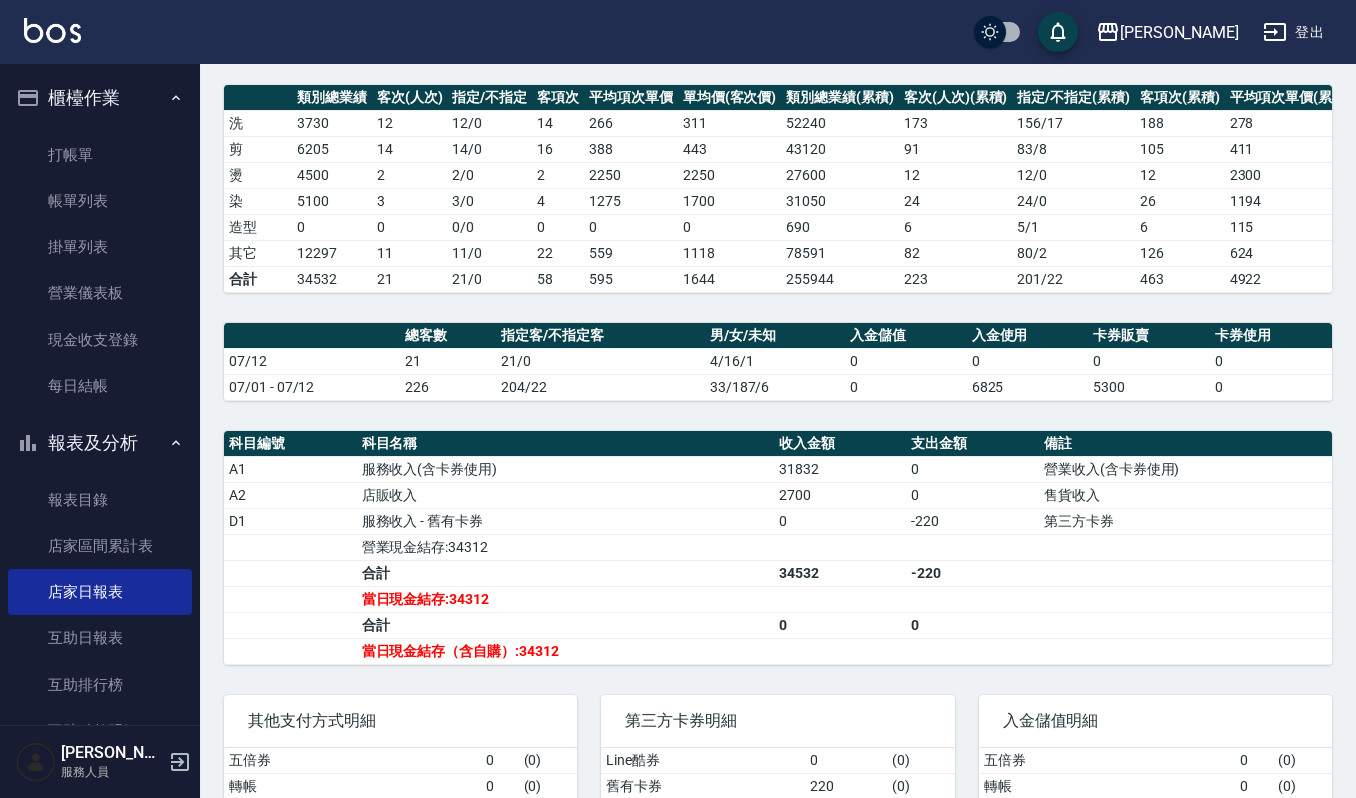 scroll, scrollTop: 400, scrollLeft: 0, axis: vertical 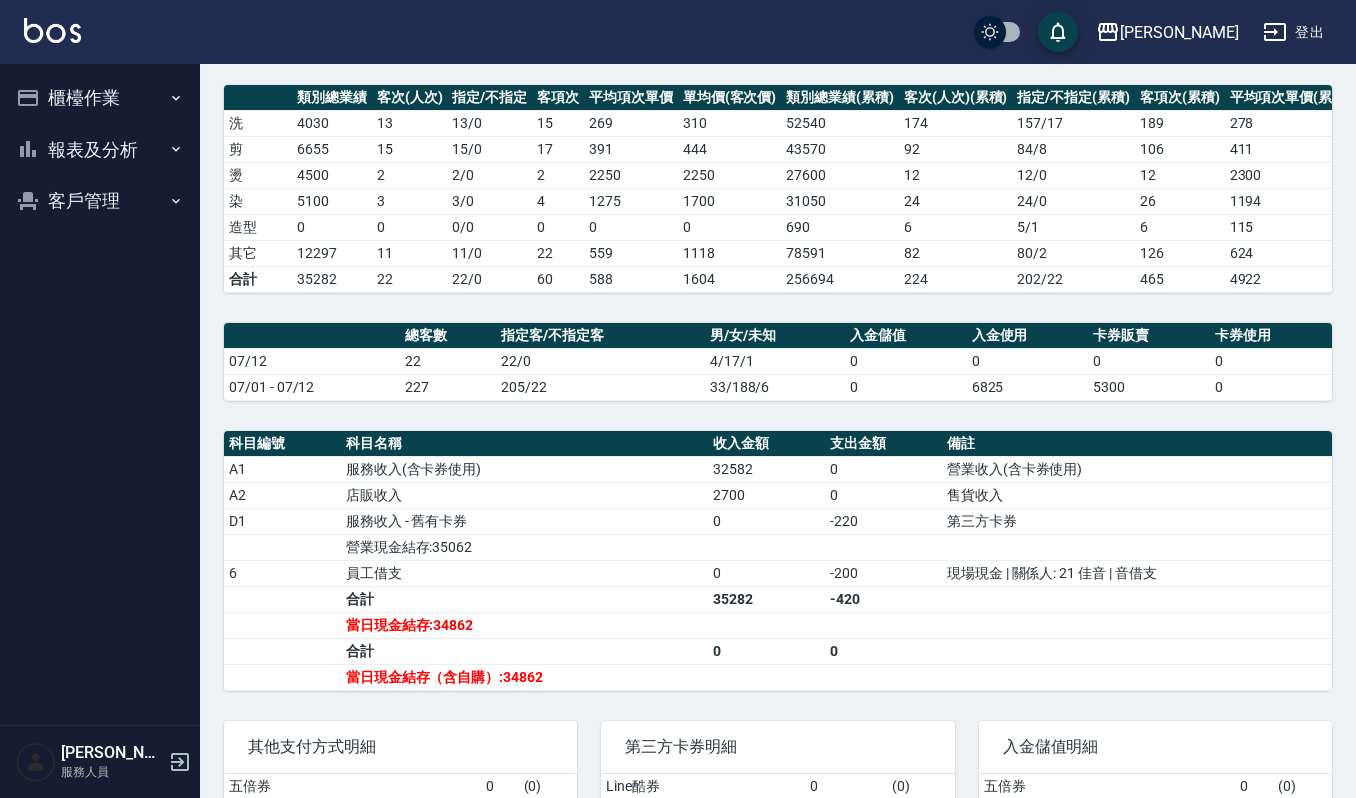 click on "上越[PERSON_NAME]   [DATE]   店家日報表 列印時間： [DATE][PHONE_NUMBER]:11 Merchant Daily Report 店家日報表 [DATE] [DATE] [DATE] [DATE] 列印 服務業績 店販業績 卡券使用 (入業績) 卡券販賣 (入業績) 業績收入 卡券販賣 (不入業績) 卡券使用 (-) 第三方卡券 (-) 其他付款方式 (-) 入金使用 (-) 營業現金應收 07/12 32582 2700 0 0 35282 0 0 -220 0 0 35062 07/01 - 07/12 234041 22653 0 0 256694 5300 0 -5150 0 -6825 250019 類別總業績 客次(人次) 指定/不指定 客項次 平均項次單價 單均價(客次價) 類別總業績(累積) 客次(人次)(累積) 指定/不指定(累積) 客項次(累積) 平均項次單價(累積) 單均價(客次價)(累積) 洗 4030 13 13 / 0 15 269 310 52540 174 157 / 17 189 278 302 剪 6655 15 15 / 0 17 391 444 43570 92 84 / 8 106 411 474 燙 4500 2 2 / 0 2 2250 2250 27600 12 12 / 0 12 2300 2300 染 5100 3 3 / 0 4 1275 1700 31050 24 24 / 0 26 1194 1294 造型 0 0 0 / 0 0 0 0 690 6 5 / 1 6 115 115 其它 12297 11 11 /" at bounding box center [778, 375] 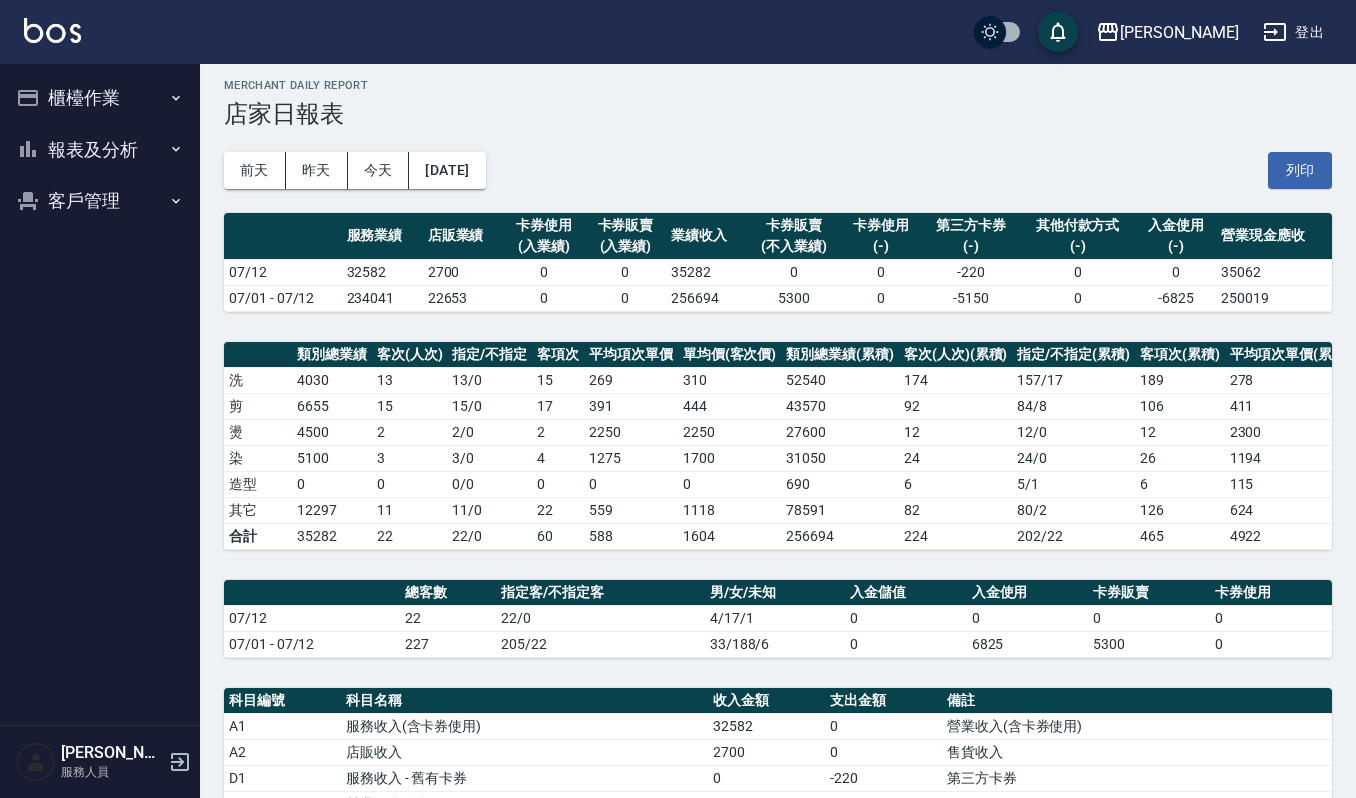 scroll, scrollTop: 0, scrollLeft: 0, axis: both 